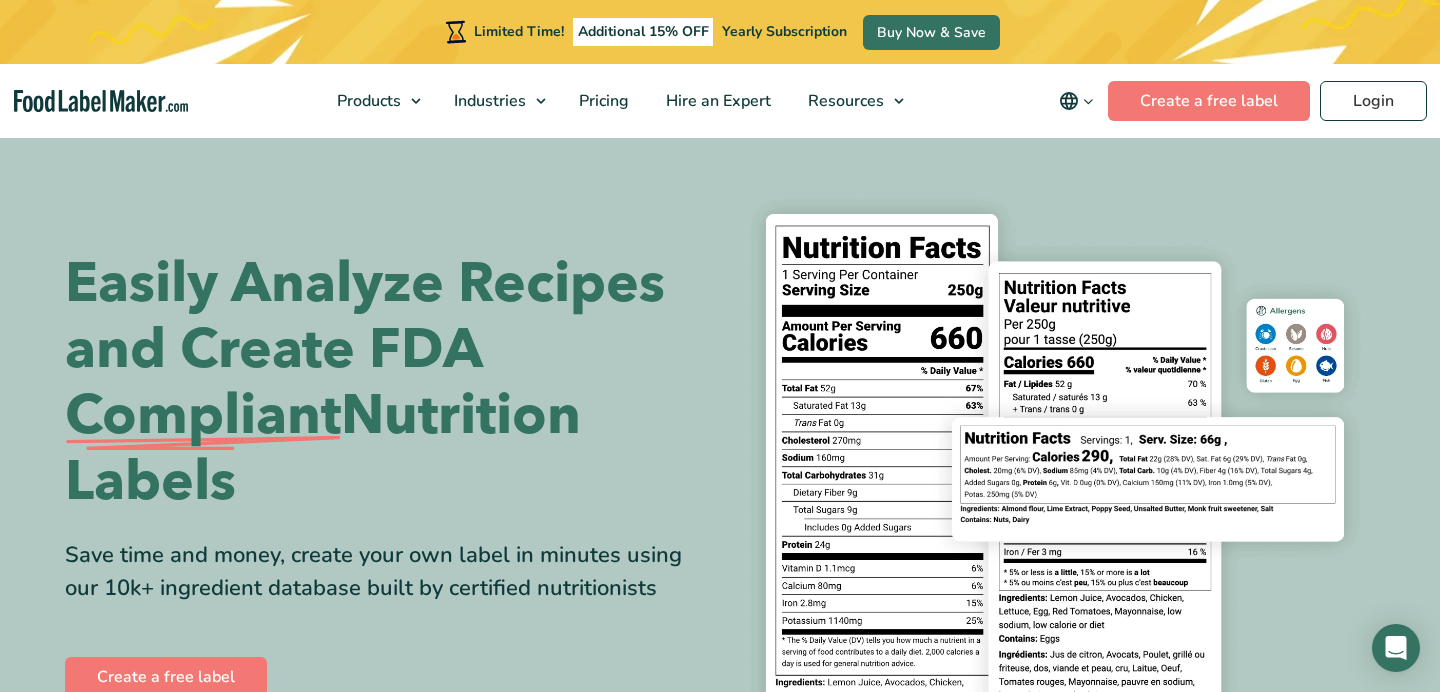 scroll, scrollTop: 0, scrollLeft: 0, axis: both 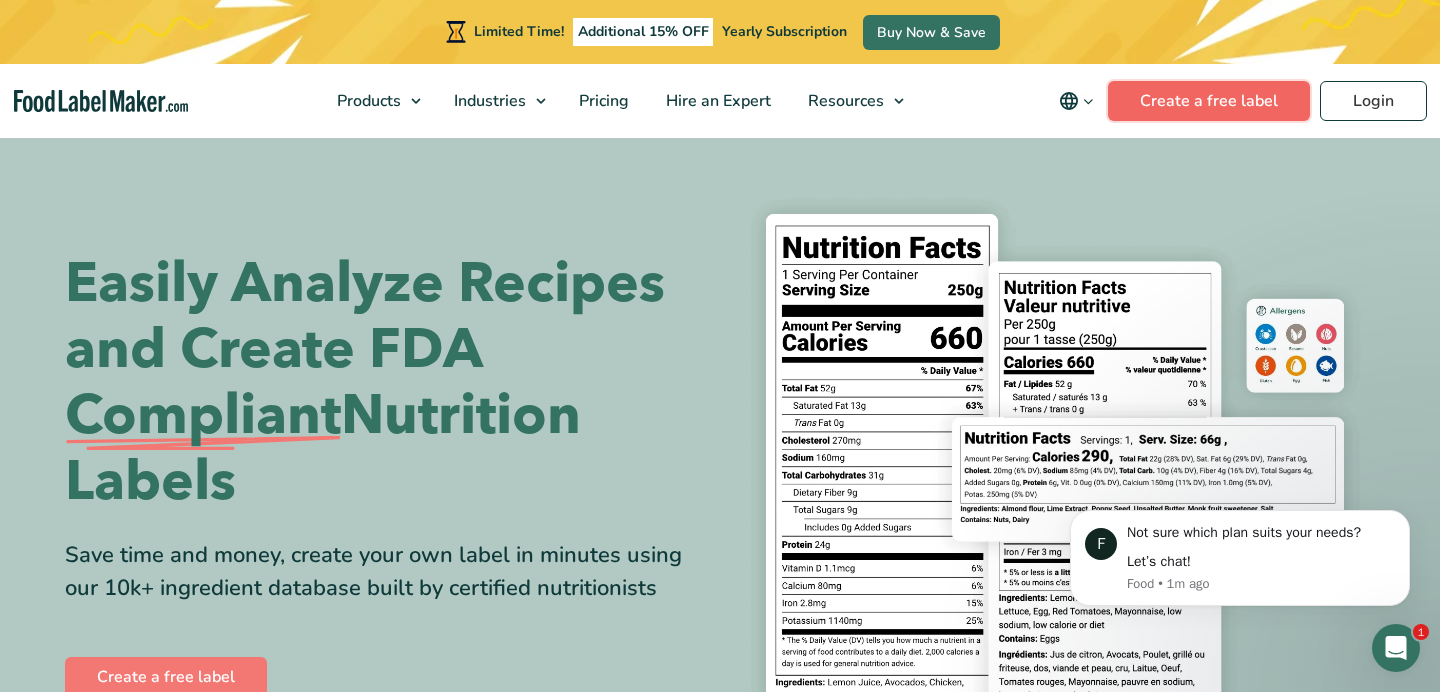 click on "Create a free label" at bounding box center [1209, 101] 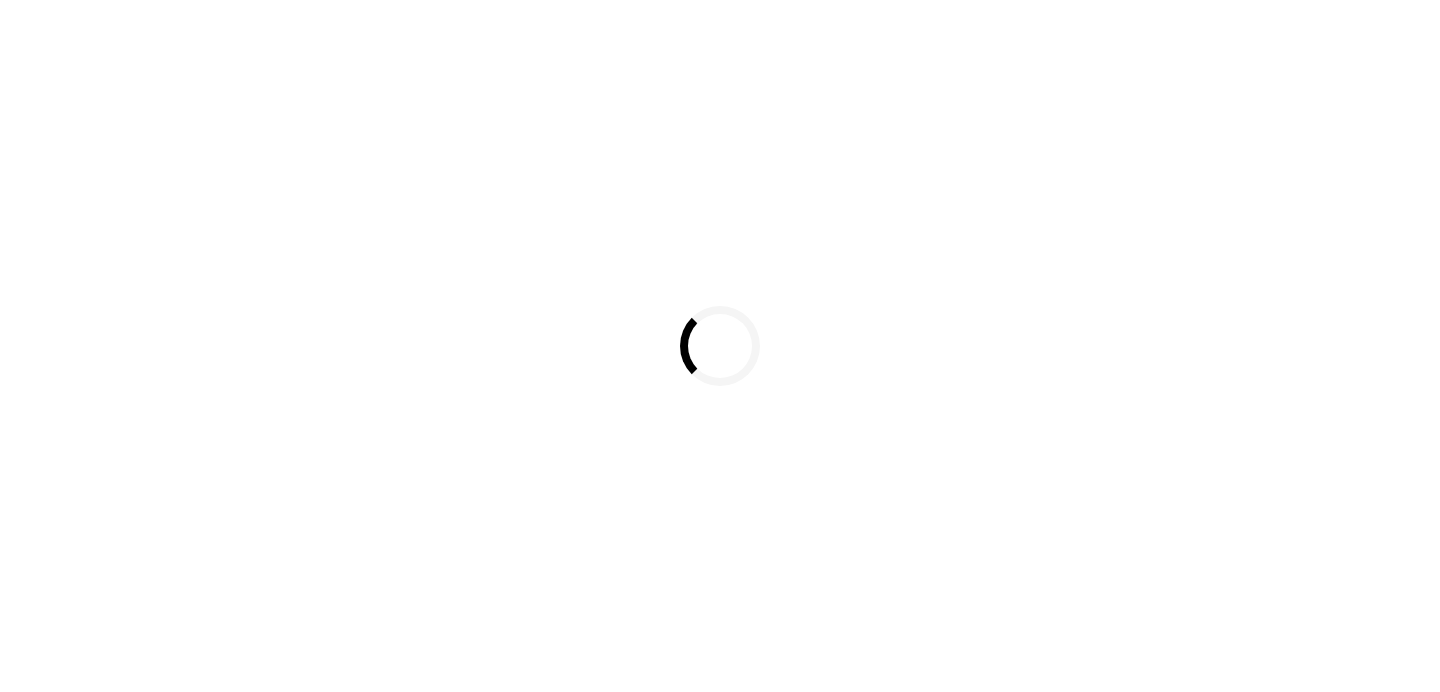 scroll, scrollTop: 0, scrollLeft: 0, axis: both 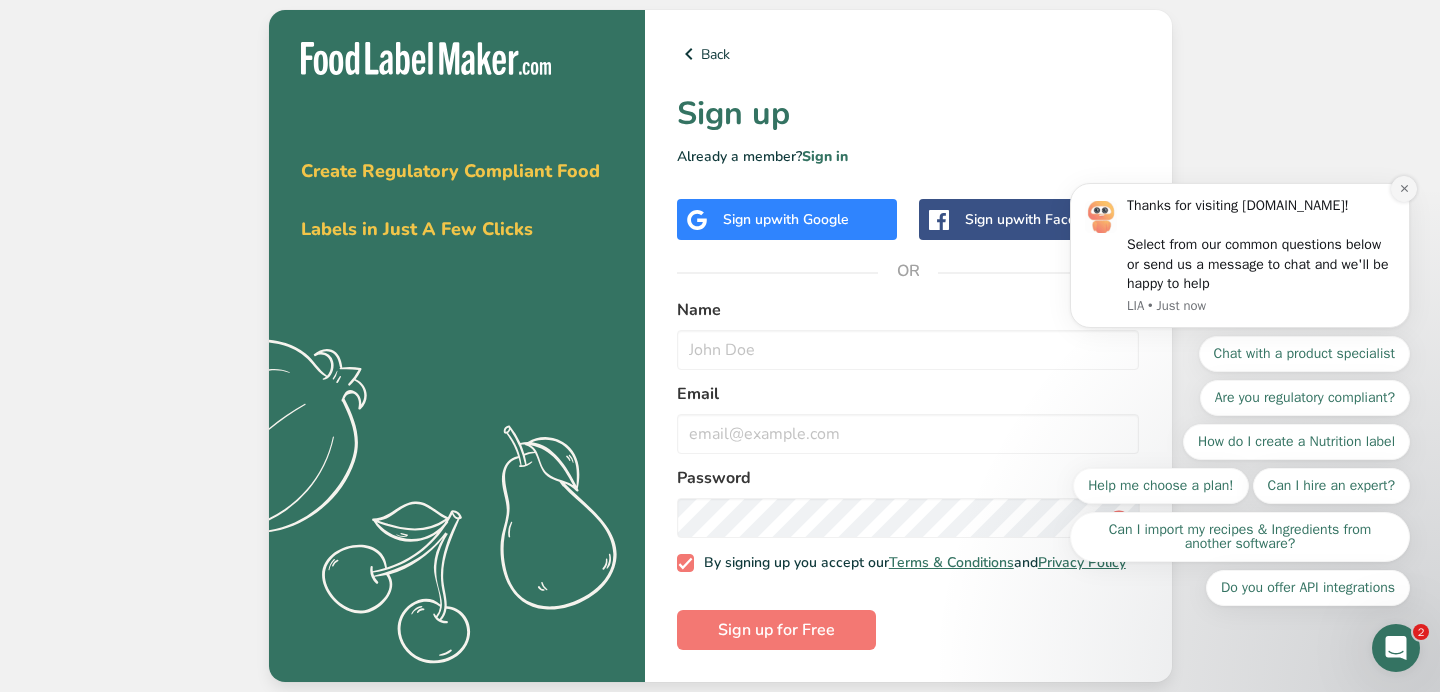 click 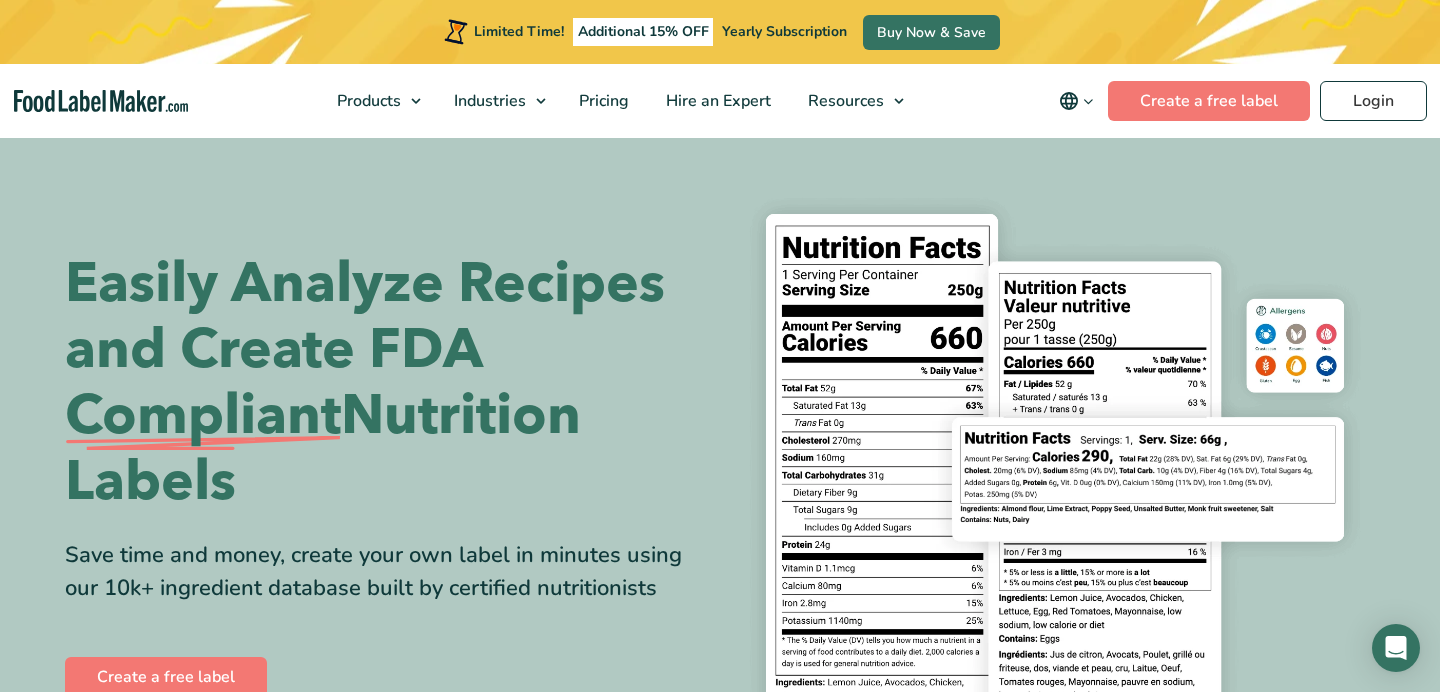 scroll, scrollTop: 0, scrollLeft: 0, axis: both 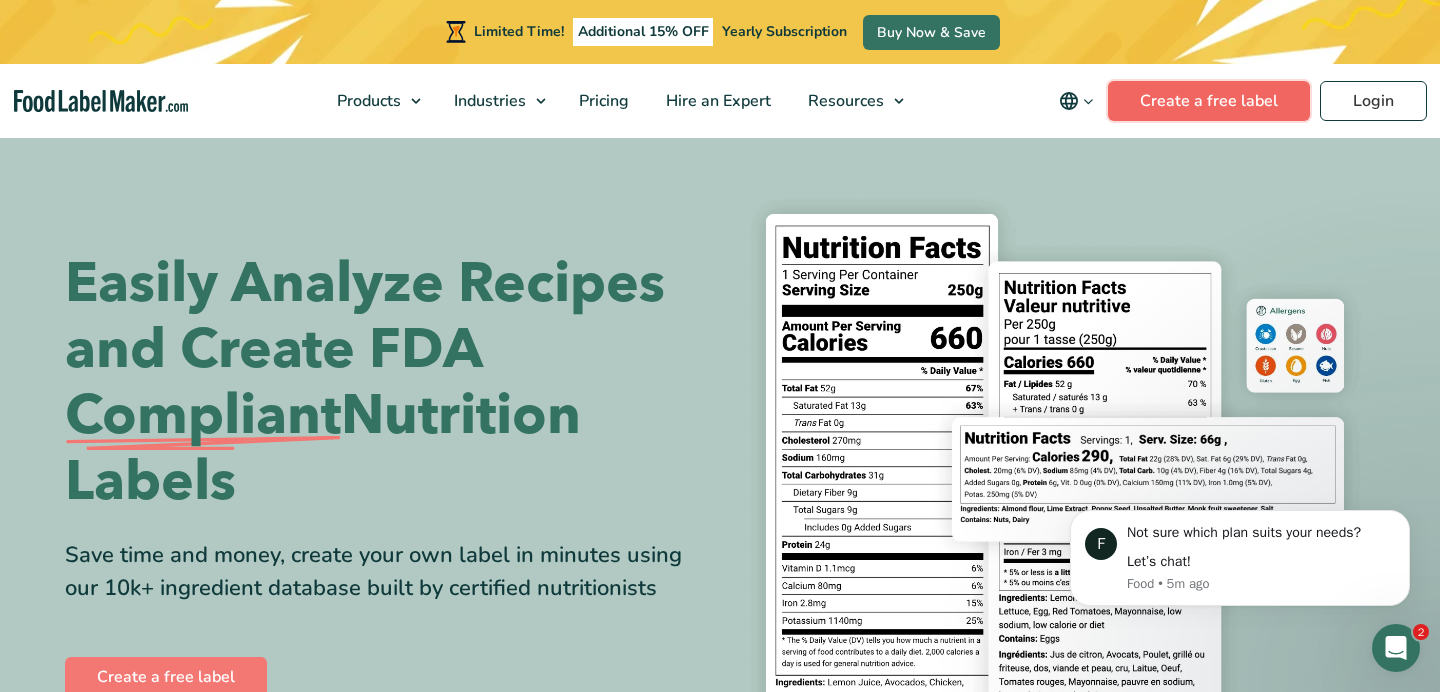 click on "Create a free label" at bounding box center (1209, 101) 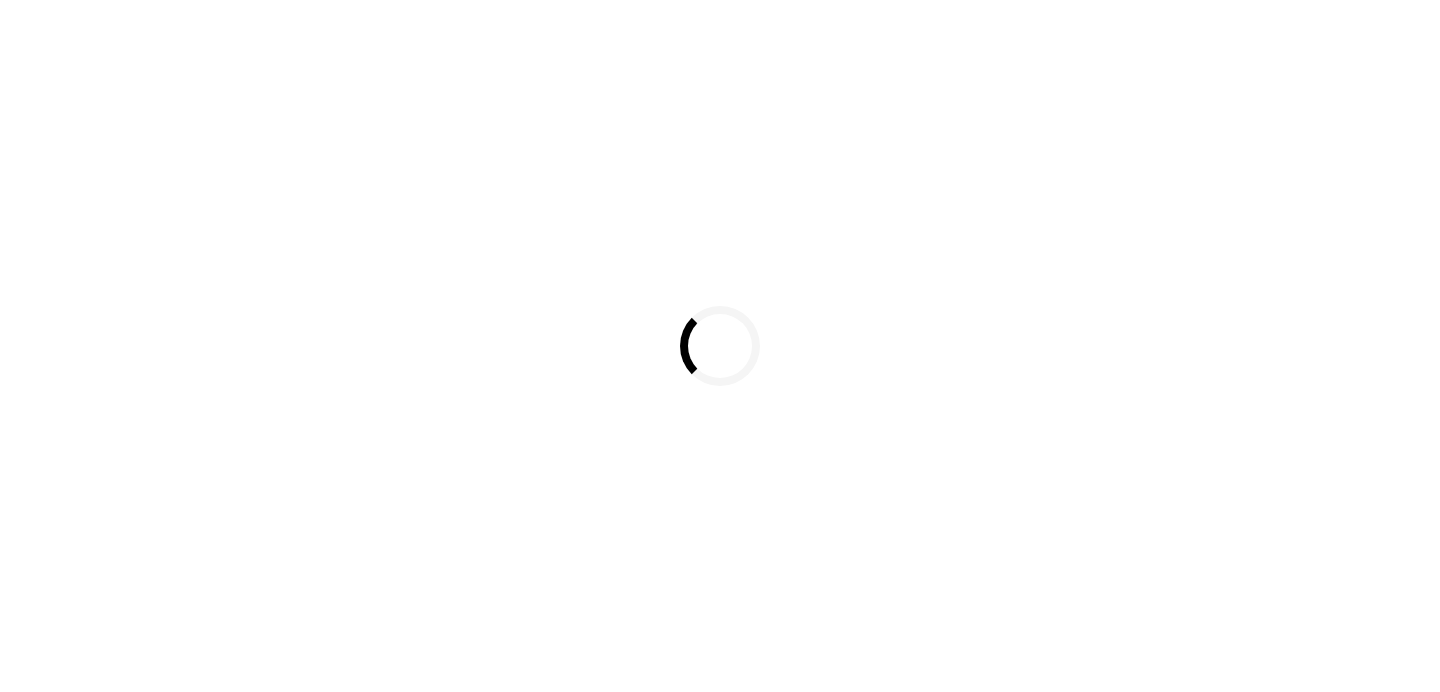scroll, scrollTop: 0, scrollLeft: 0, axis: both 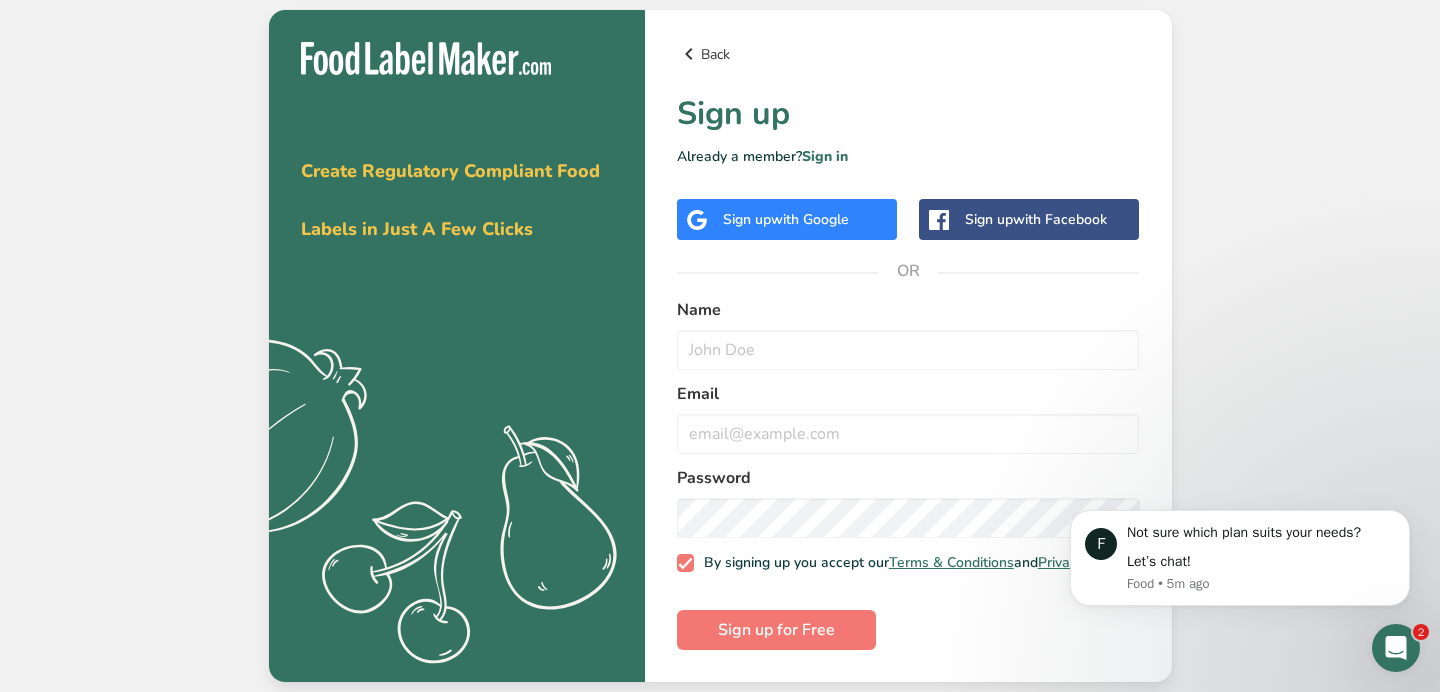 click at bounding box center [689, 54] 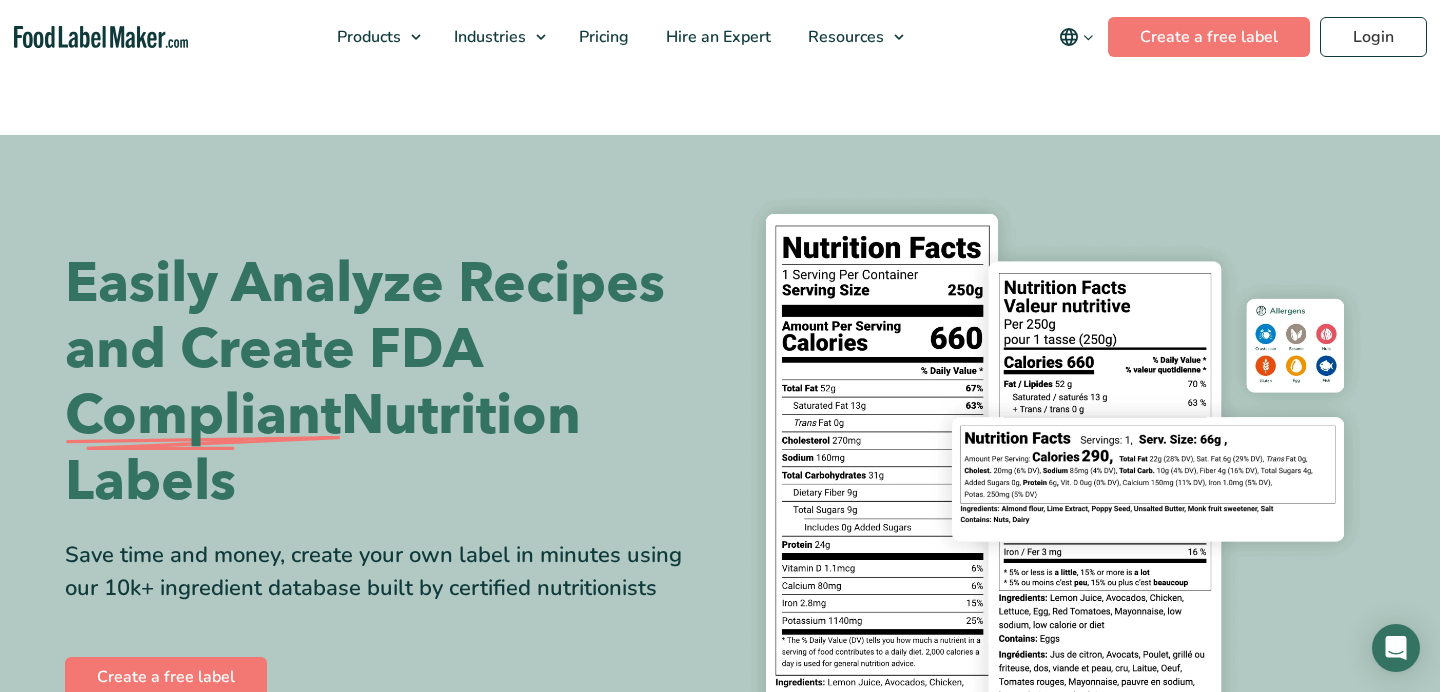 scroll, scrollTop: 0, scrollLeft: 0, axis: both 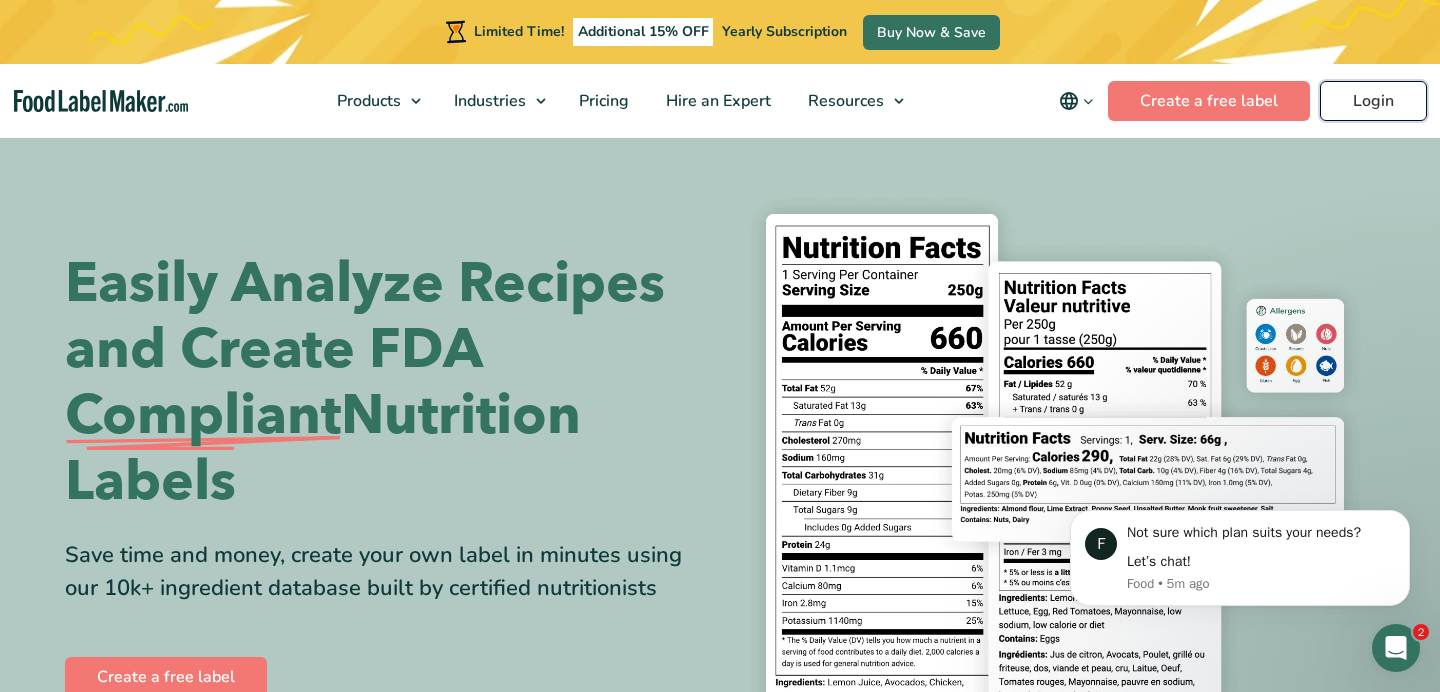 click on "Login" at bounding box center [1373, 101] 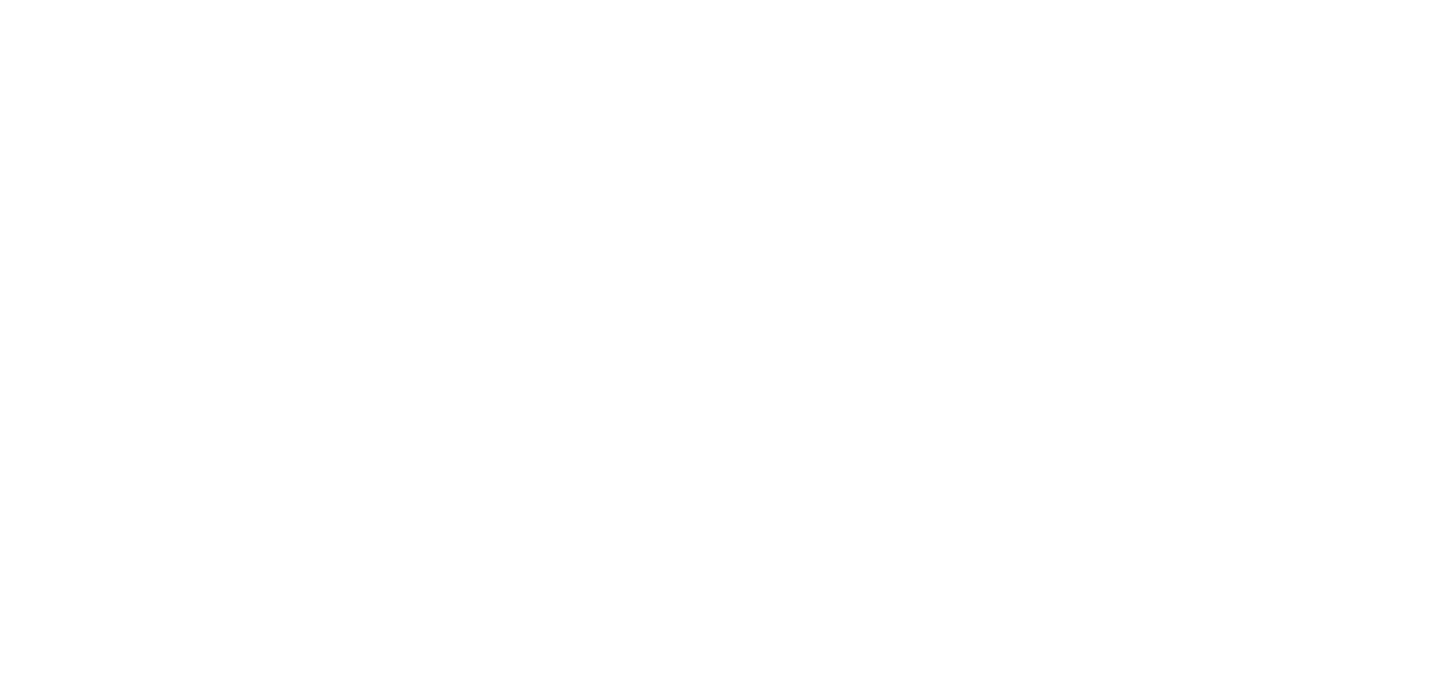 scroll, scrollTop: 0, scrollLeft: 0, axis: both 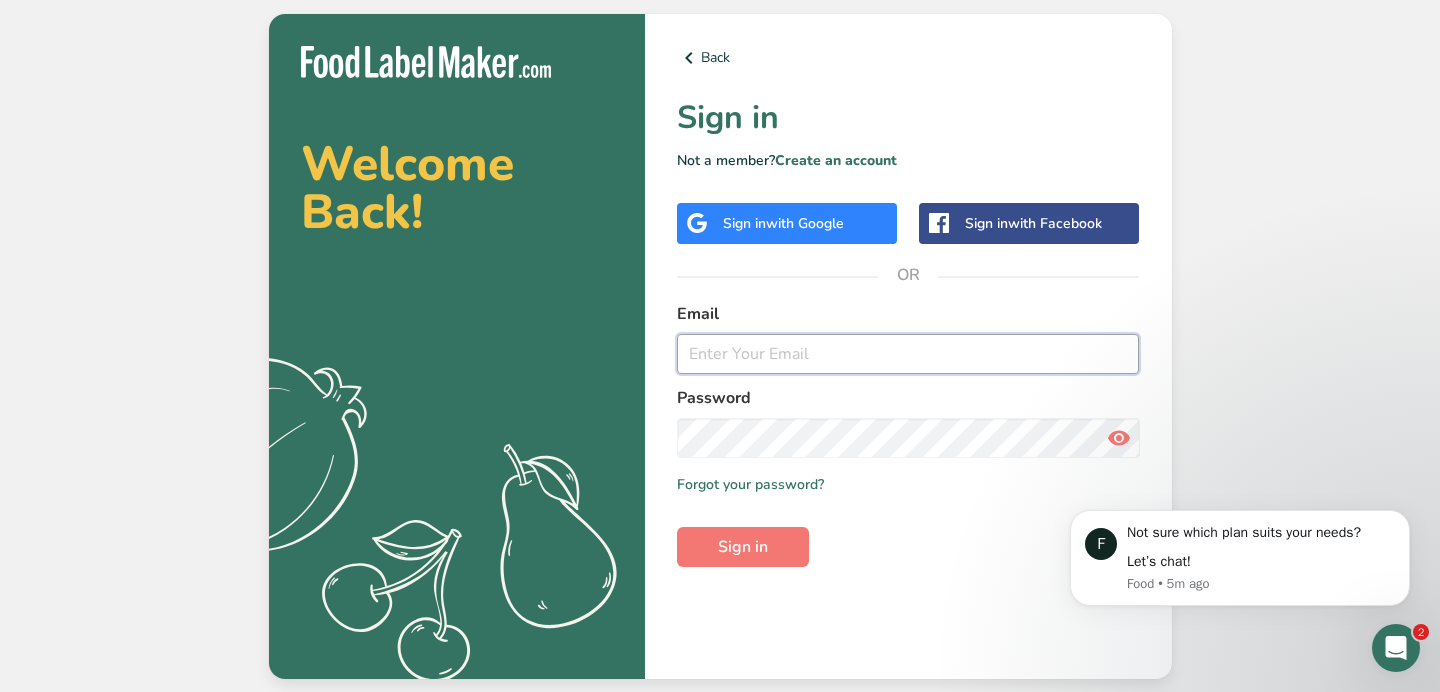 click at bounding box center [908, 354] 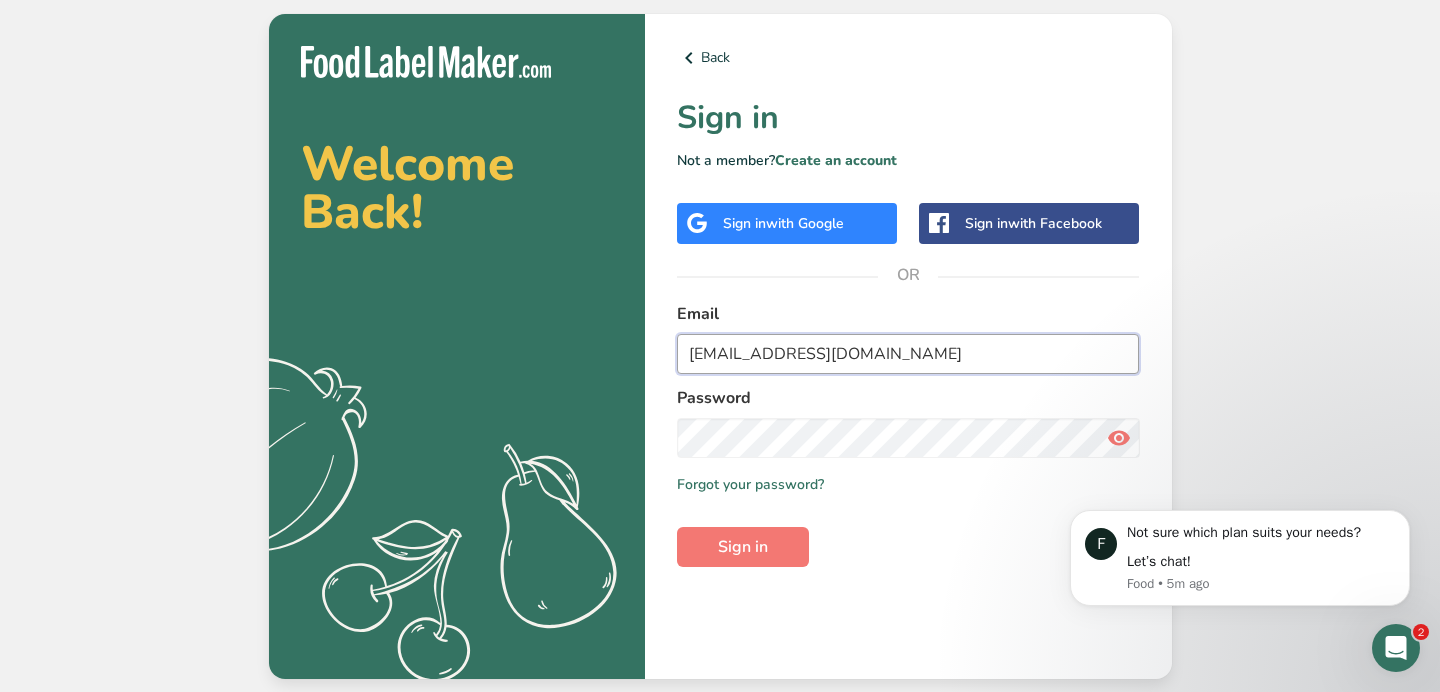 type on "[EMAIL_ADDRESS][DOMAIN_NAME]" 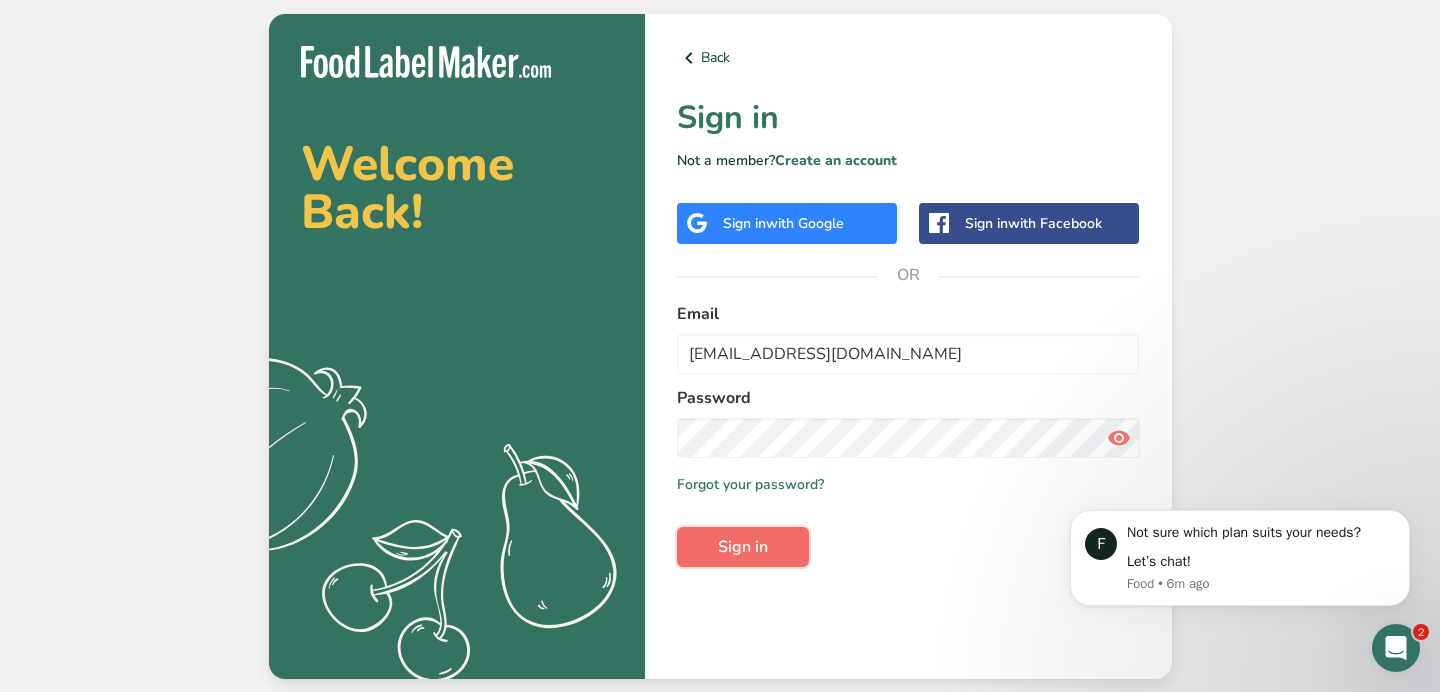 click on "Sign in" at bounding box center [743, 547] 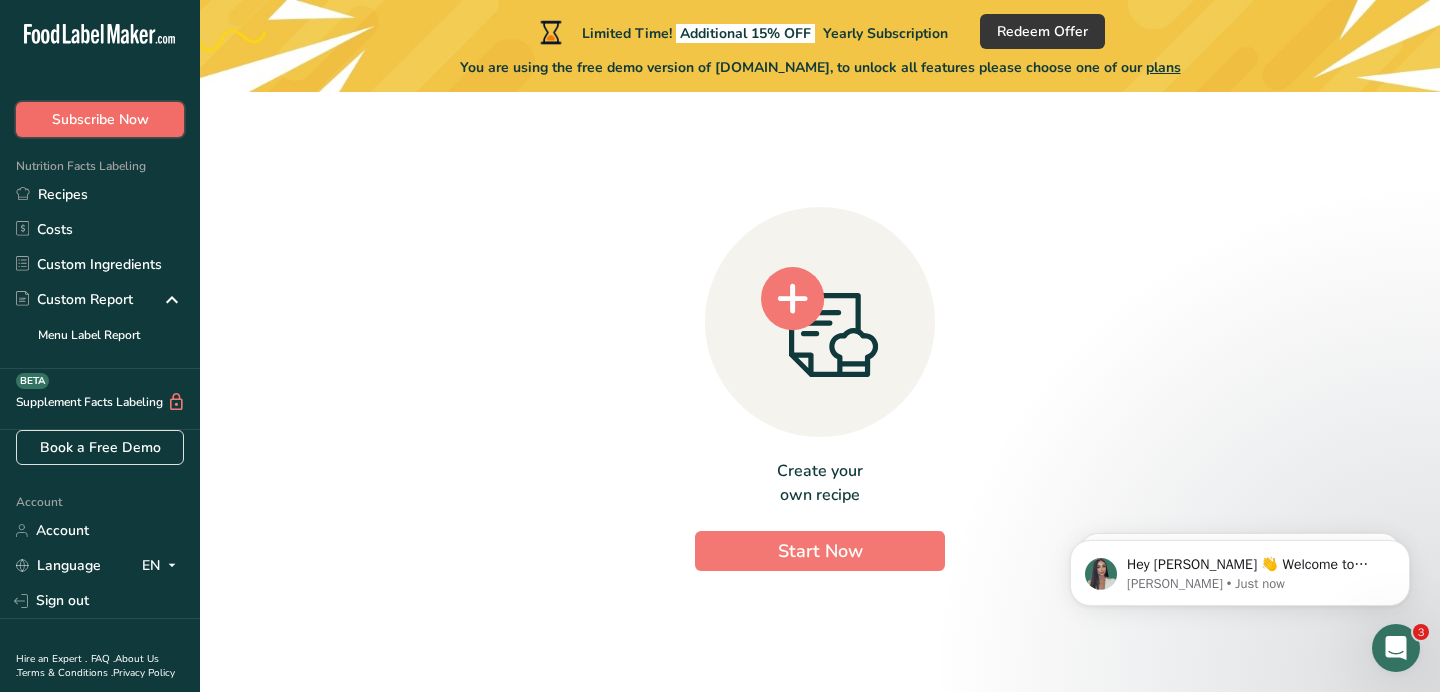 click on "Subscribe Now" at bounding box center [100, 119] 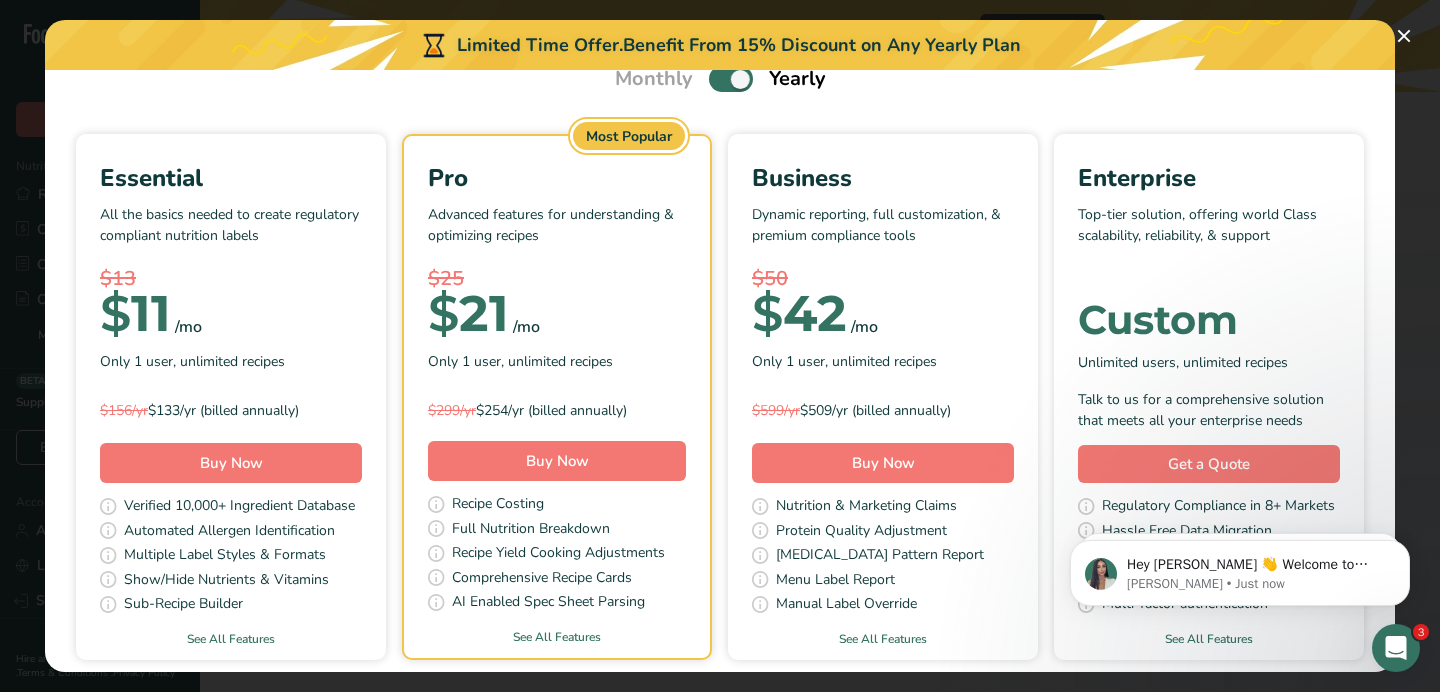 scroll, scrollTop: 107, scrollLeft: 0, axis: vertical 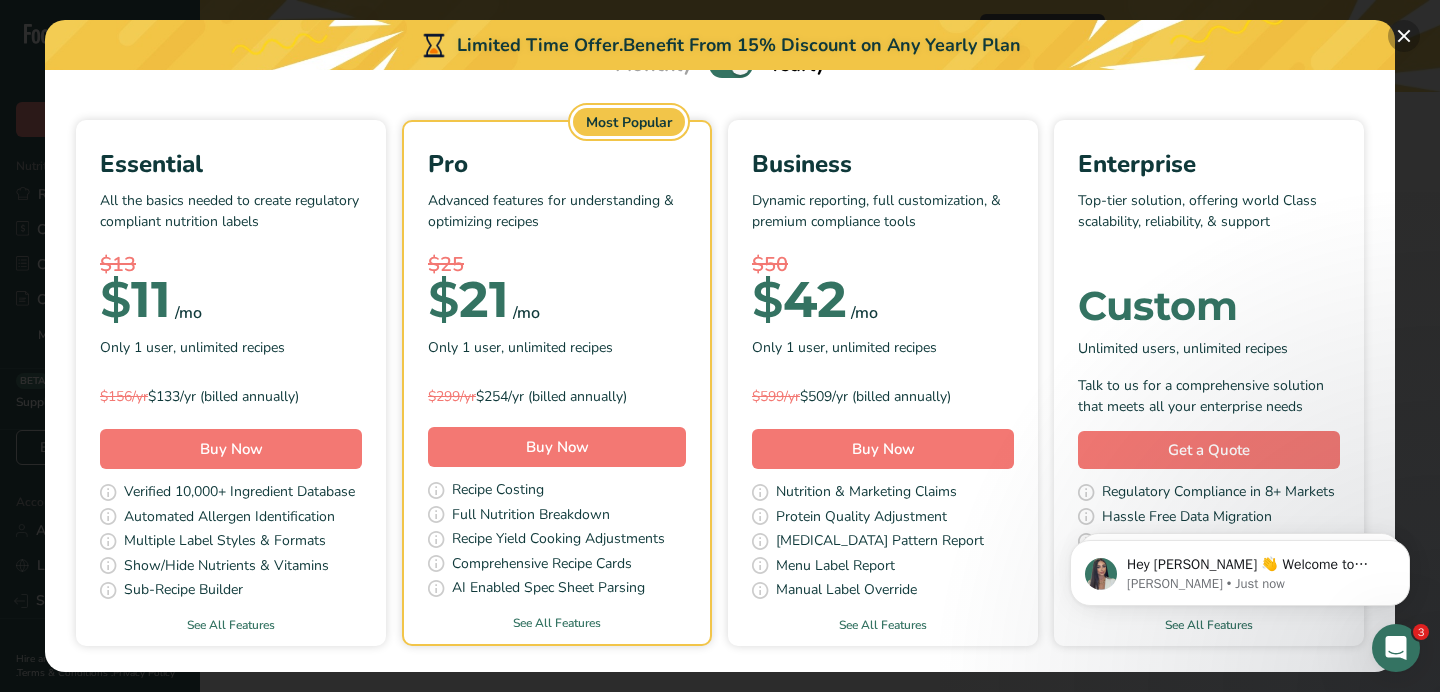 click at bounding box center (1404, 36) 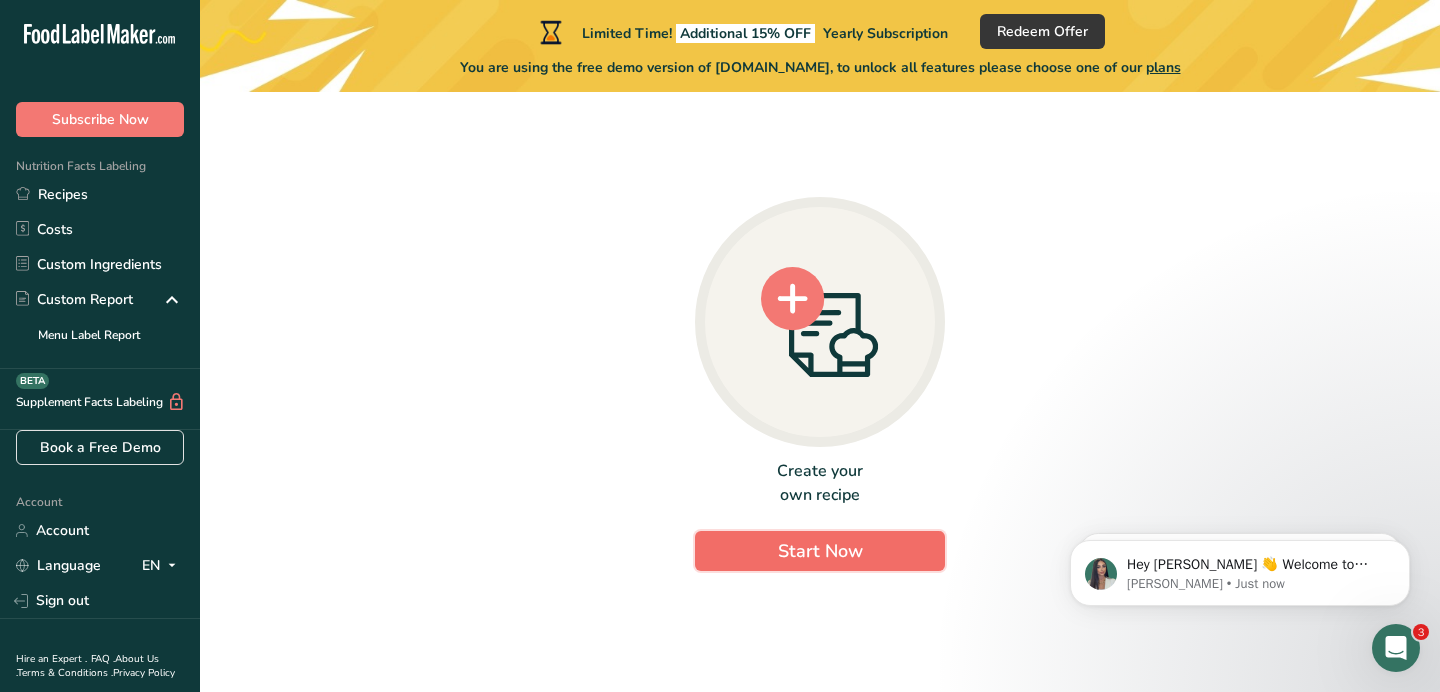click on "Start Now" at bounding box center (820, 551) 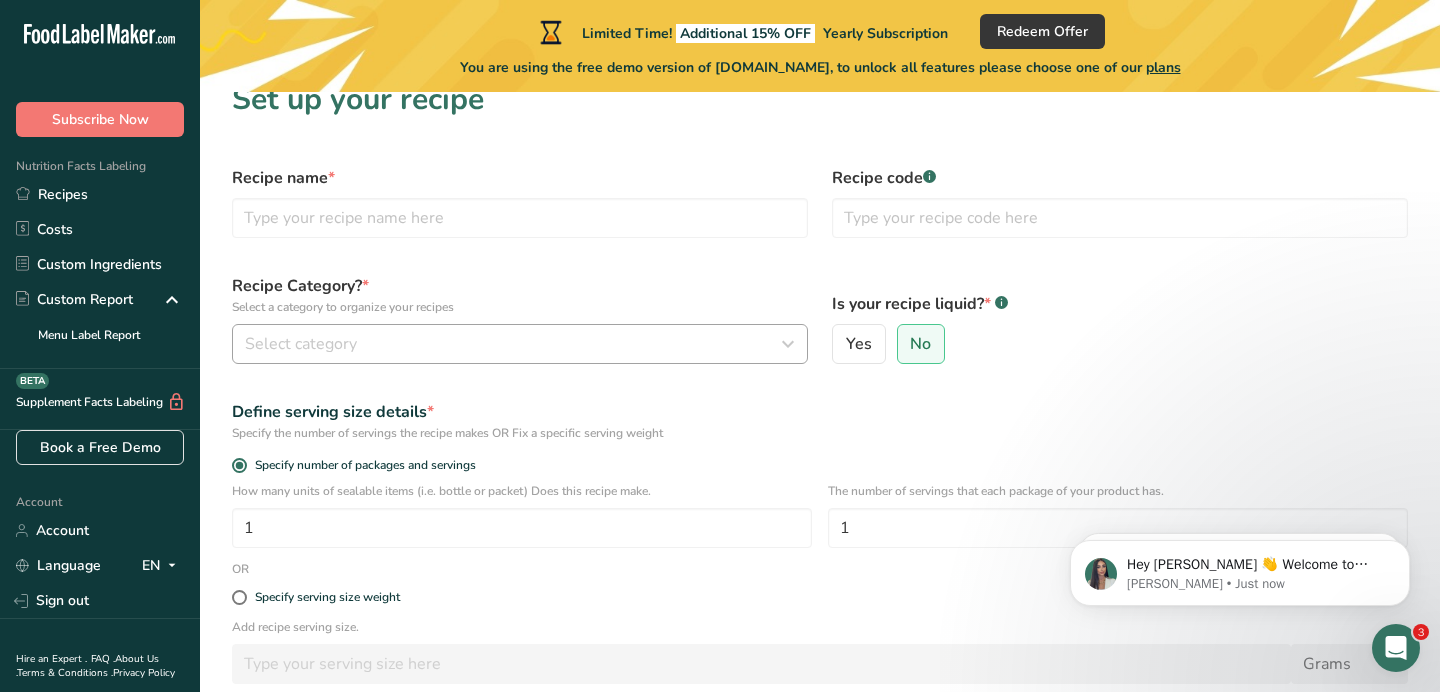 scroll, scrollTop: 26, scrollLeft: 0, axis: vertical 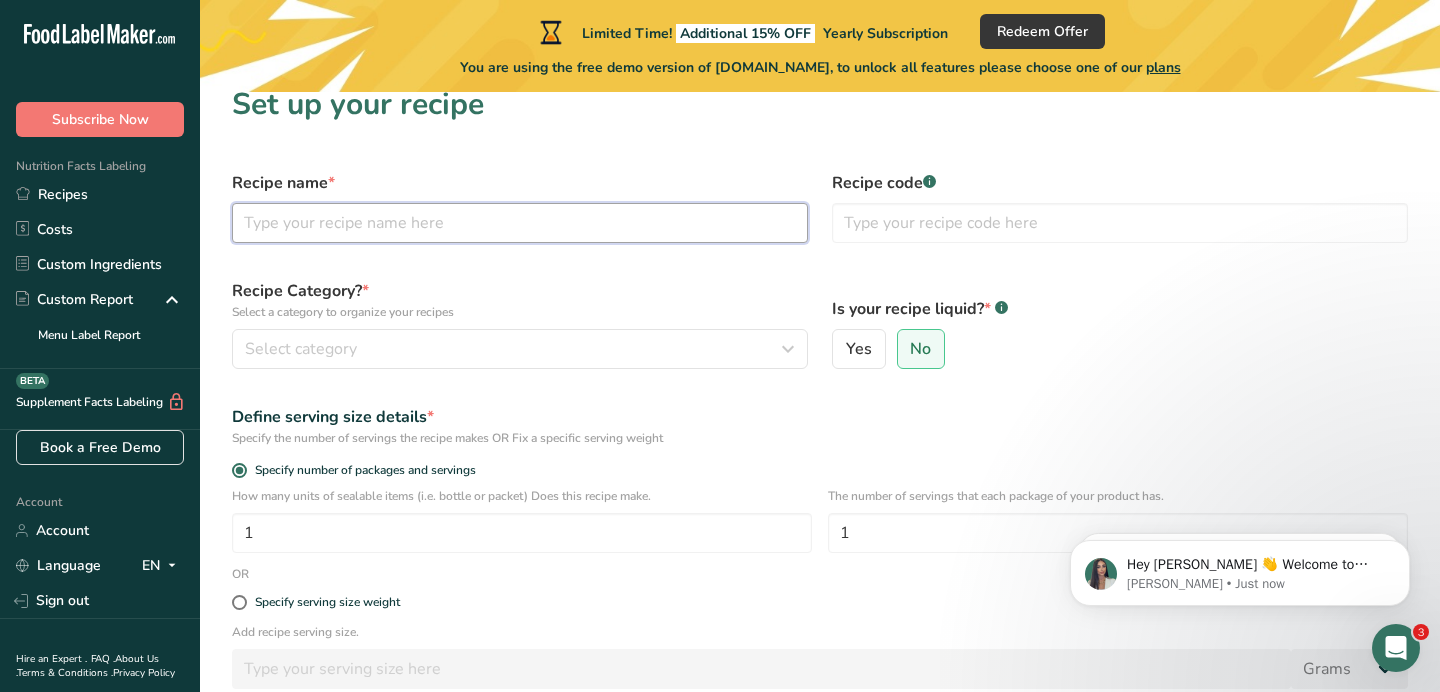 click at bounding box center [520, 223] 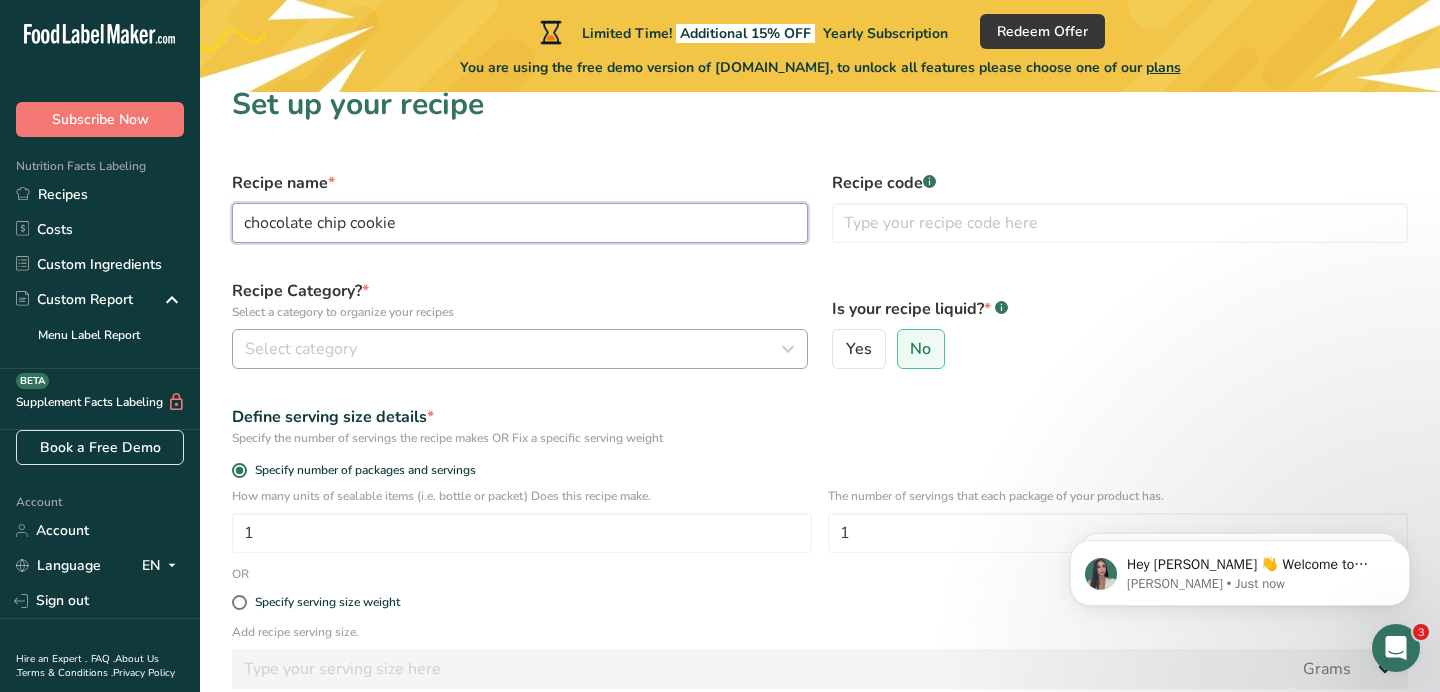 type on "chocolate chip cookie" 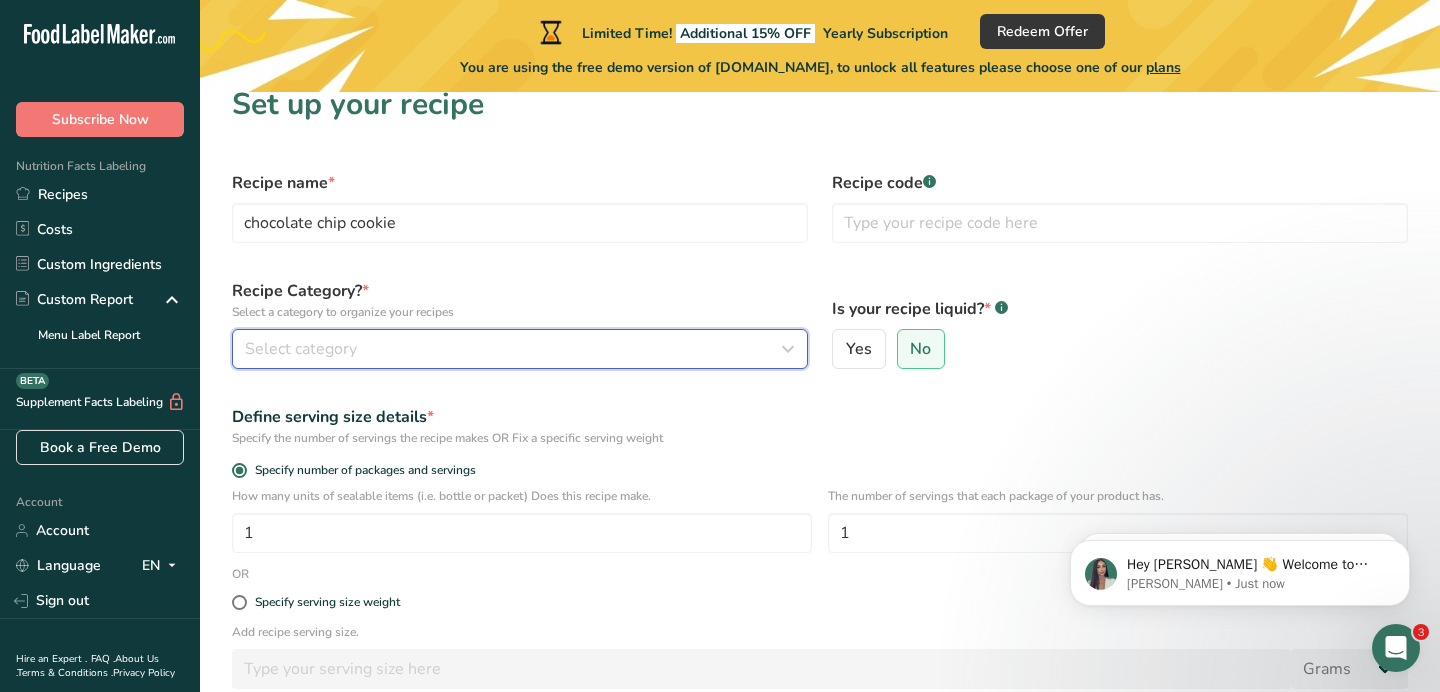 click on "Select category" at bounding box center [514, 349] 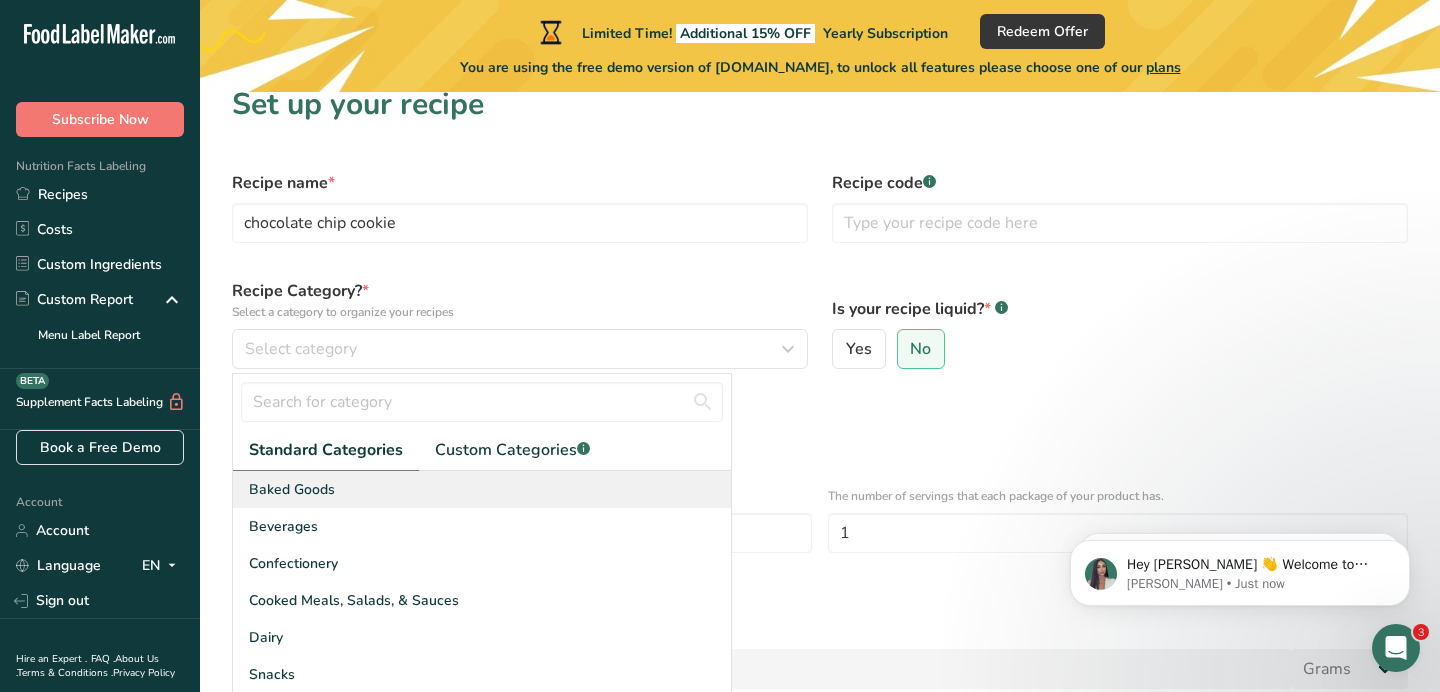 click on "Baked Goods" at bounding box center [482, 489] 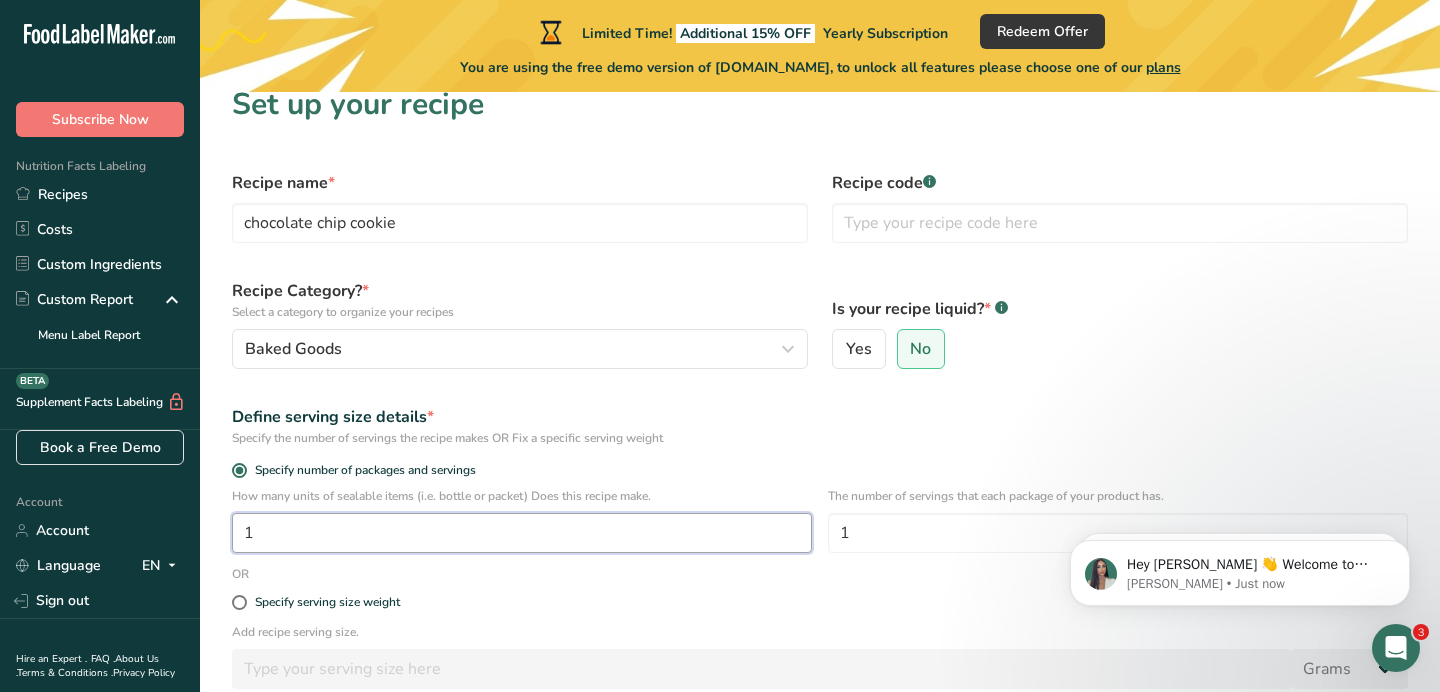 click on "1" at bounding box center (522, 533) 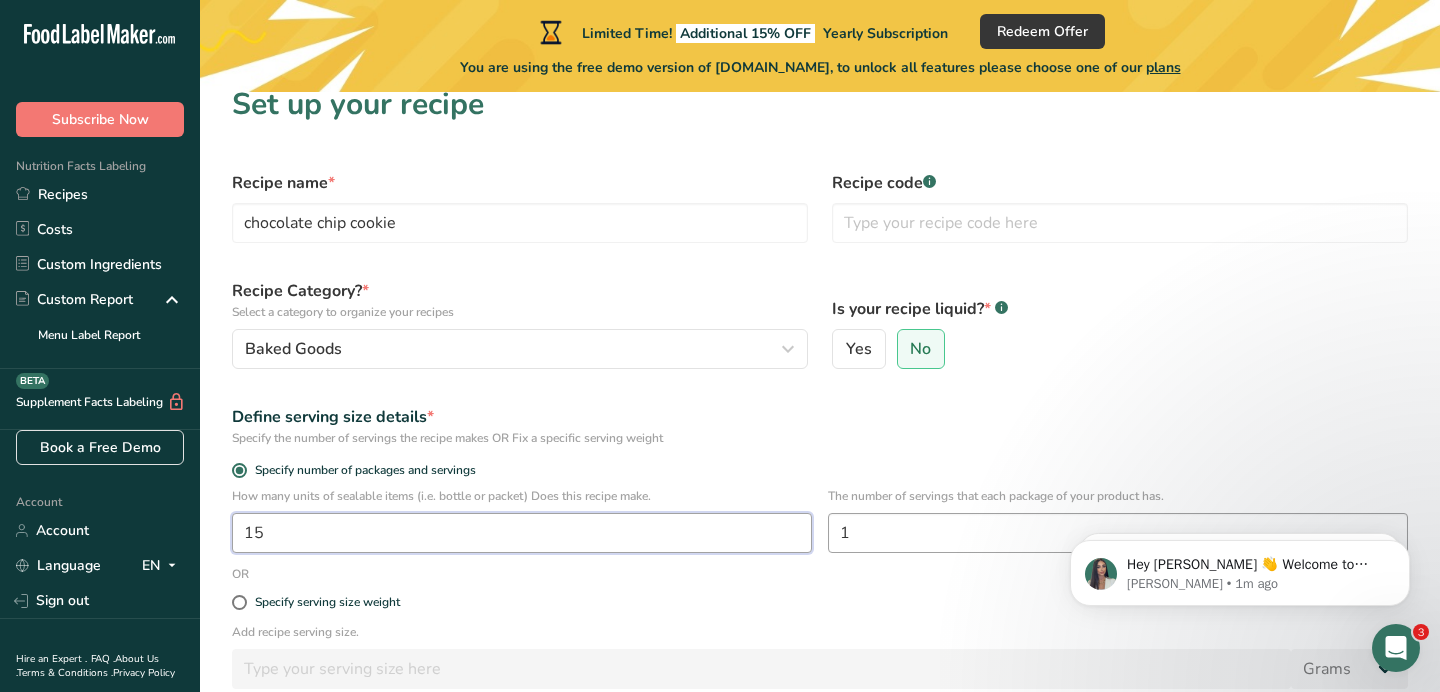 type on "15" 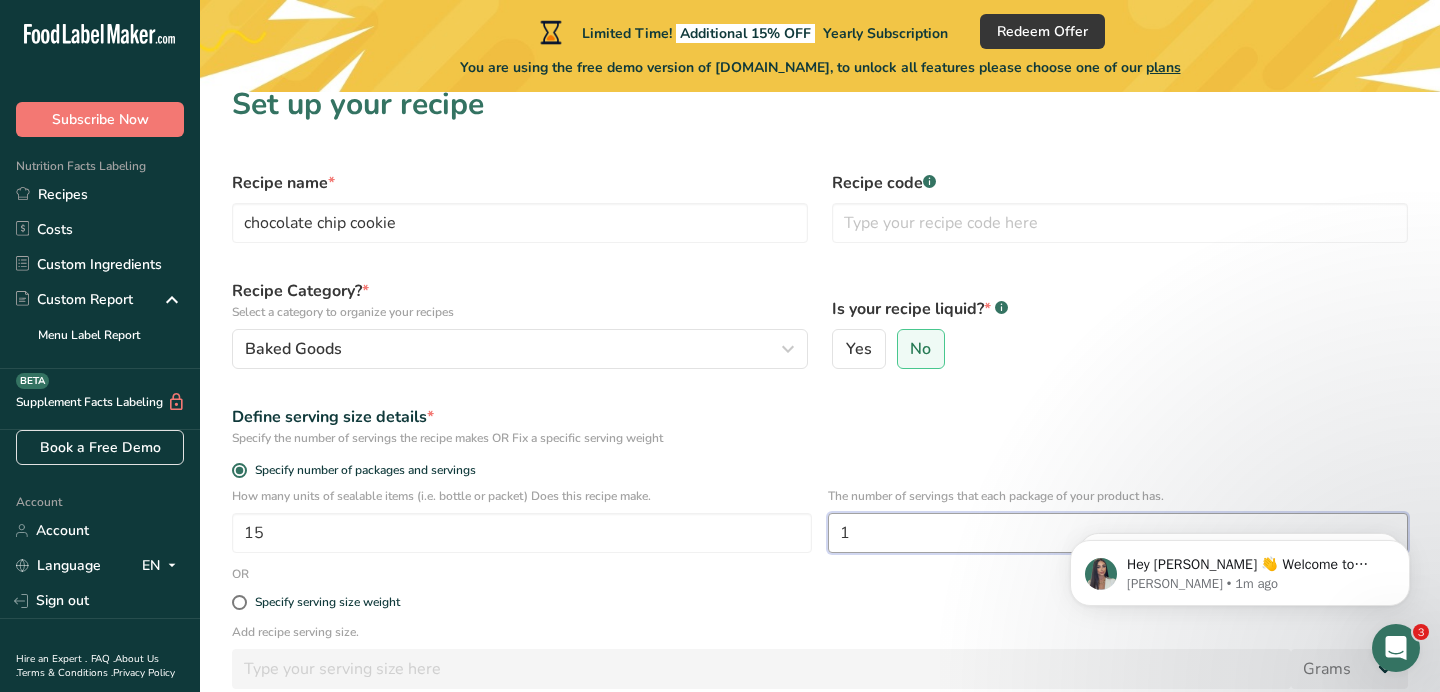 click on "1" at bounding box center (1118, 533) 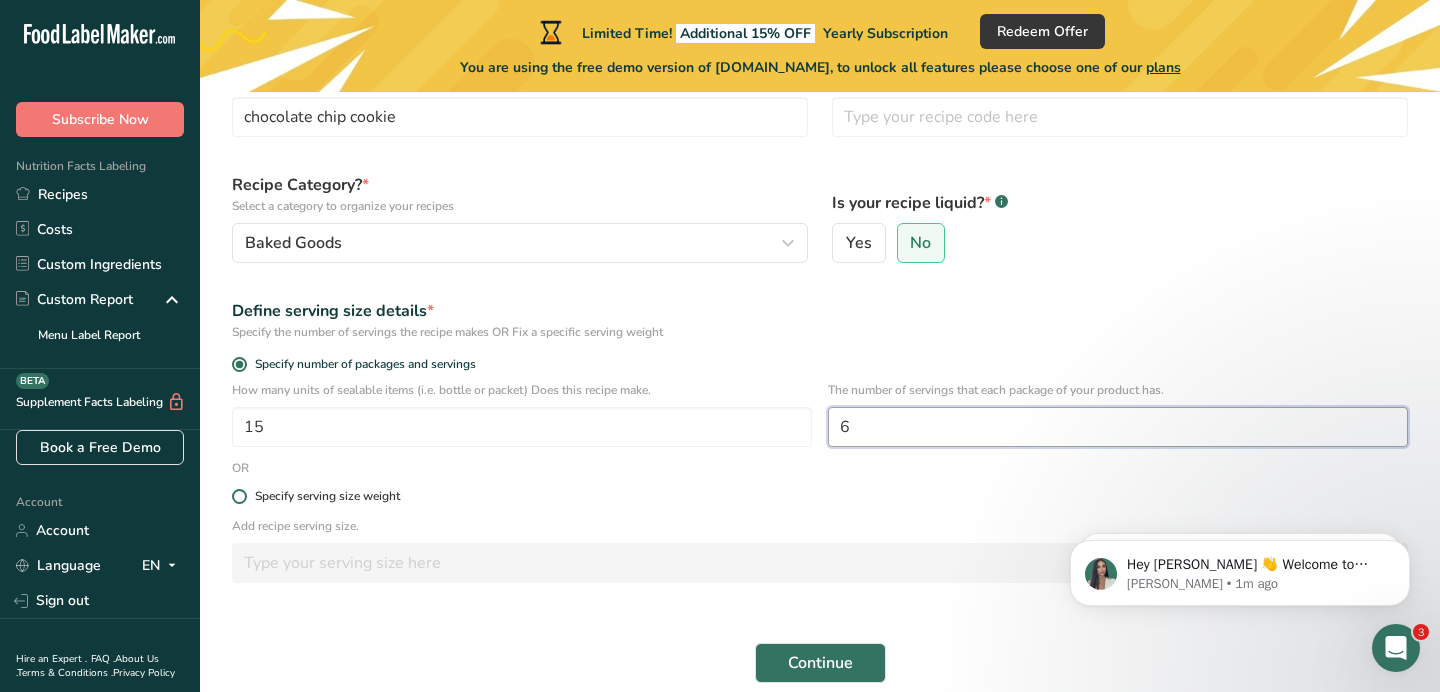 scroll, scrollTop: 198, scrollLeft: 0, axis: vertical 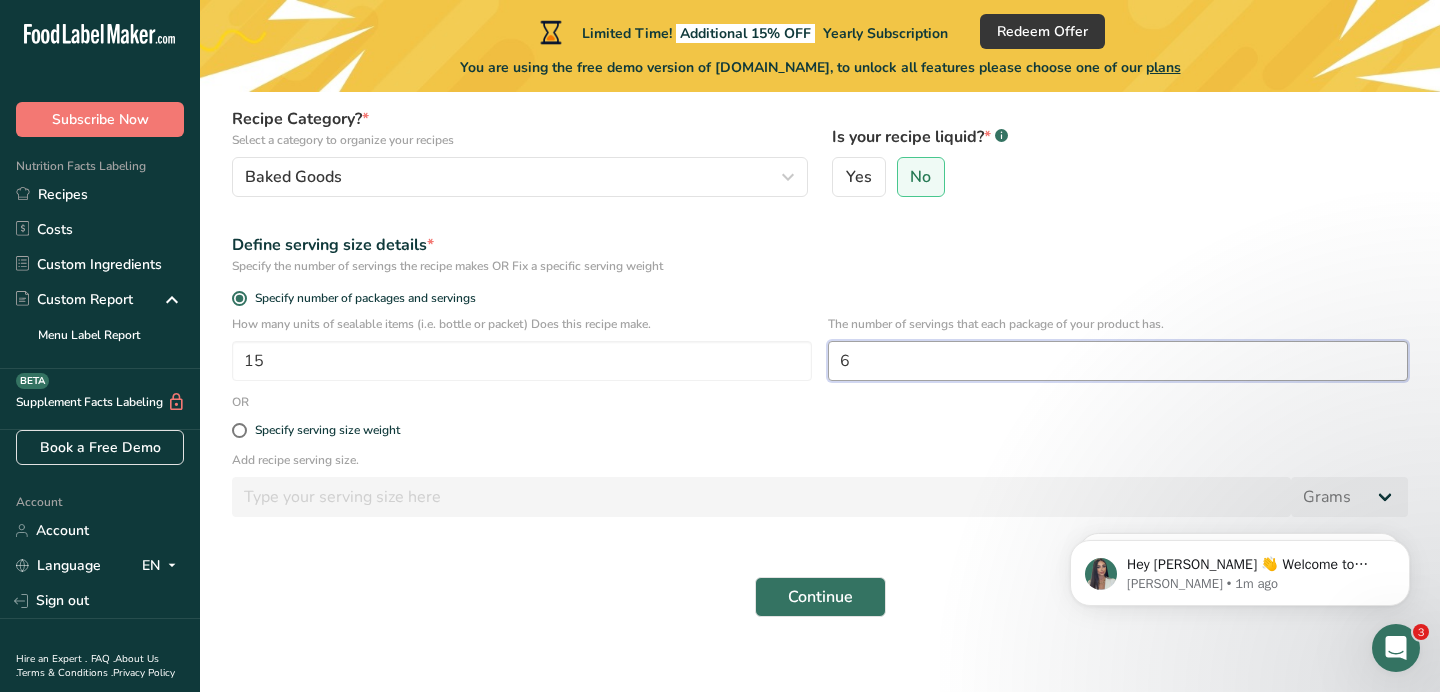 type on "6" 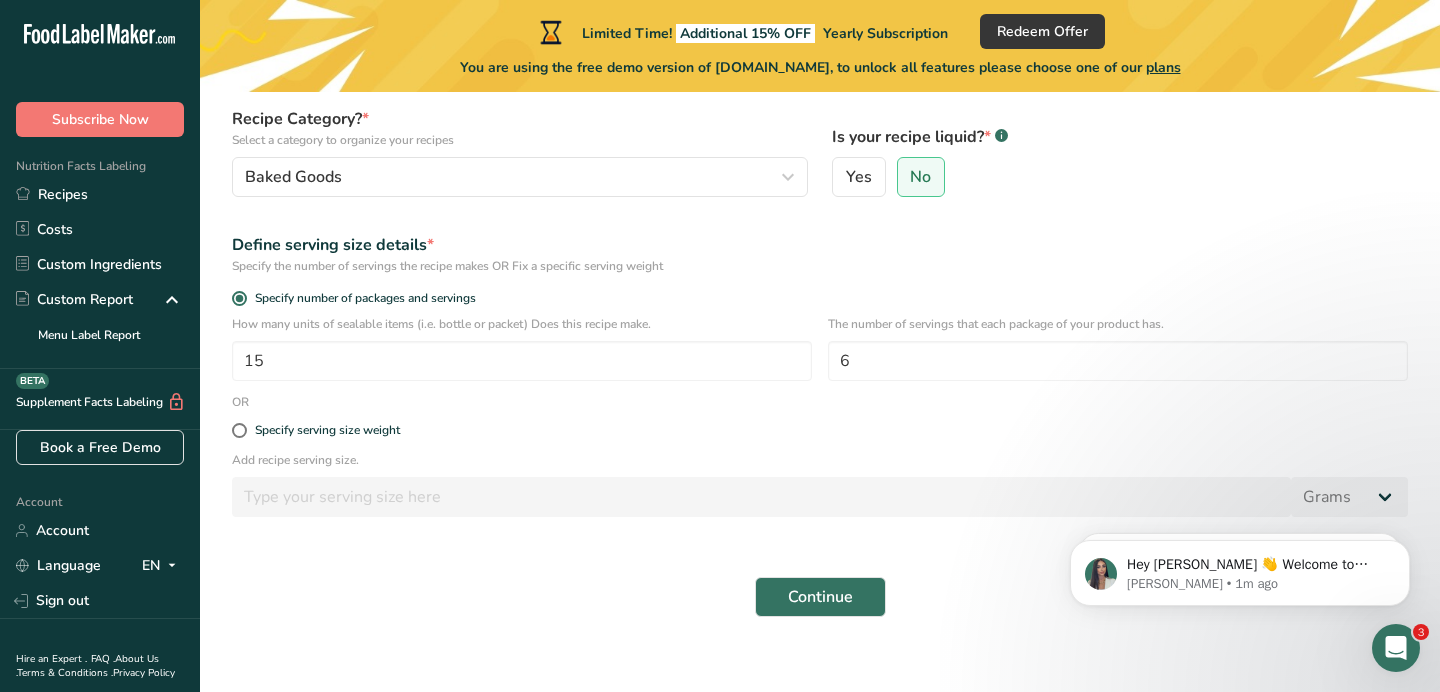 scroll, scrollTop: 219, scrollLeft: 0, axis: vertical 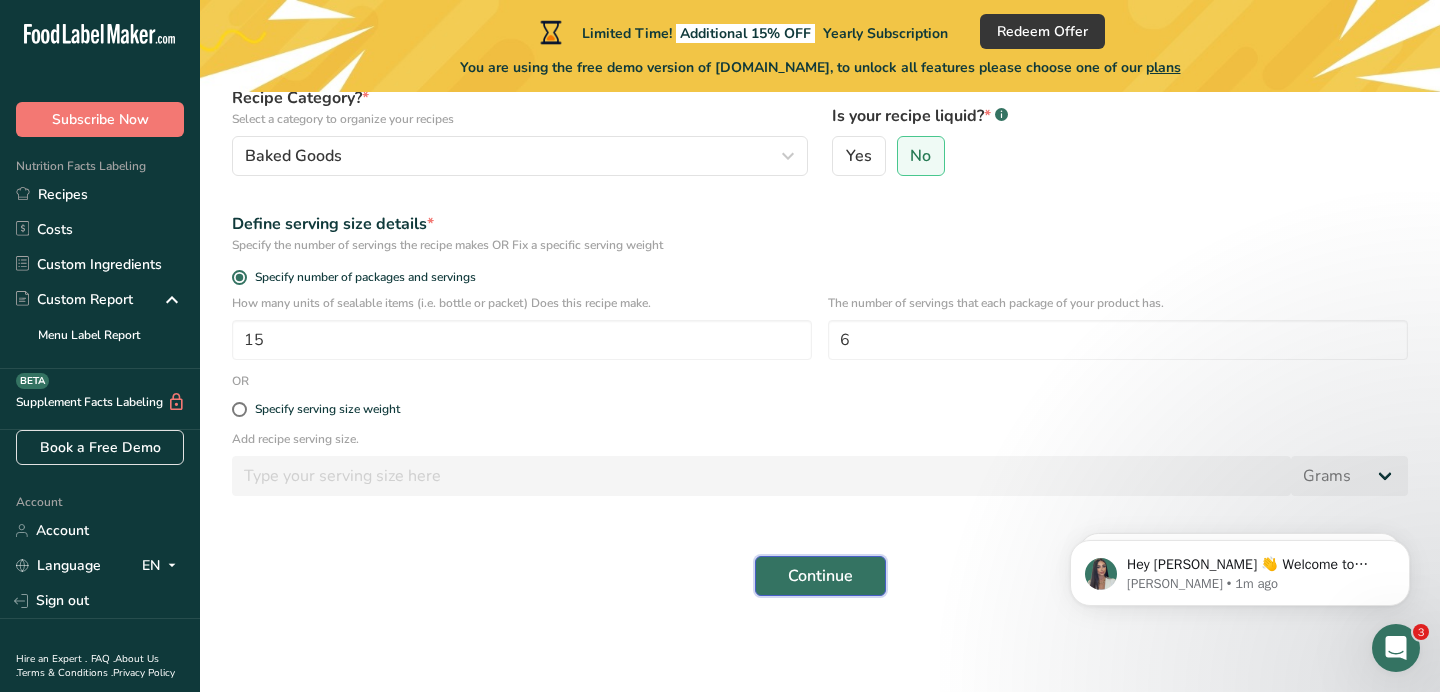 click on "Continue" at bounding box center [820, 576] 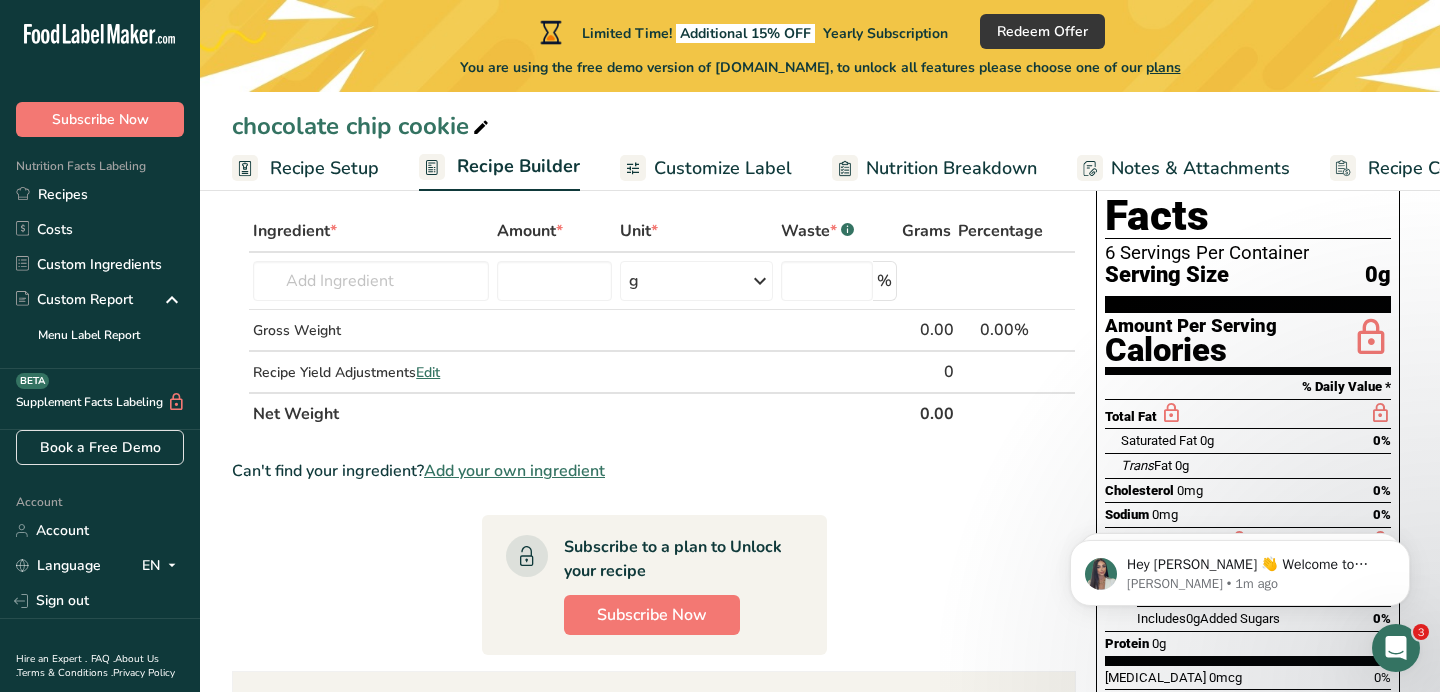 scroll, scrollTop: 101, scrollLeft: 0, axis: vertical 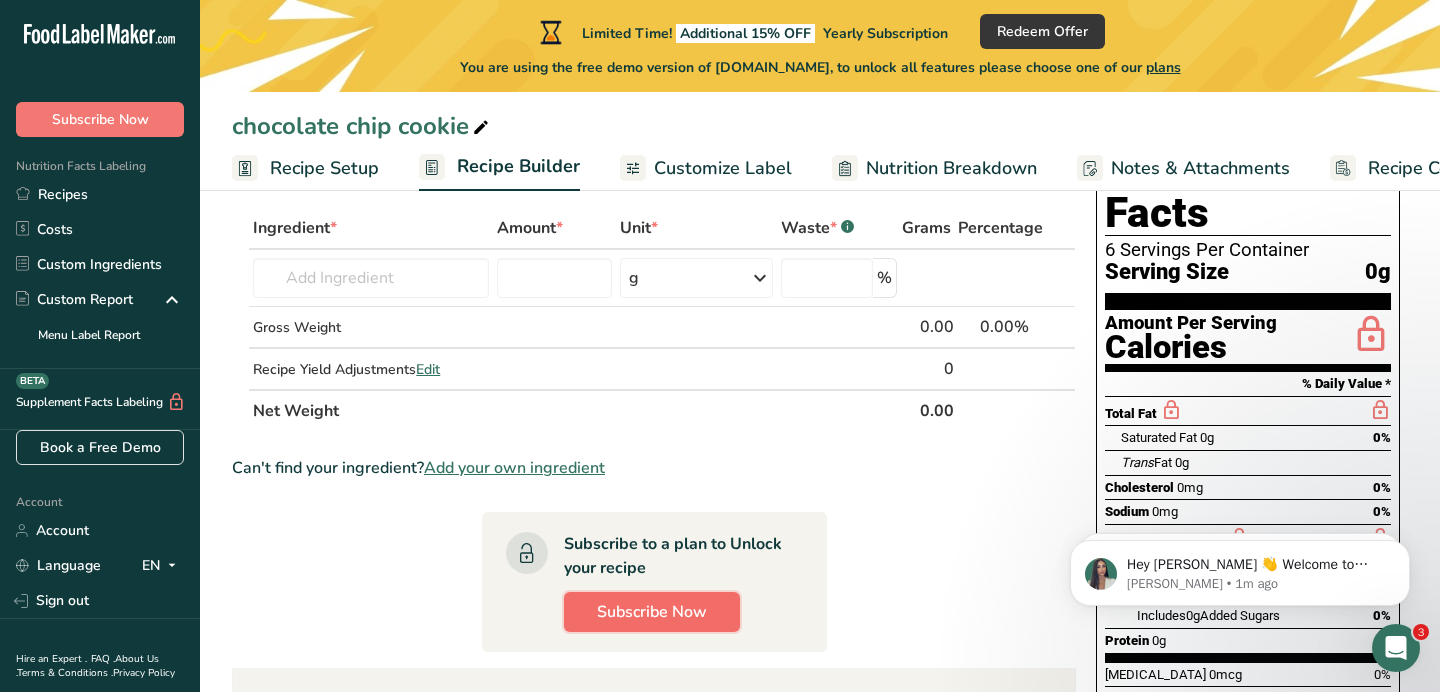 click on "Subscribe Now" at bounding box center (652, 612) 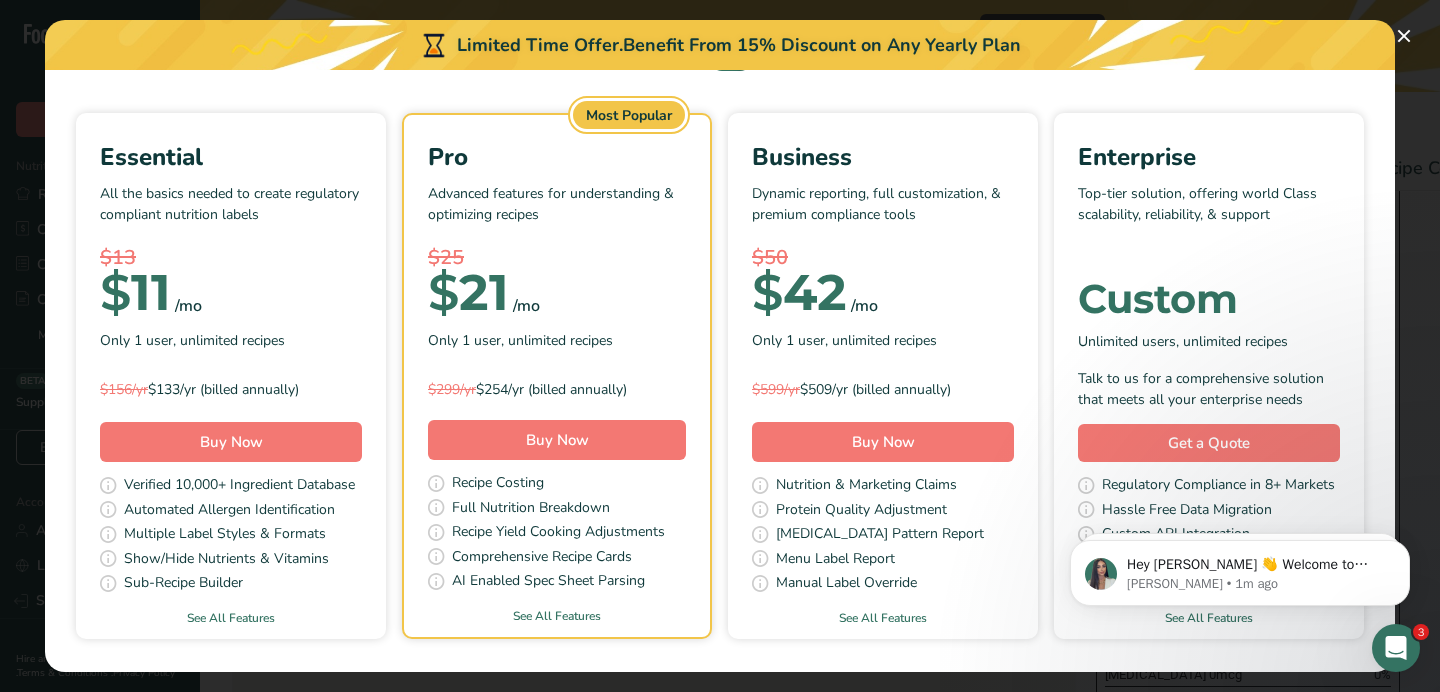 scroll, scrollTop: 124, scrollLeft: 0, axis: vertical 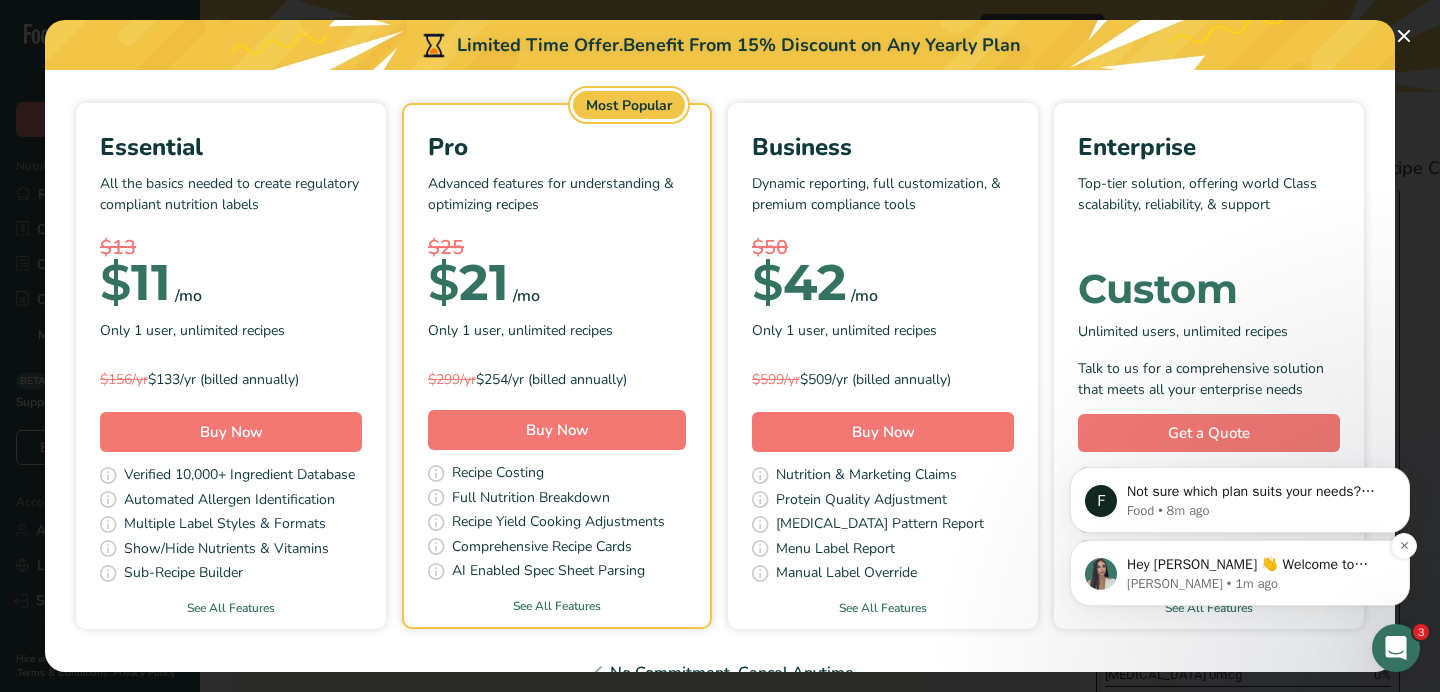 click on "Hey Amanda 👋 Welcome to Food Label Maker🙌 Take a look around! If you have any questions, just reply to this message." at bounding box center (1256, 565) 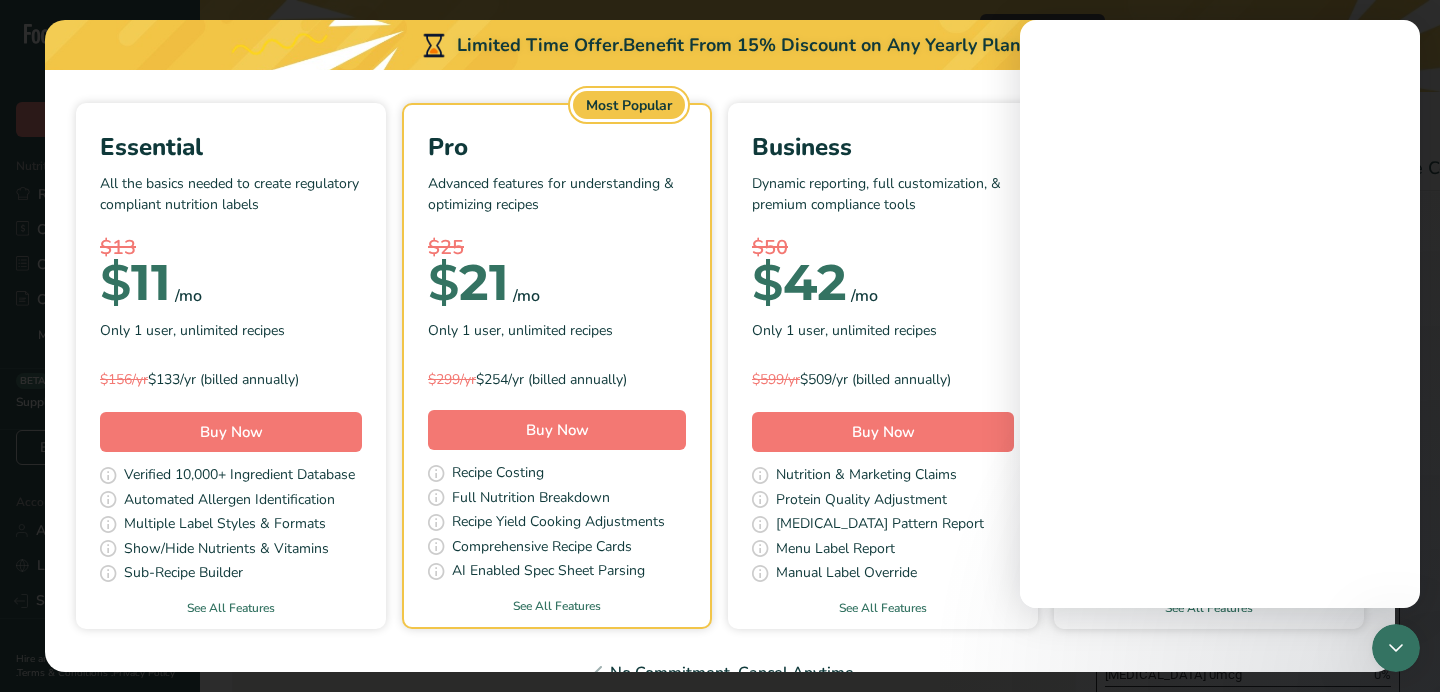 scroll, scrollTop: 0, scrollLeft: 0, axis: both 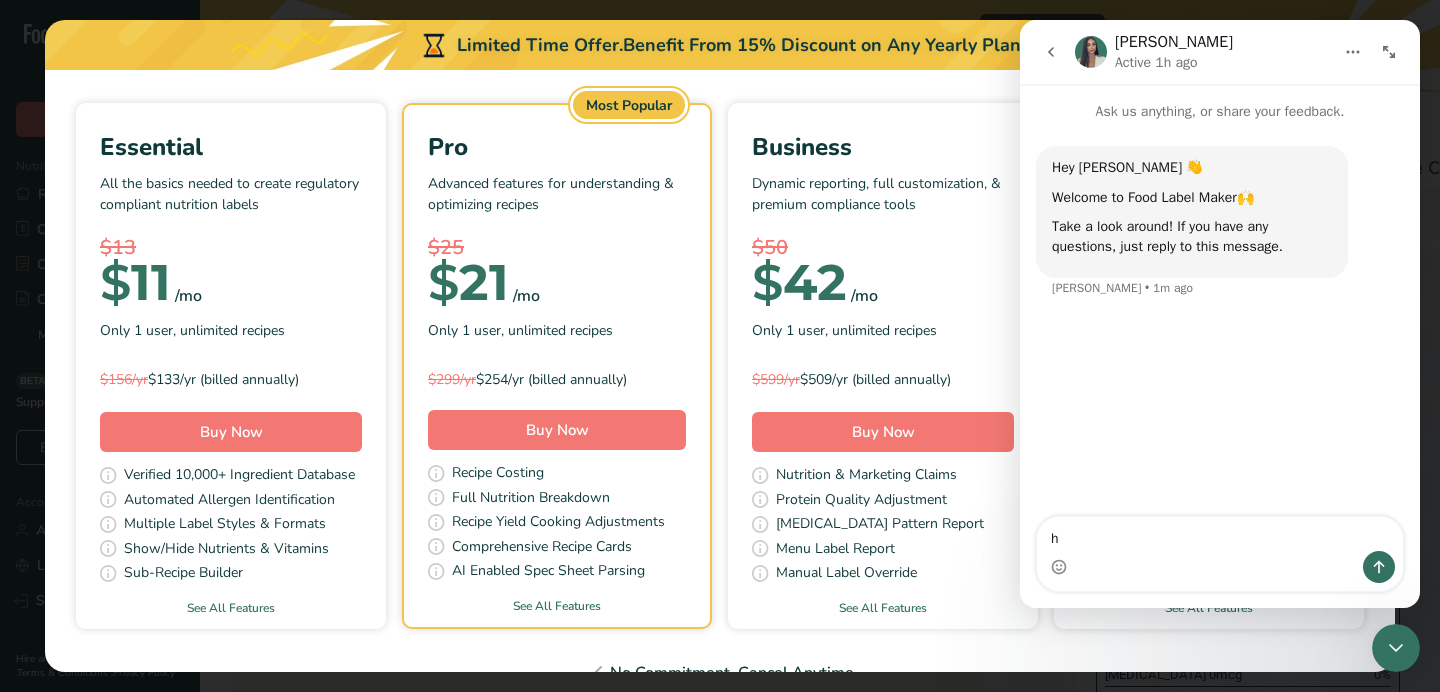 type on "hi" 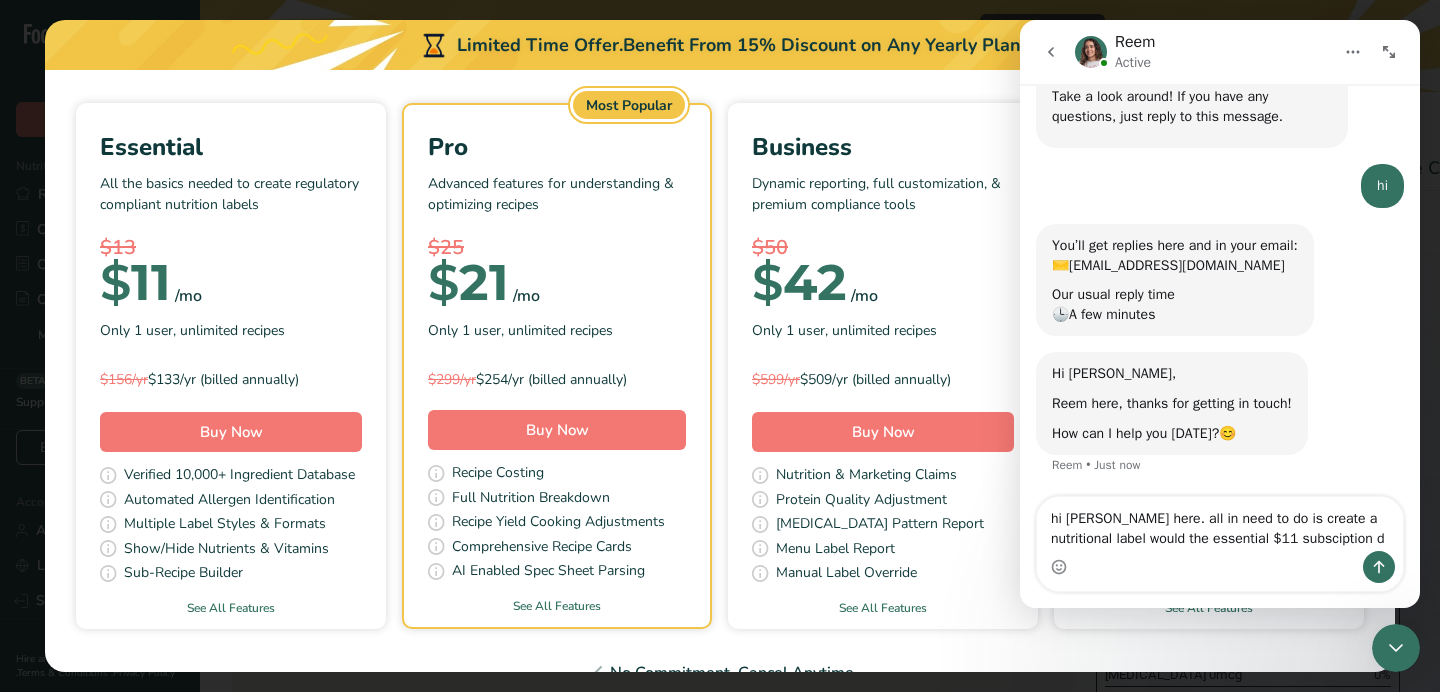 scroll, scrollTop: 130, scrollLeft: 0, axis: vertical 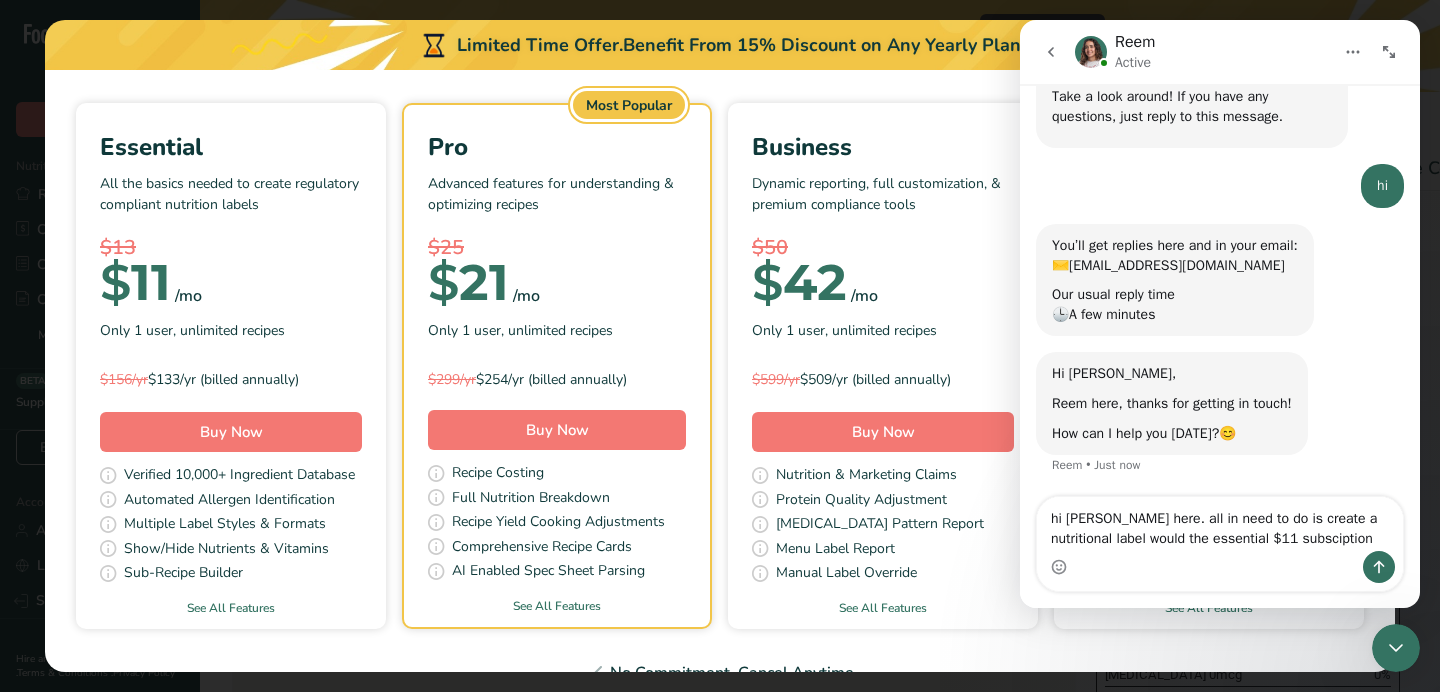 click on "hi Amanda here. all in need to do is create a nutritional label would the essential $11 subsciption" at bounding box center [1220, 524] 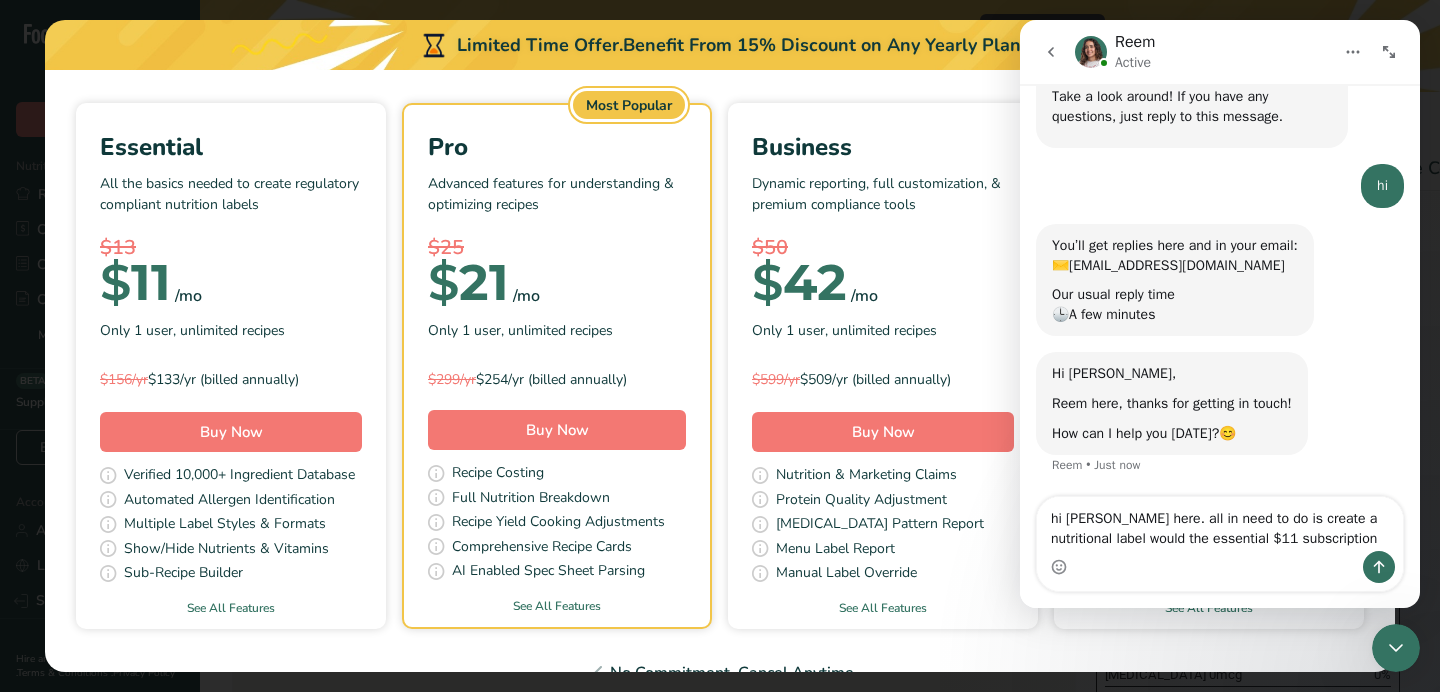 click at bounding box center (1220, 567) 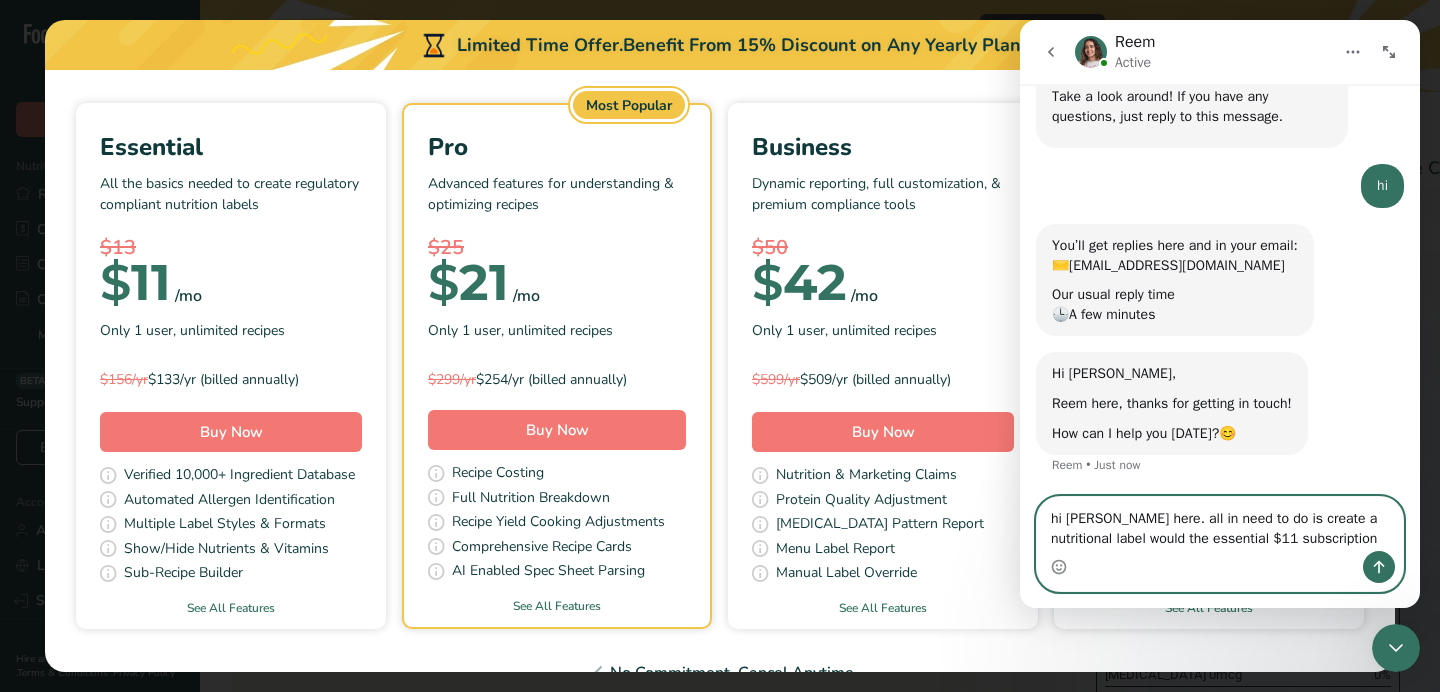 click on "hi Amanda here. all in need to do is create a nutritional label would the essential $11 subscription" at bounding box center (1220, 524) 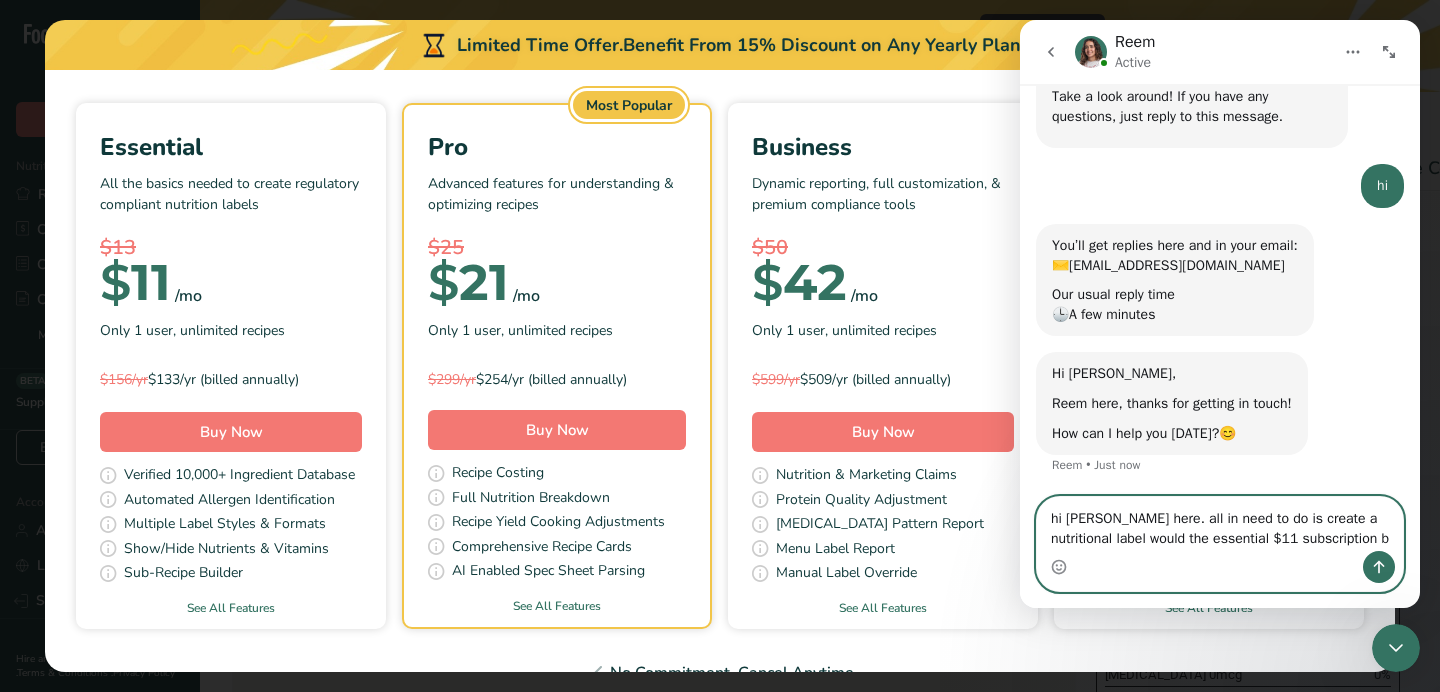 scroll, scrollTop: 150, scrollLeft: 0, axis: vertical 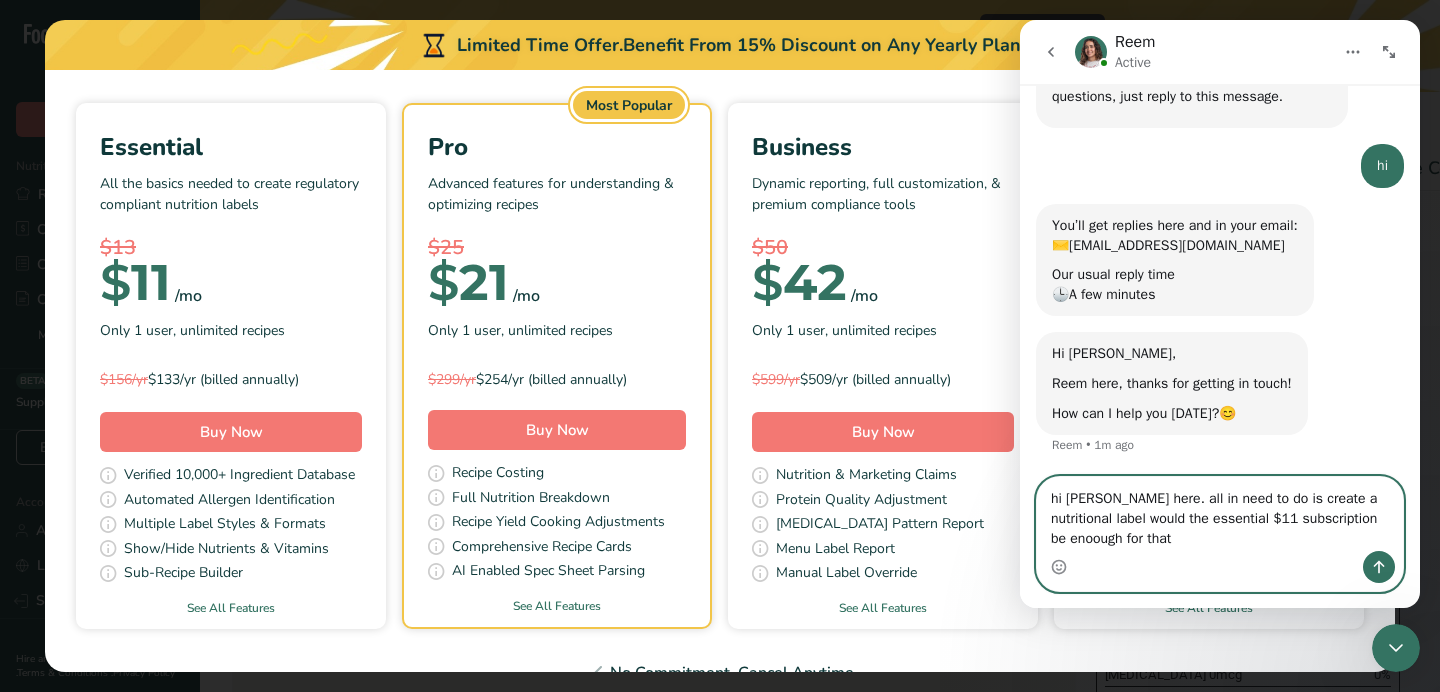 click on "hi Amanda here. all in need to do is create a nutritional label would the essential $11 subscription be enoough for that" at bounding box center [1220, 514] 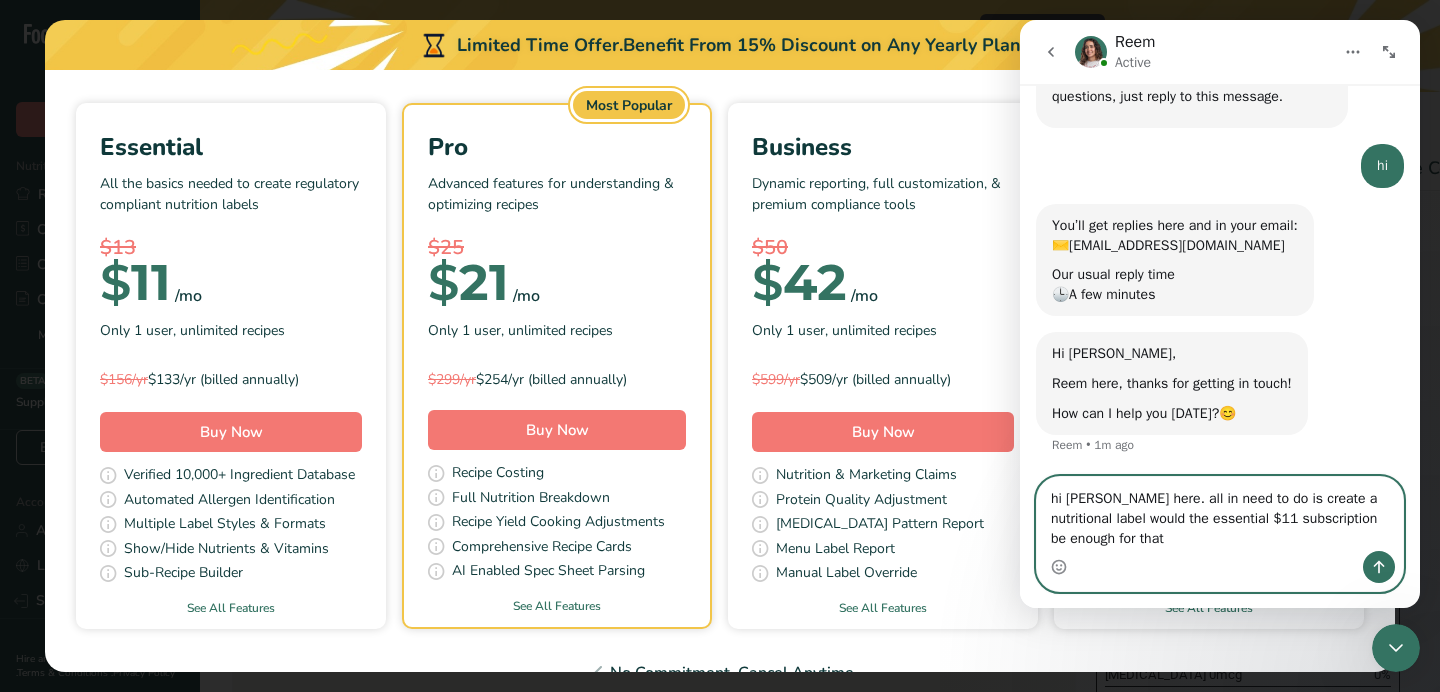 type on "hi Amanda here. all in need to do is create a nutritional label would the essential $11 subscription be enough for that" 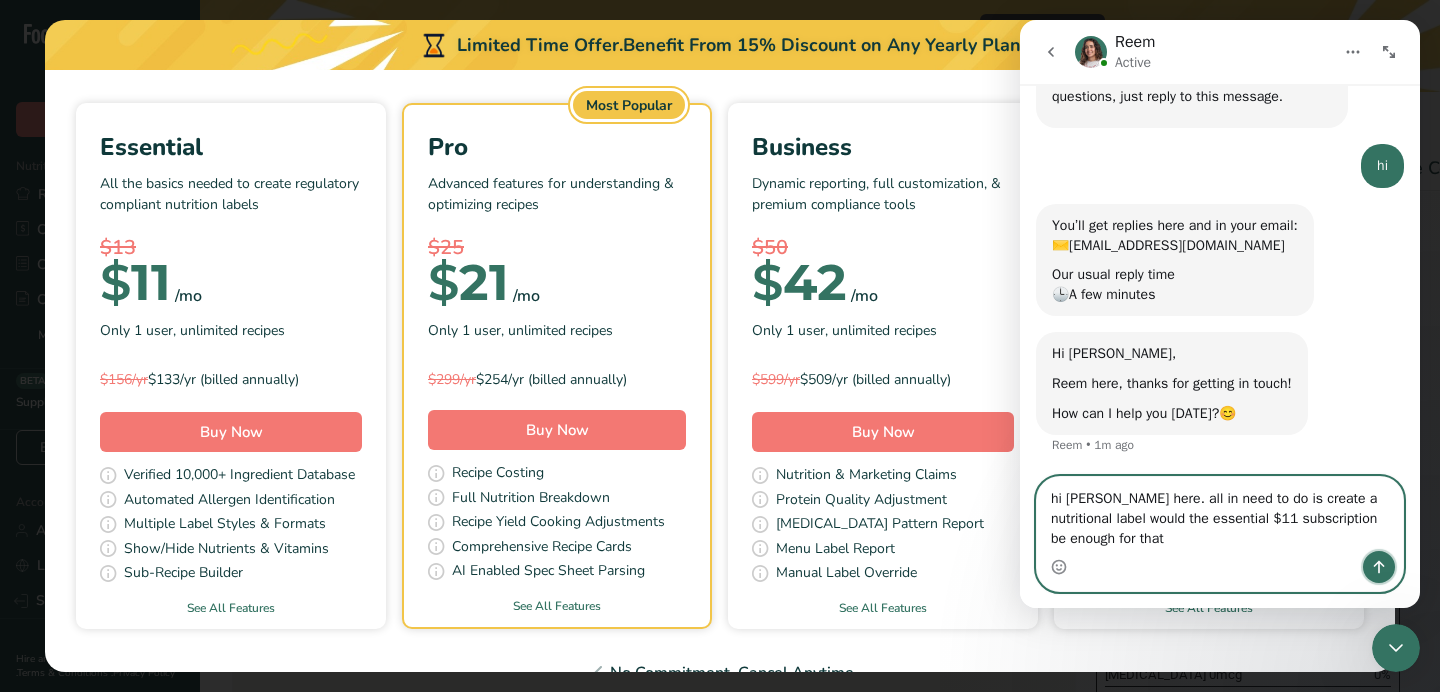 click 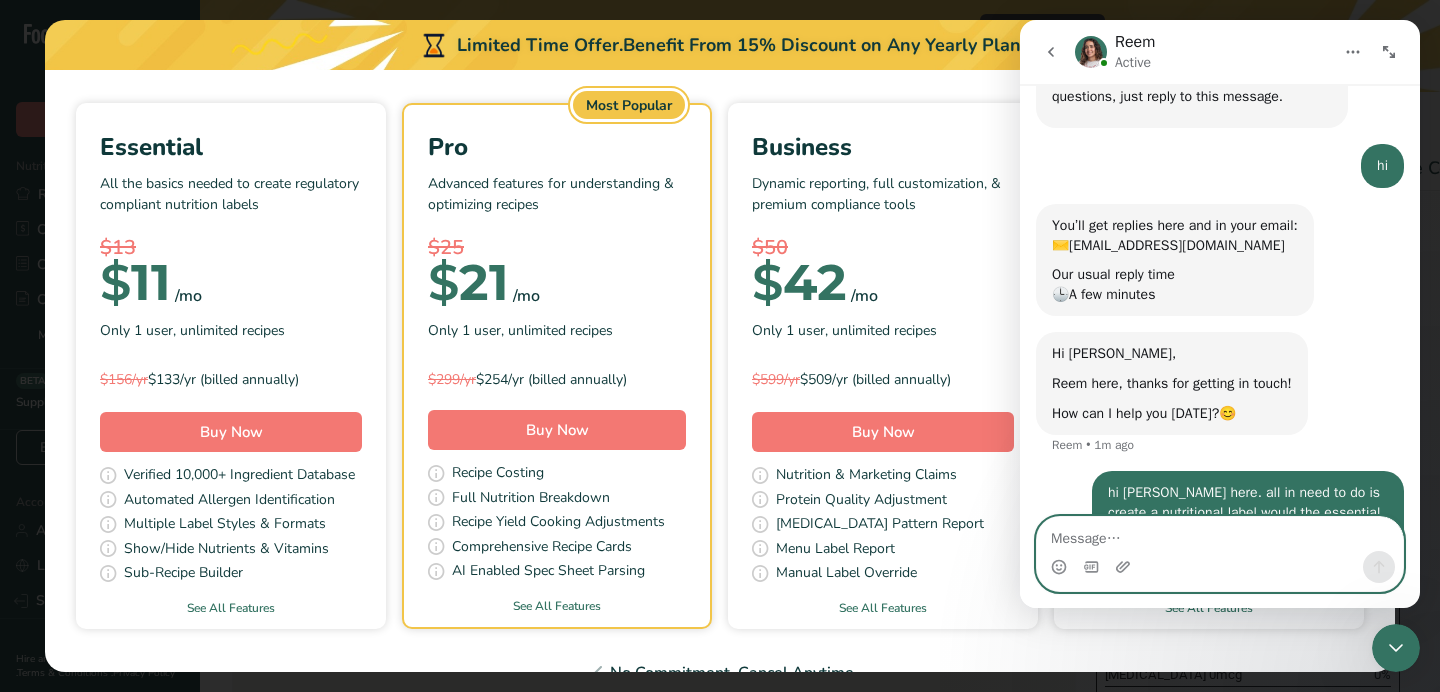 scroll, scrollTop: 209, scrollLeft: 0, axis: vertical 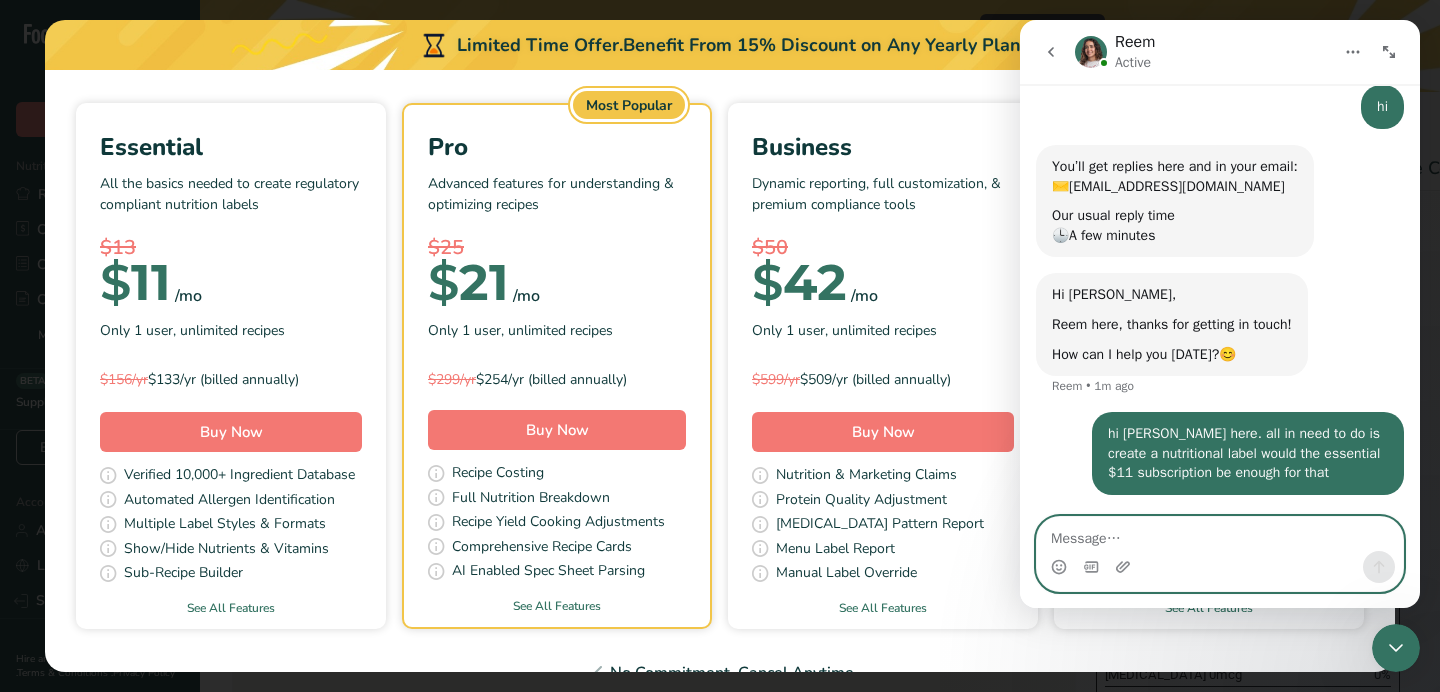 click at bounding box center (1220, 534) 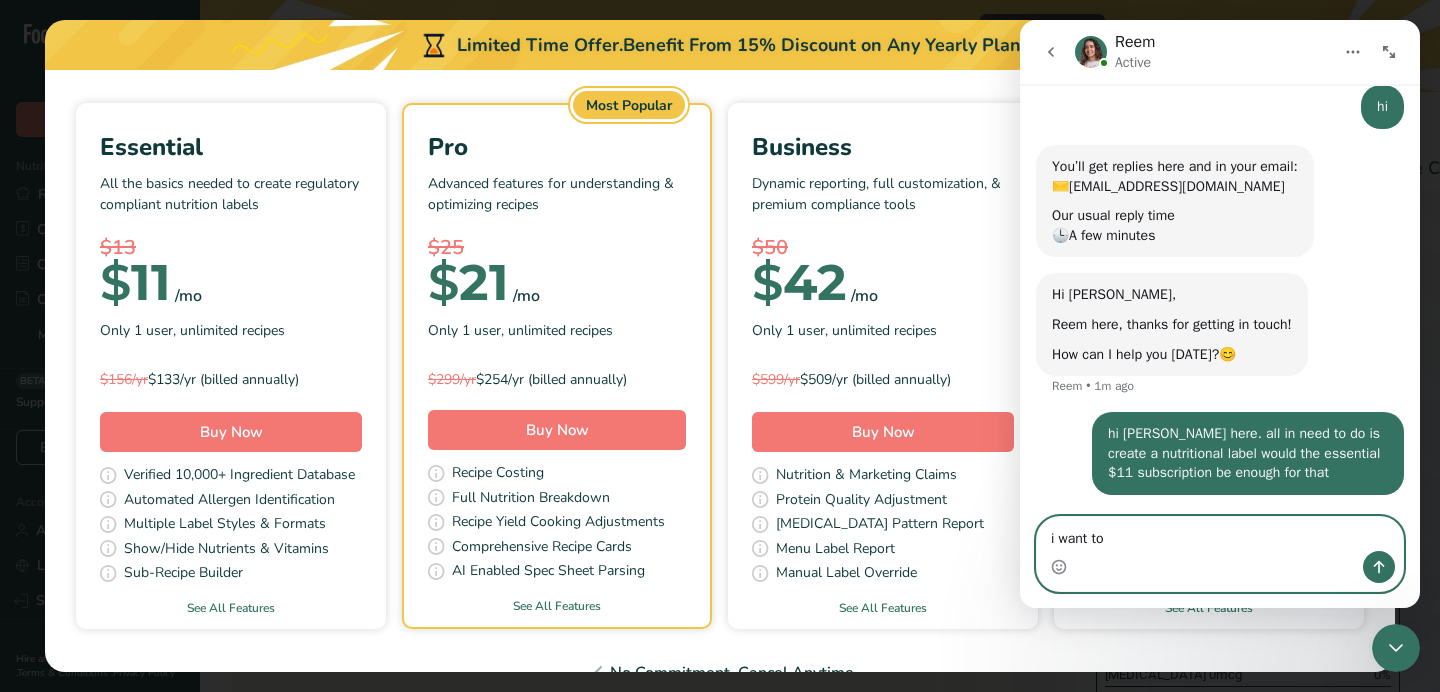 scroll, scrollTop: 286, scrollLeft: 0, axis: vertical 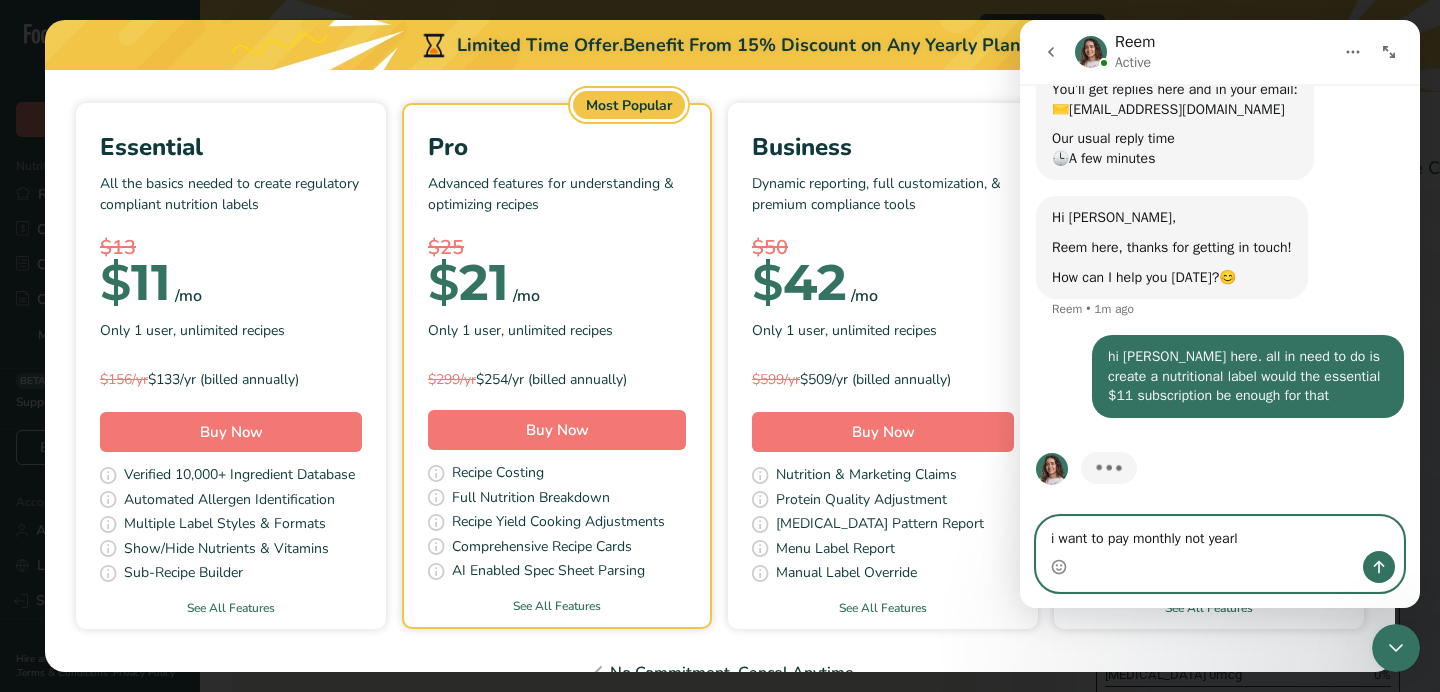 type on "i want to pay monthly not yearly" 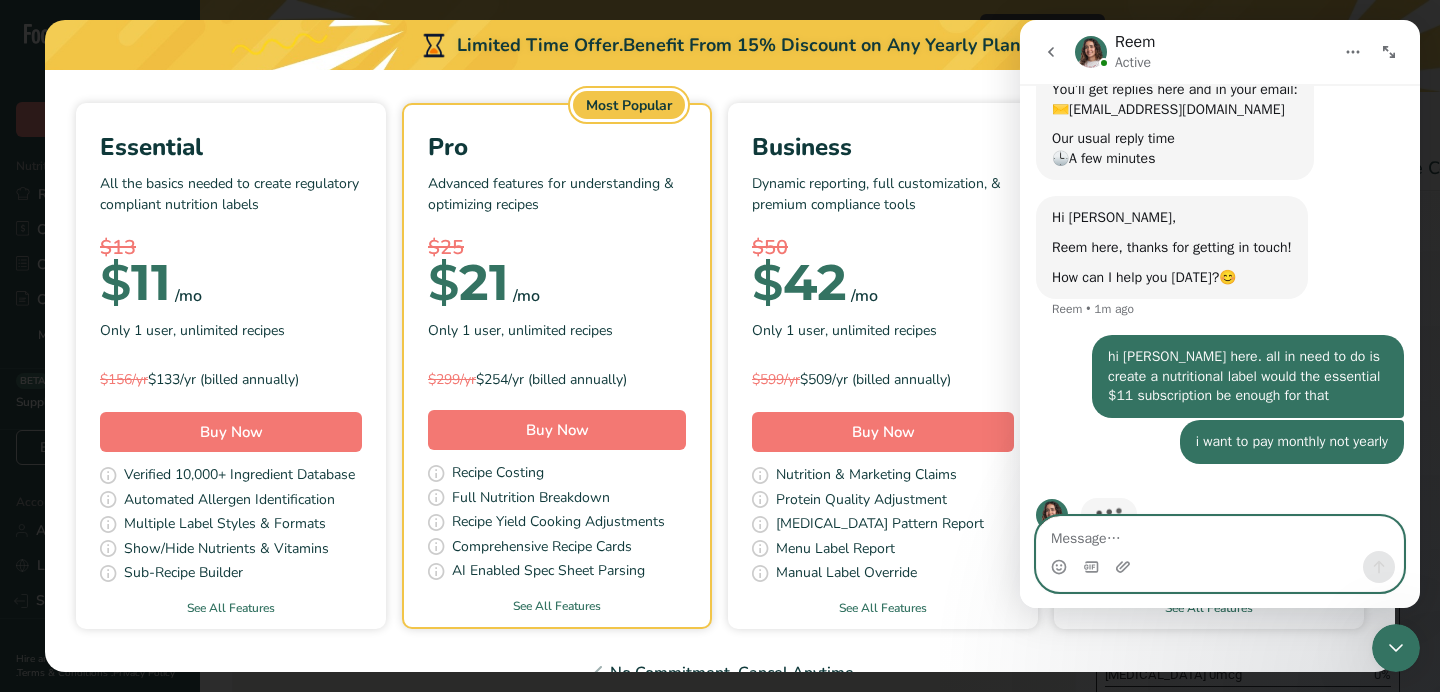 scroll, scrollTop: 331, scrollLeft: 0, axis: vertical 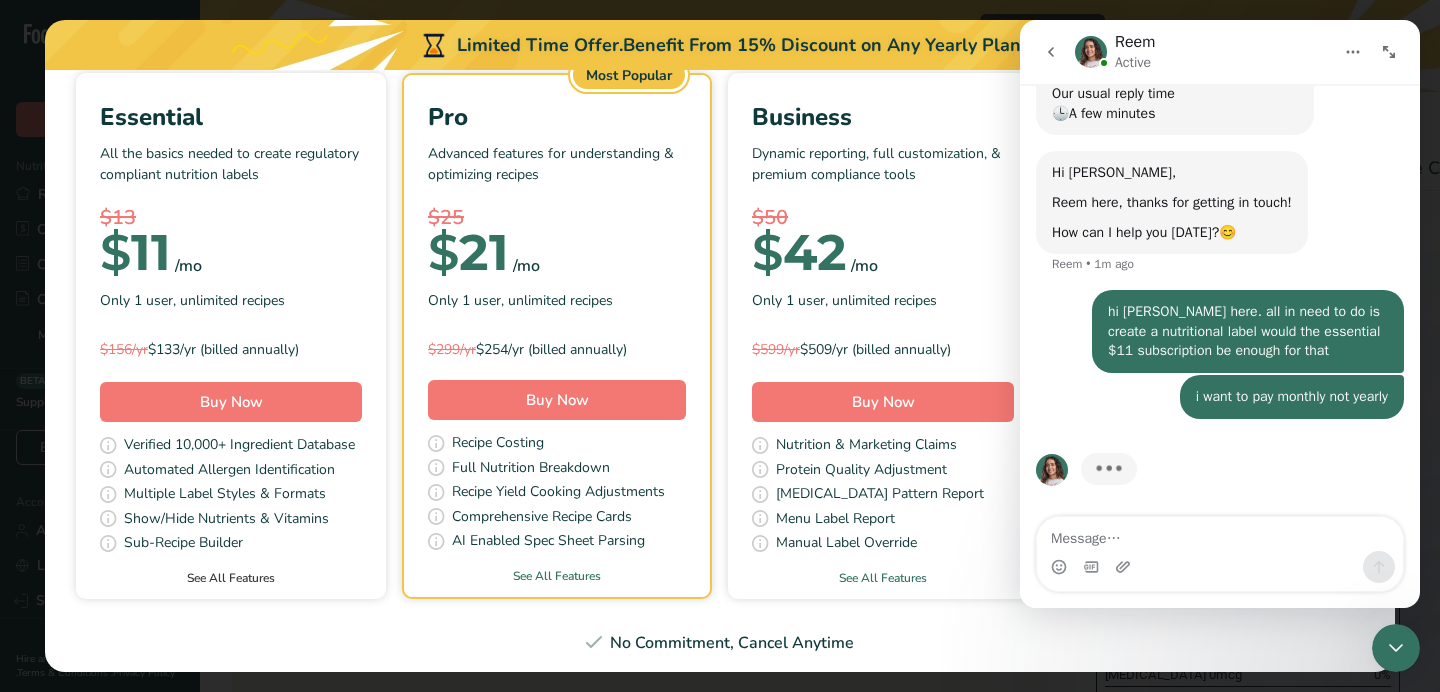 click on "See All Features" at bounding box center (231, 578) 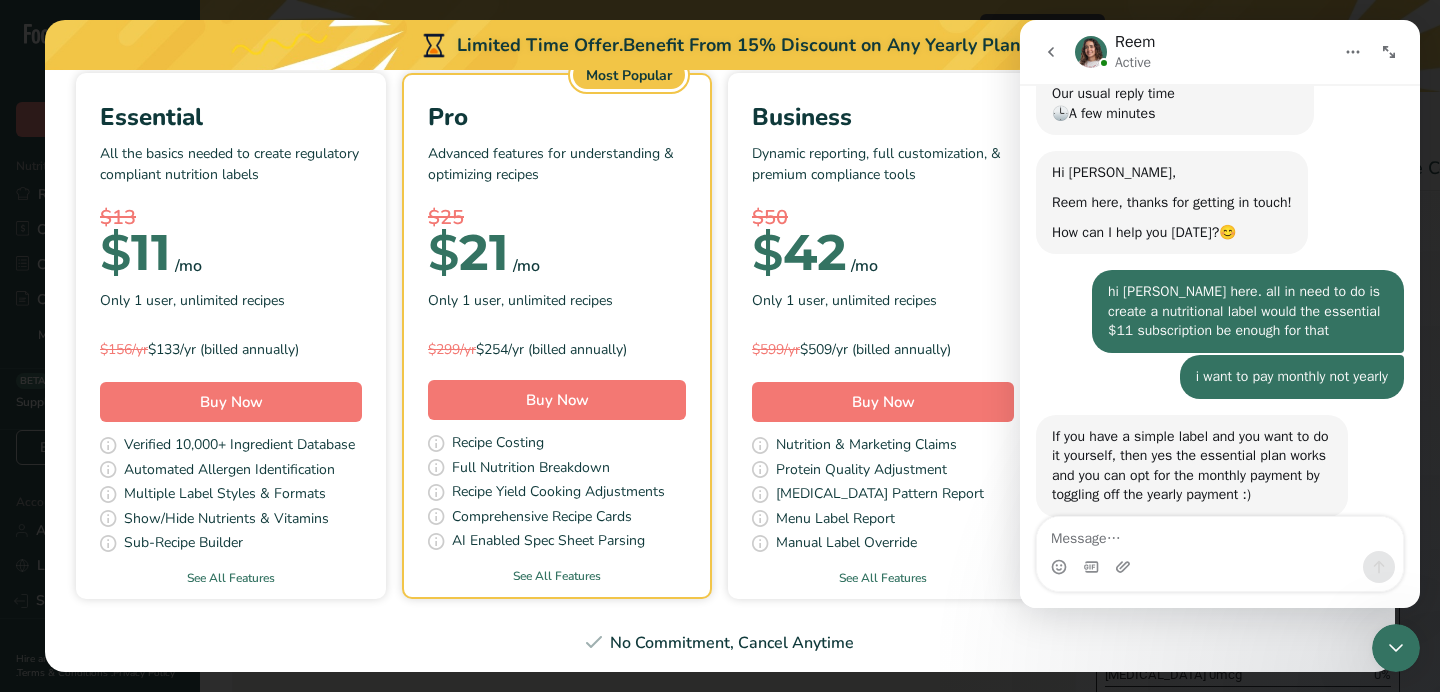 scroll, scrollTop: 392, scrollLeft: 0, axis: vertical 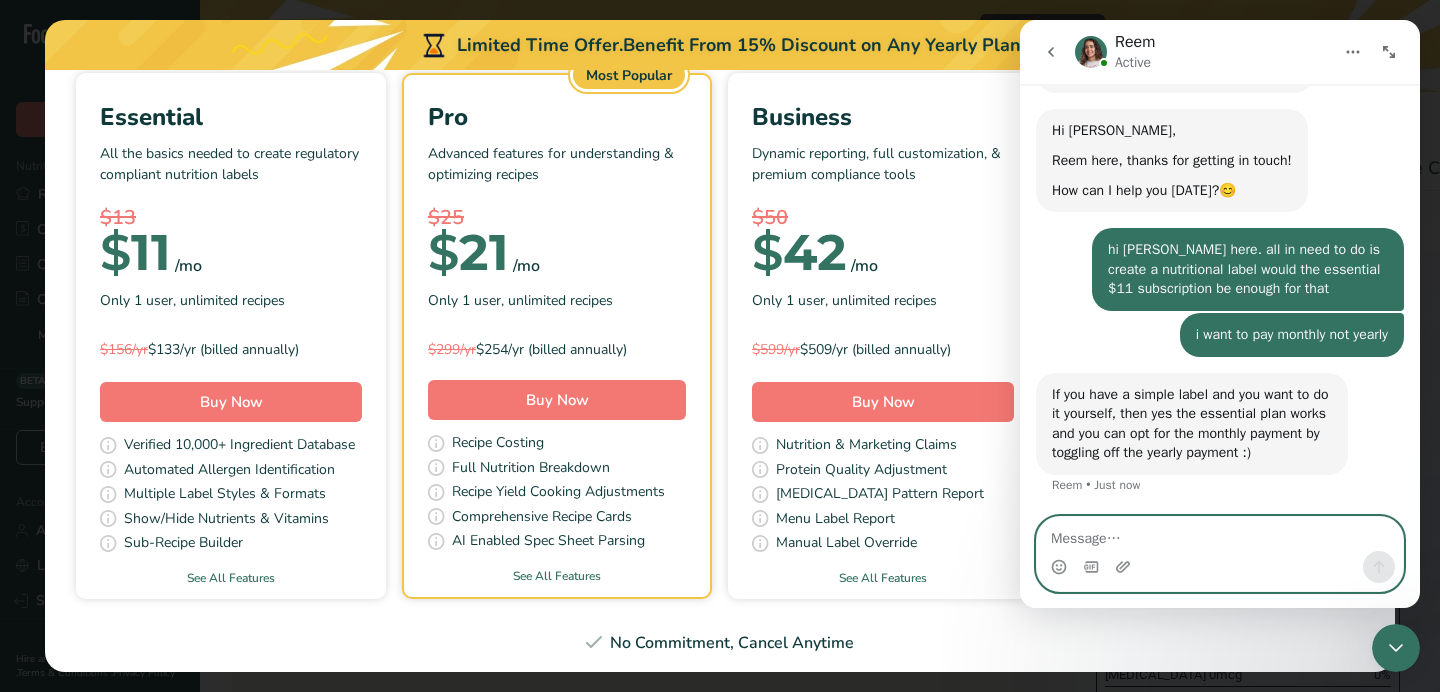 click at bounding box center [1220, 534] 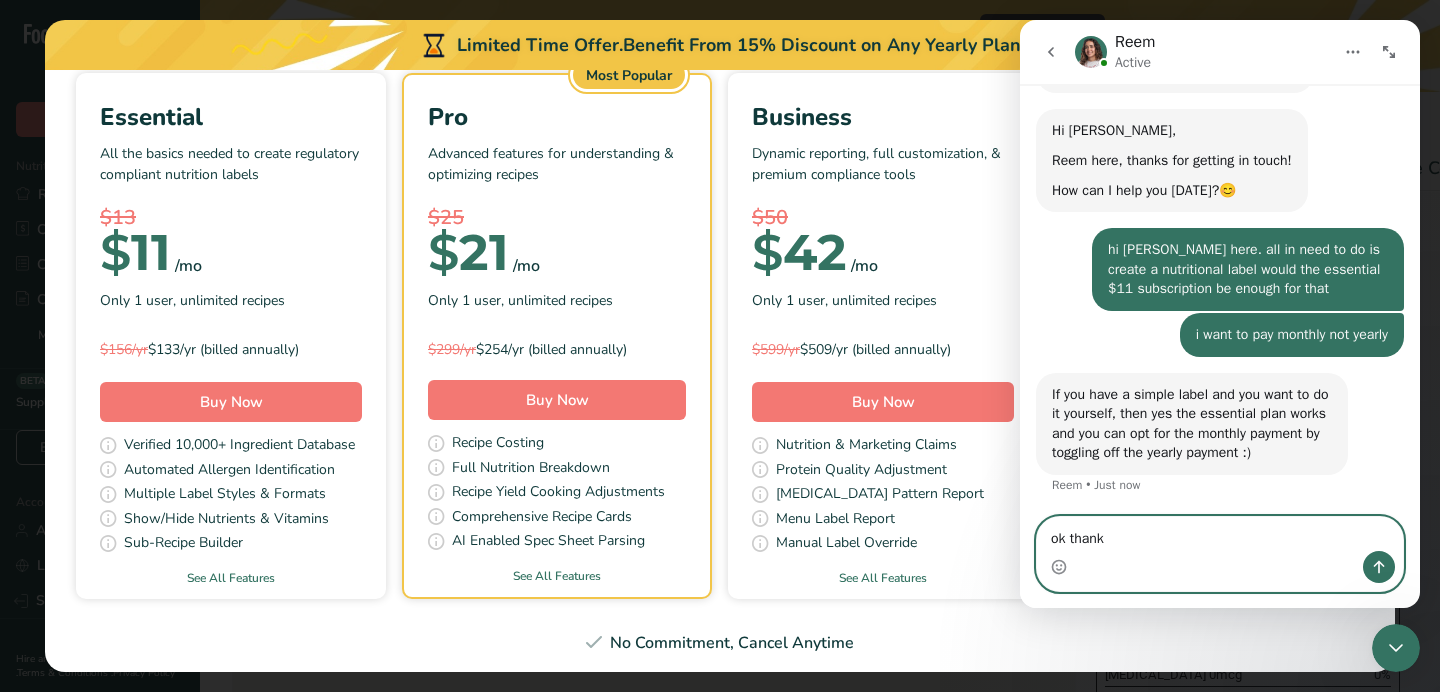type on "ok thanks" 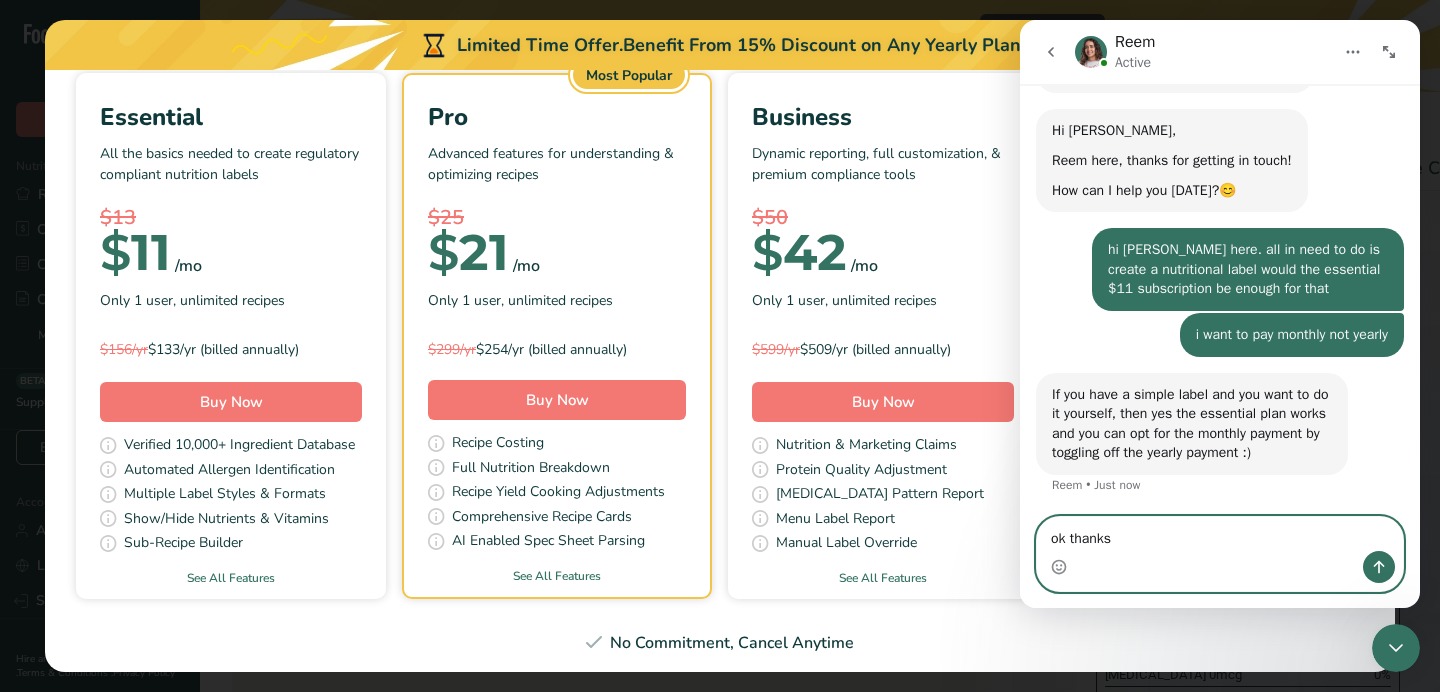 type 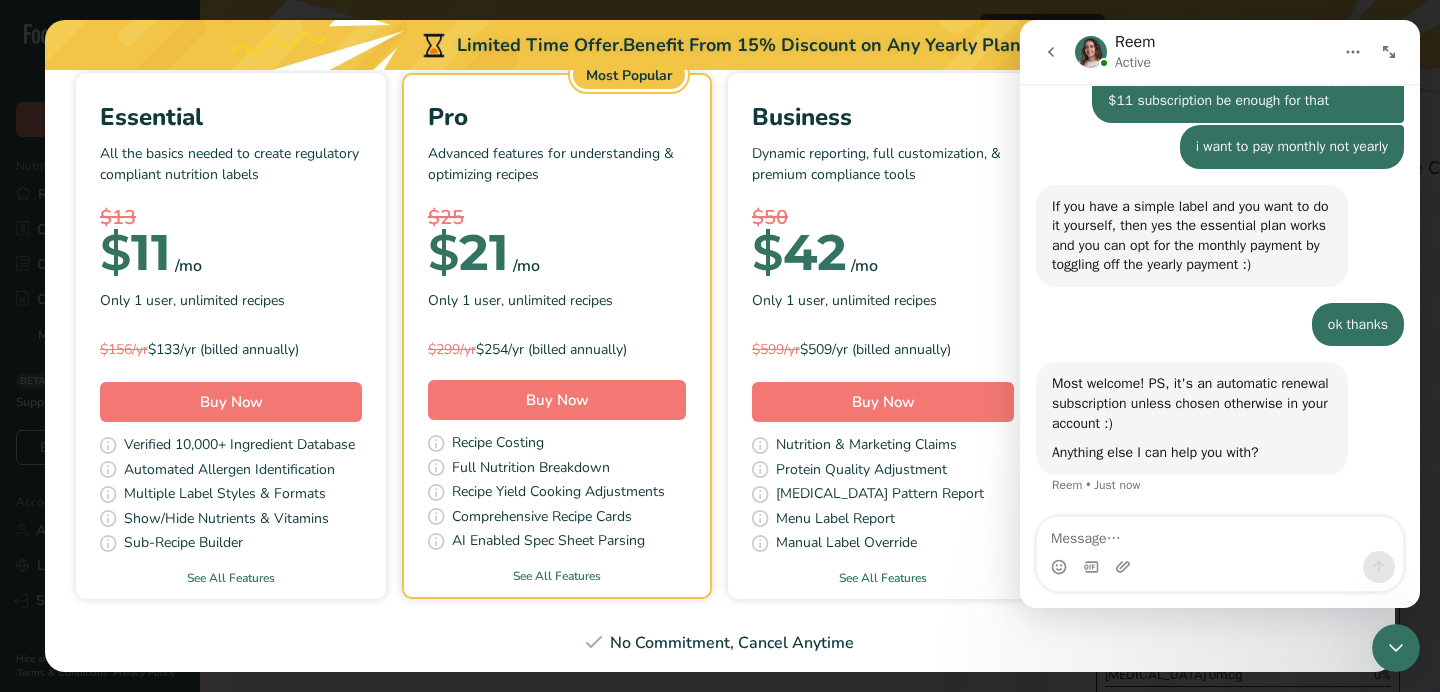 scroll, scrollTop: 580, scrollLeft: 0, axis: vertical 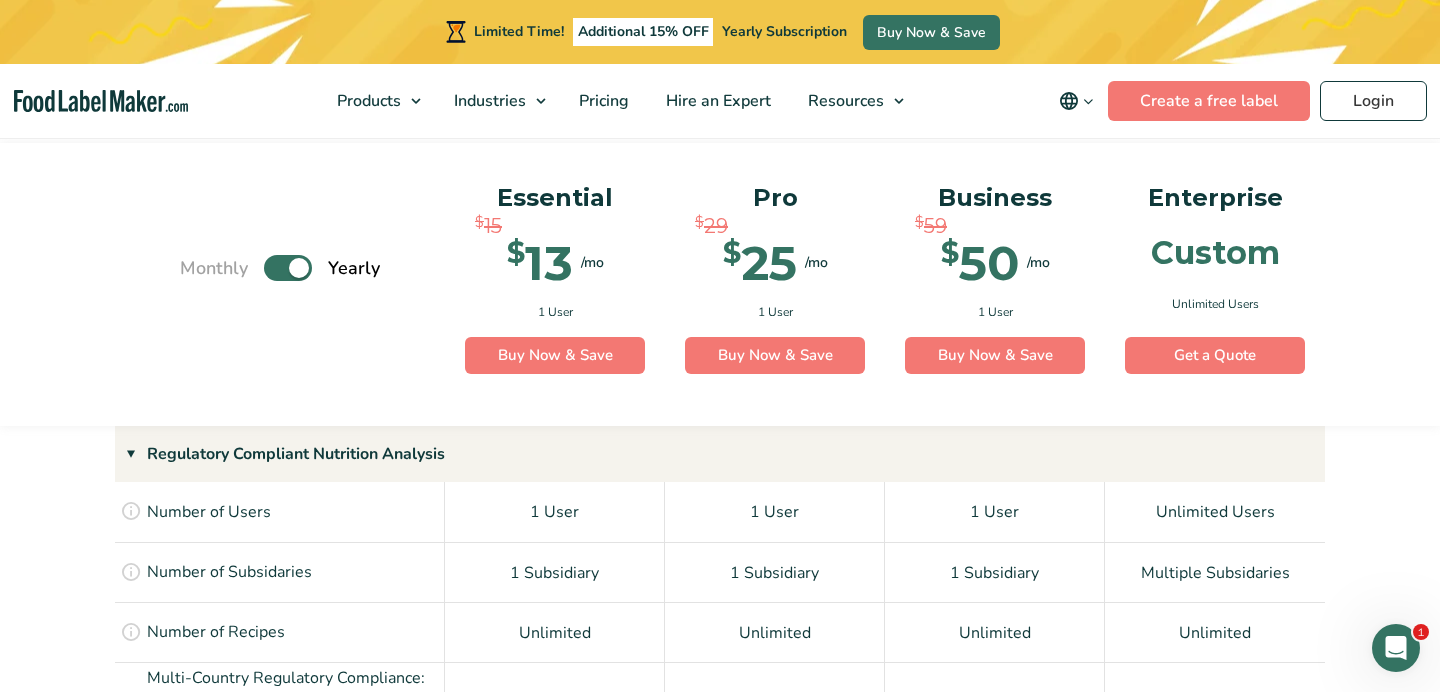 click on "Toggle" at bounding box center [288, 268] 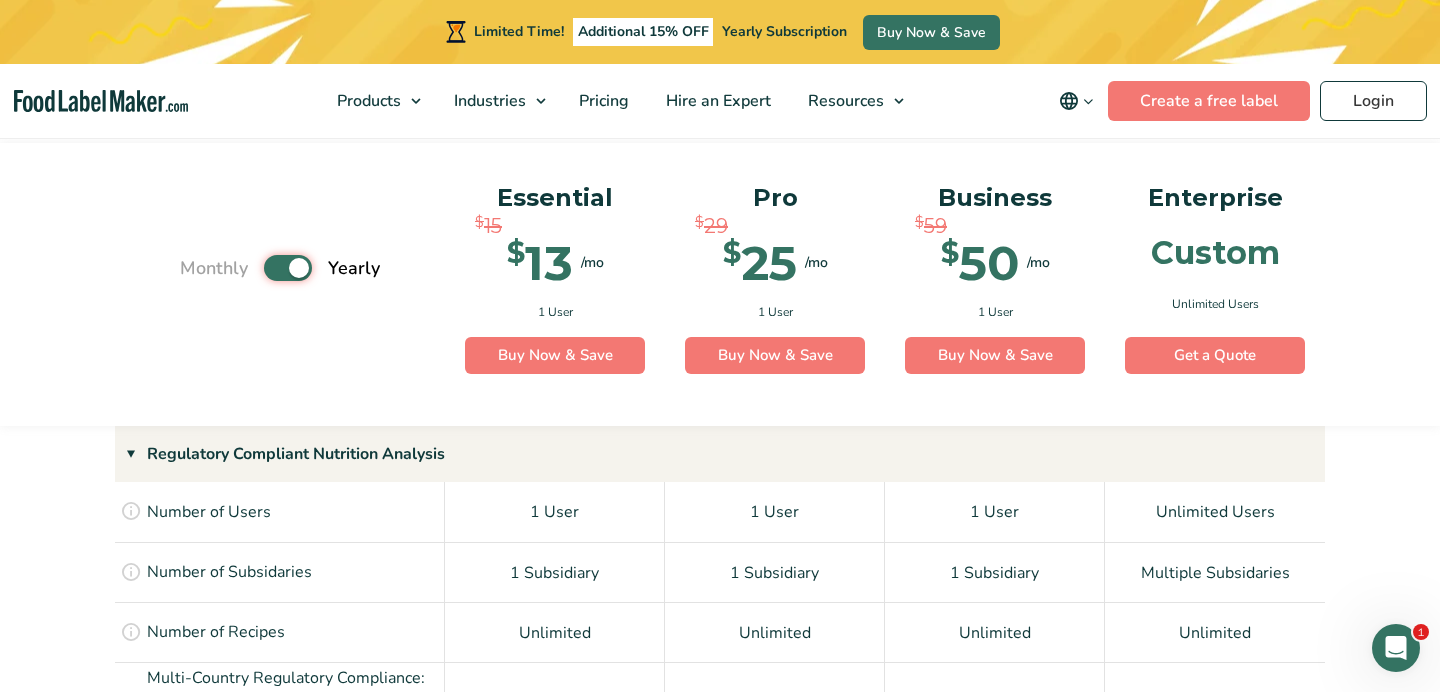 checkbox on "false" 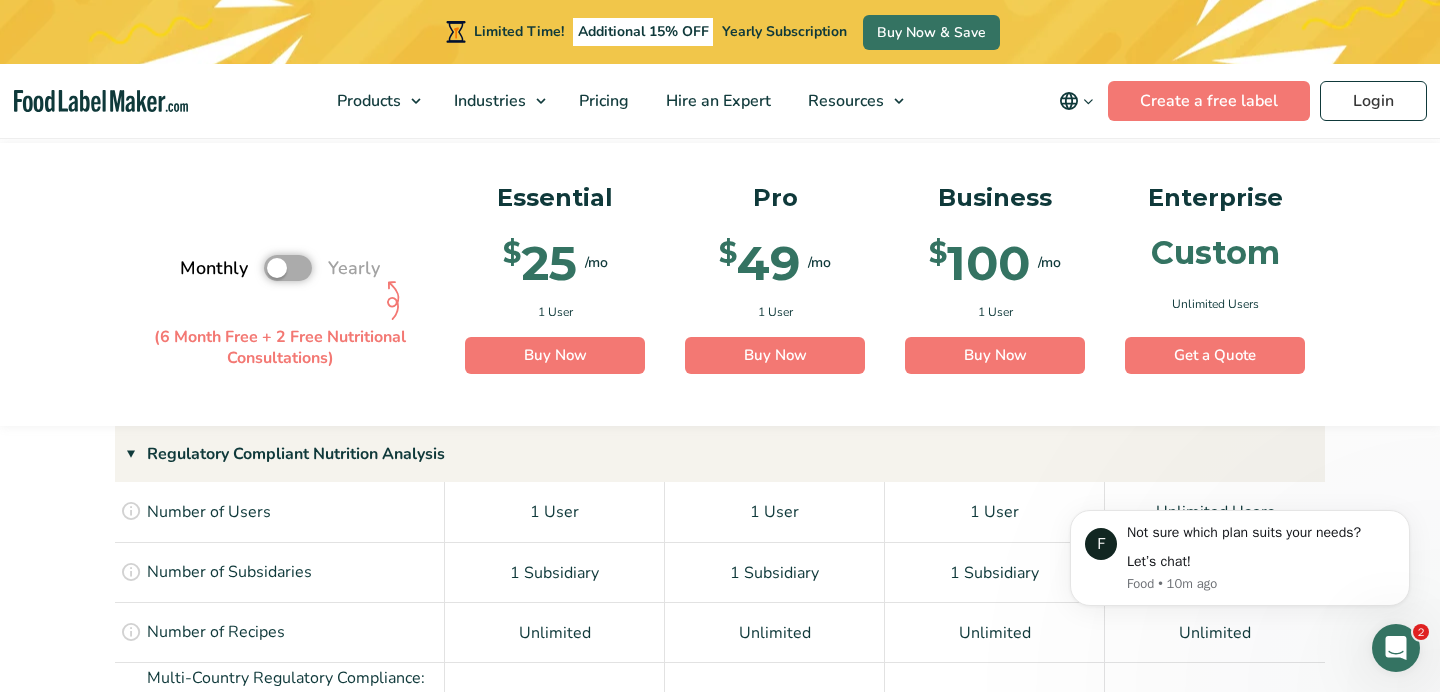 scroll, scrollTop: 0, scrollLeft: 0, axis: both 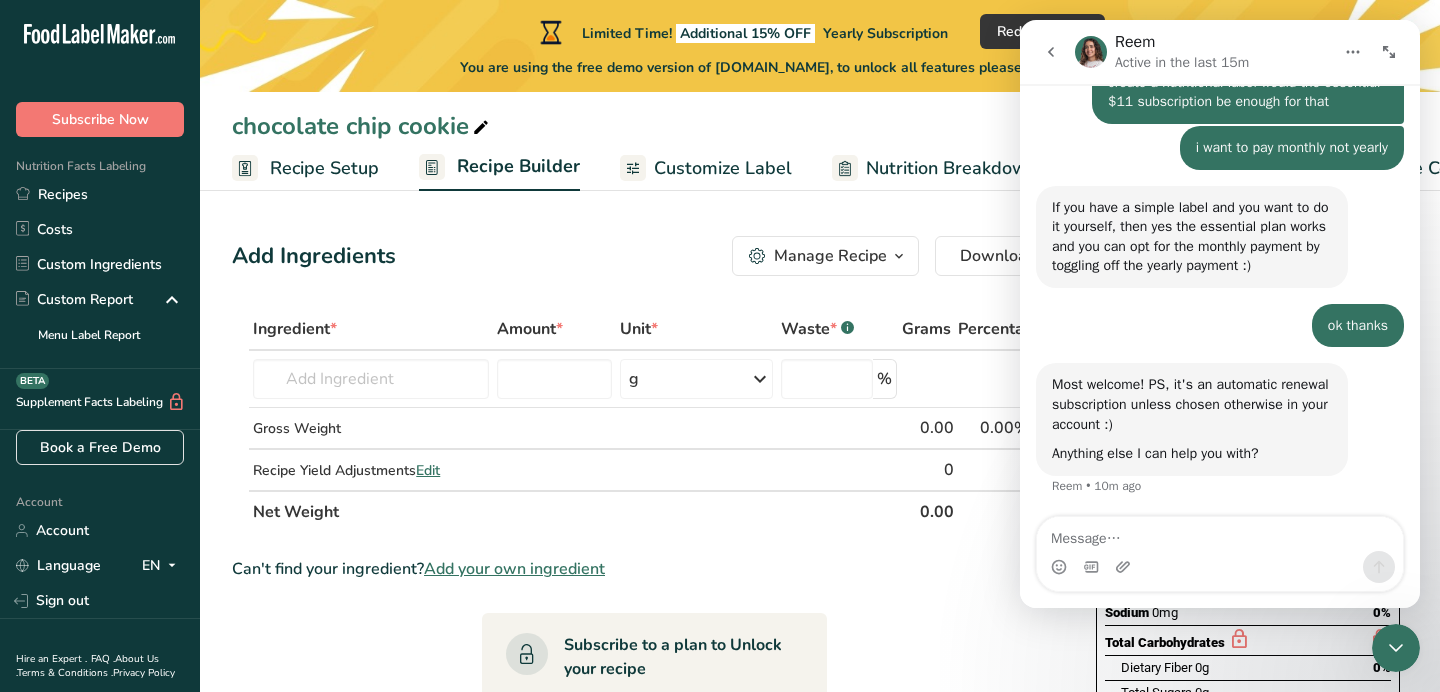 click at bounding box center (1220, 534) 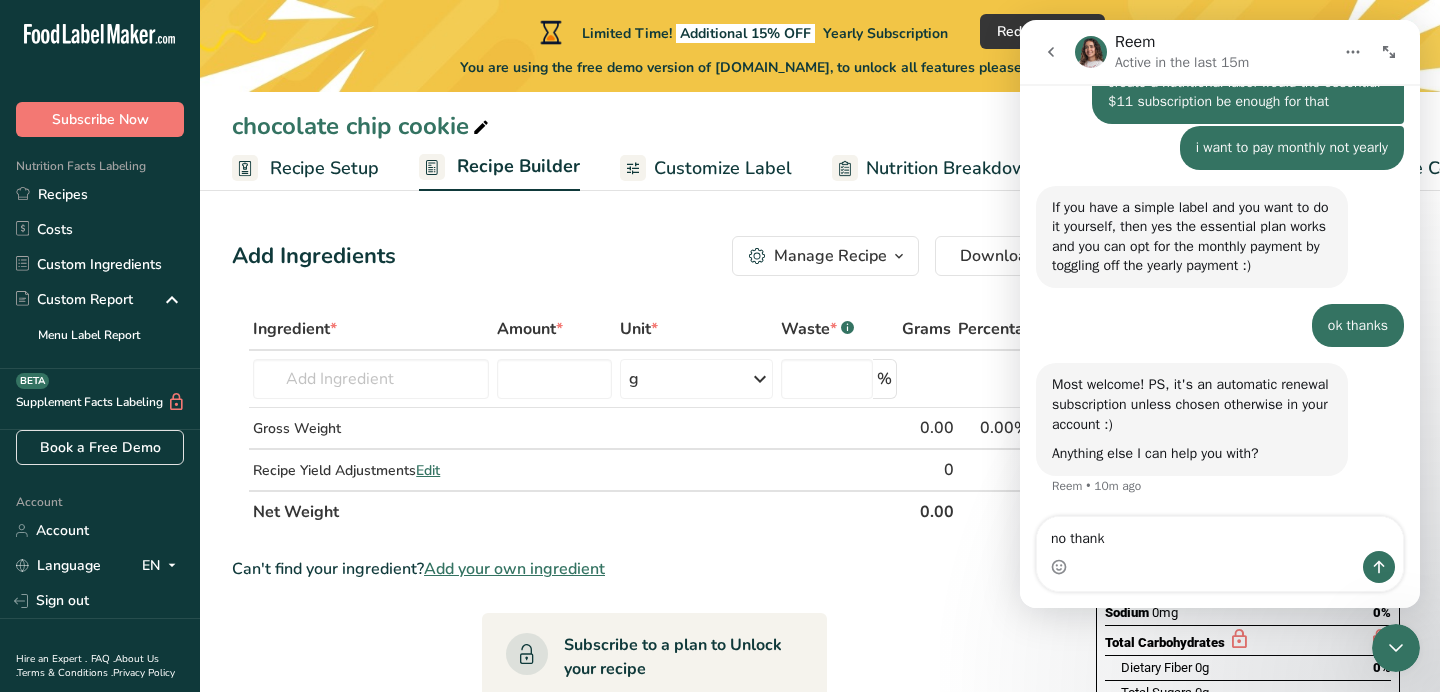 type on "no thanks" 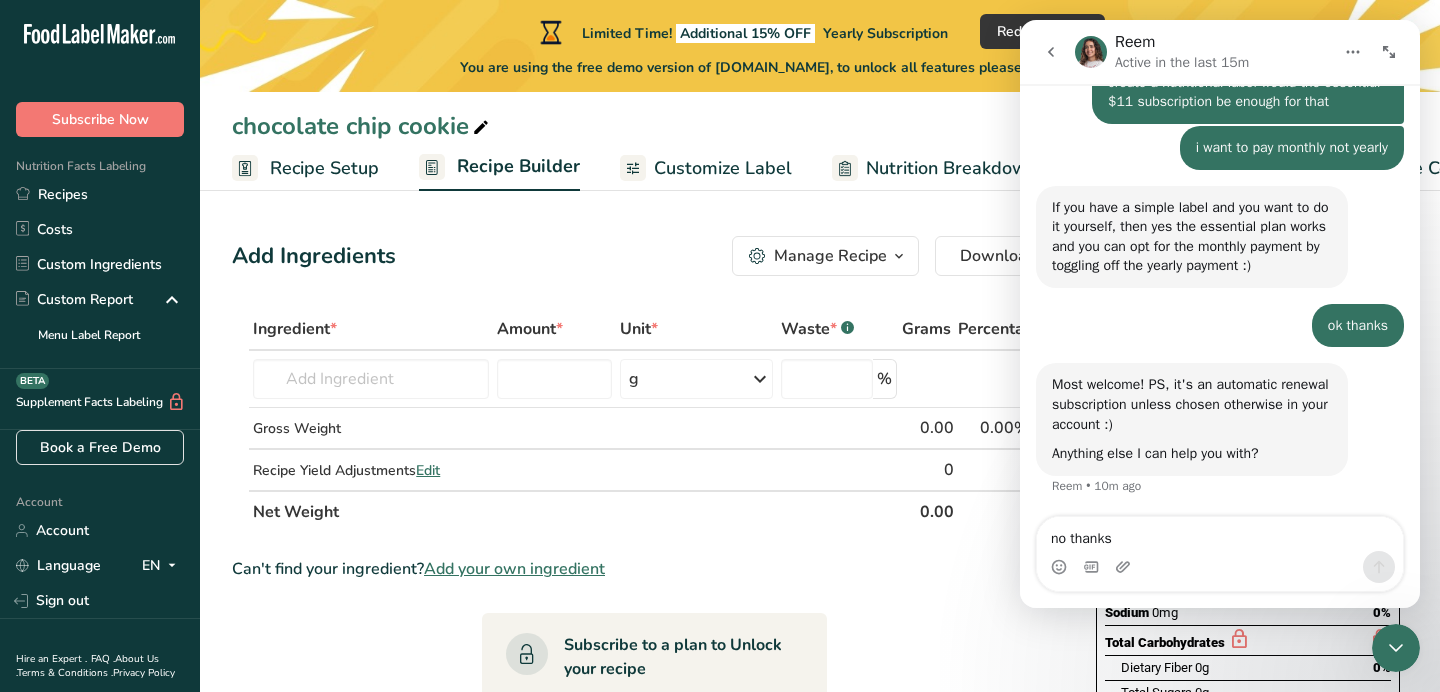 type 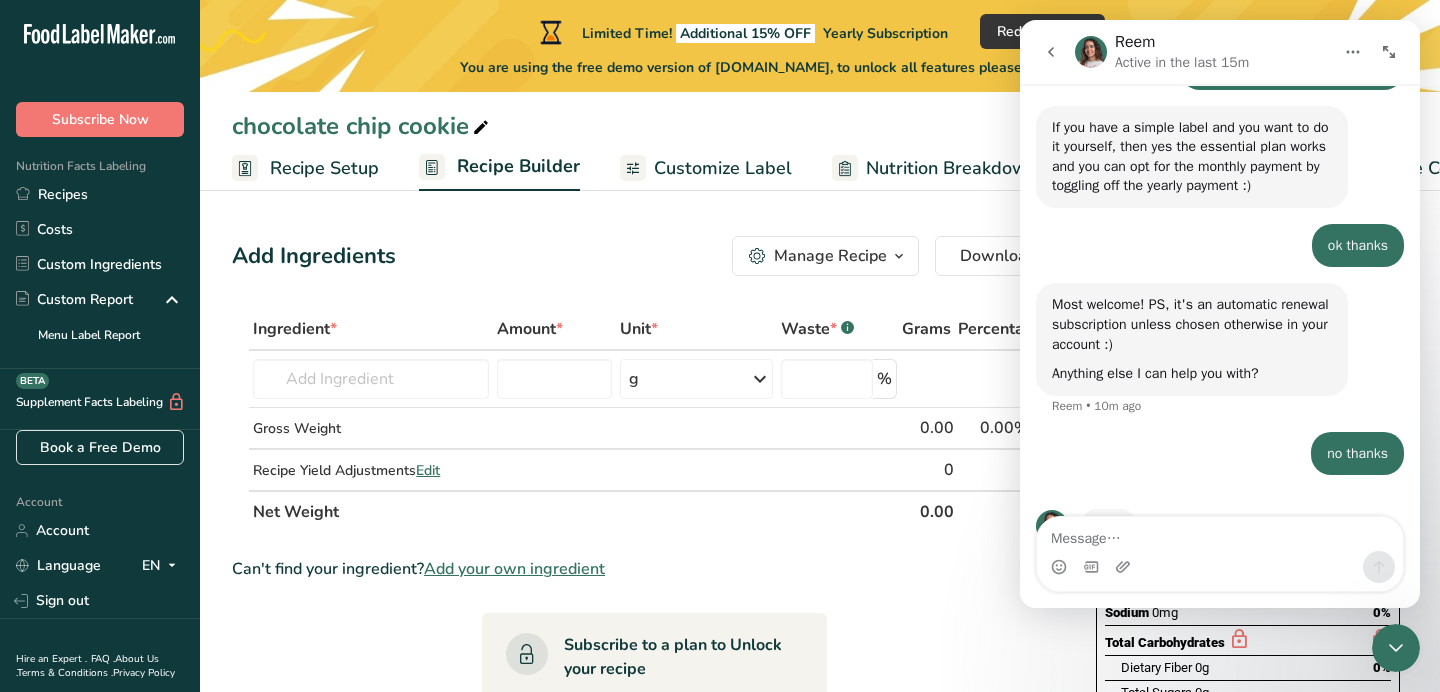 scroll, scrollTop: 717, scrollLeft: 0, axis: vertical 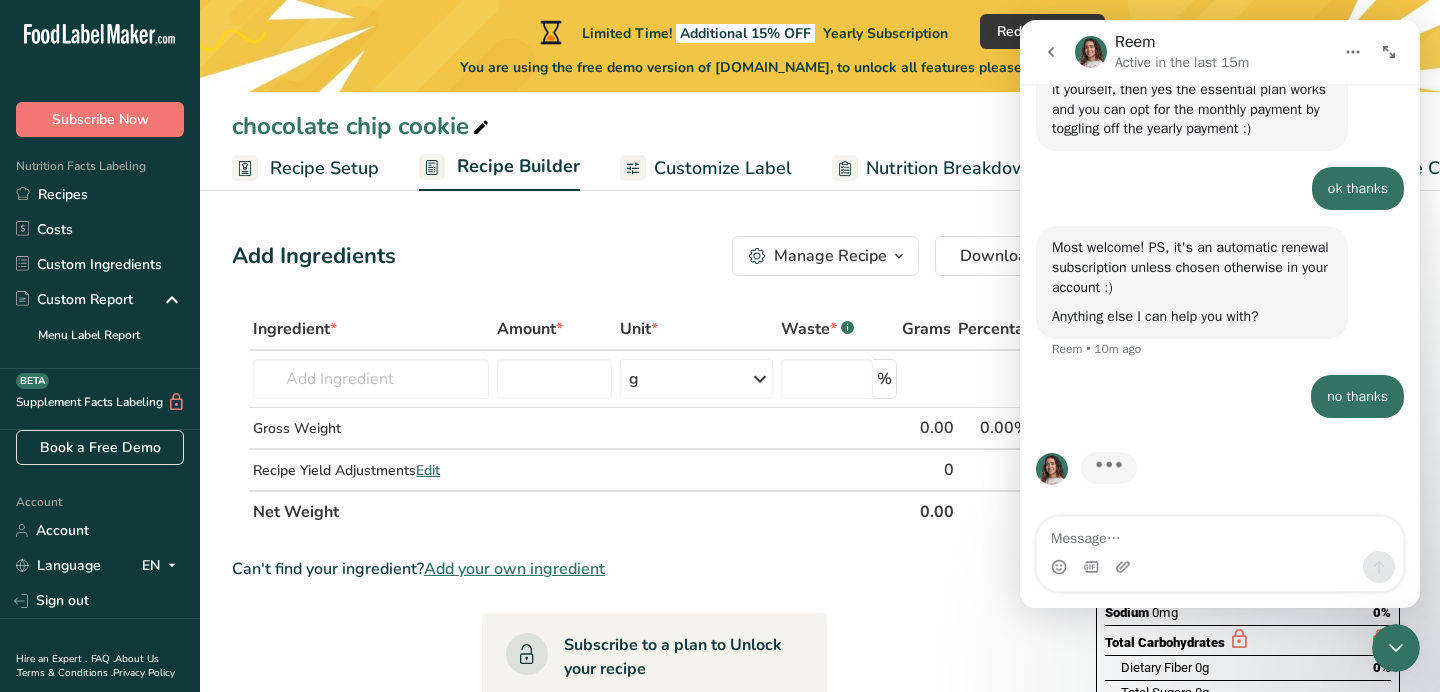 click on "chocolate chip cookie" at bounding box center (820, 126) 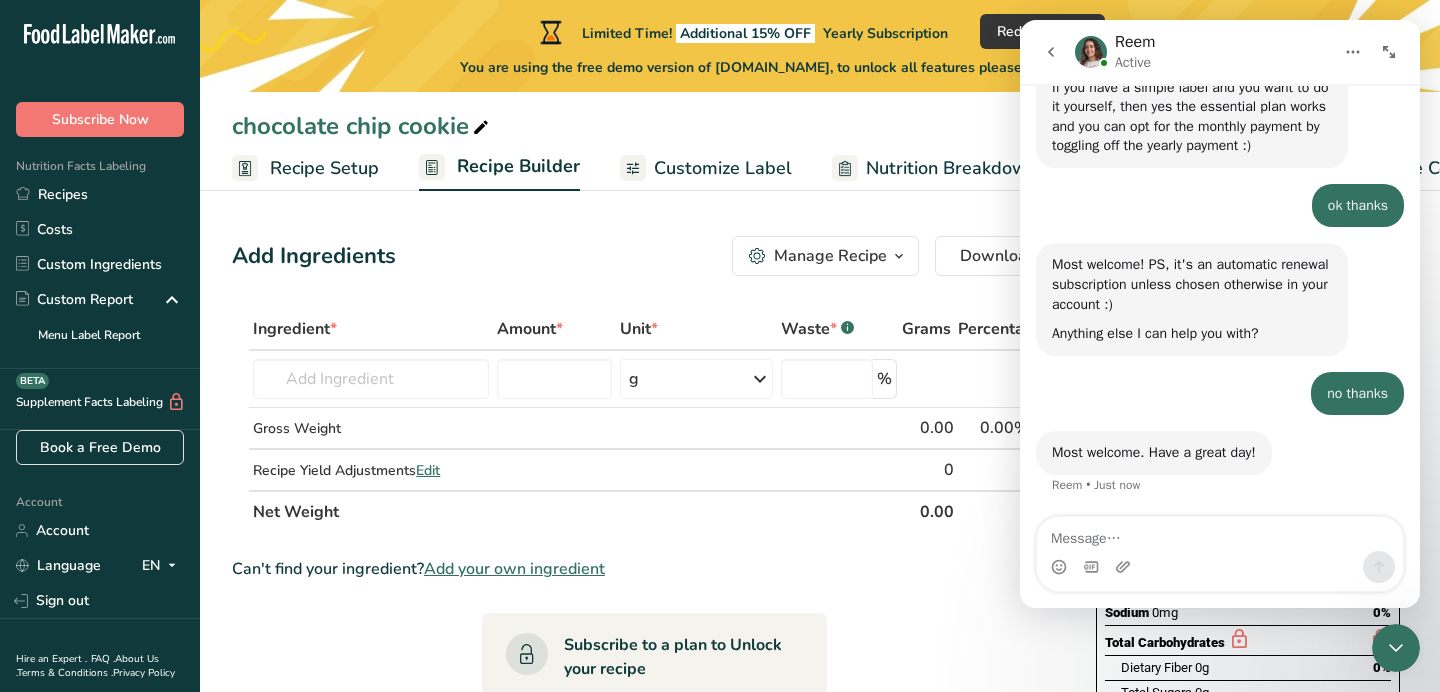 scroll, scrollTop: 699, scrollLeft: 0, axis: vertical 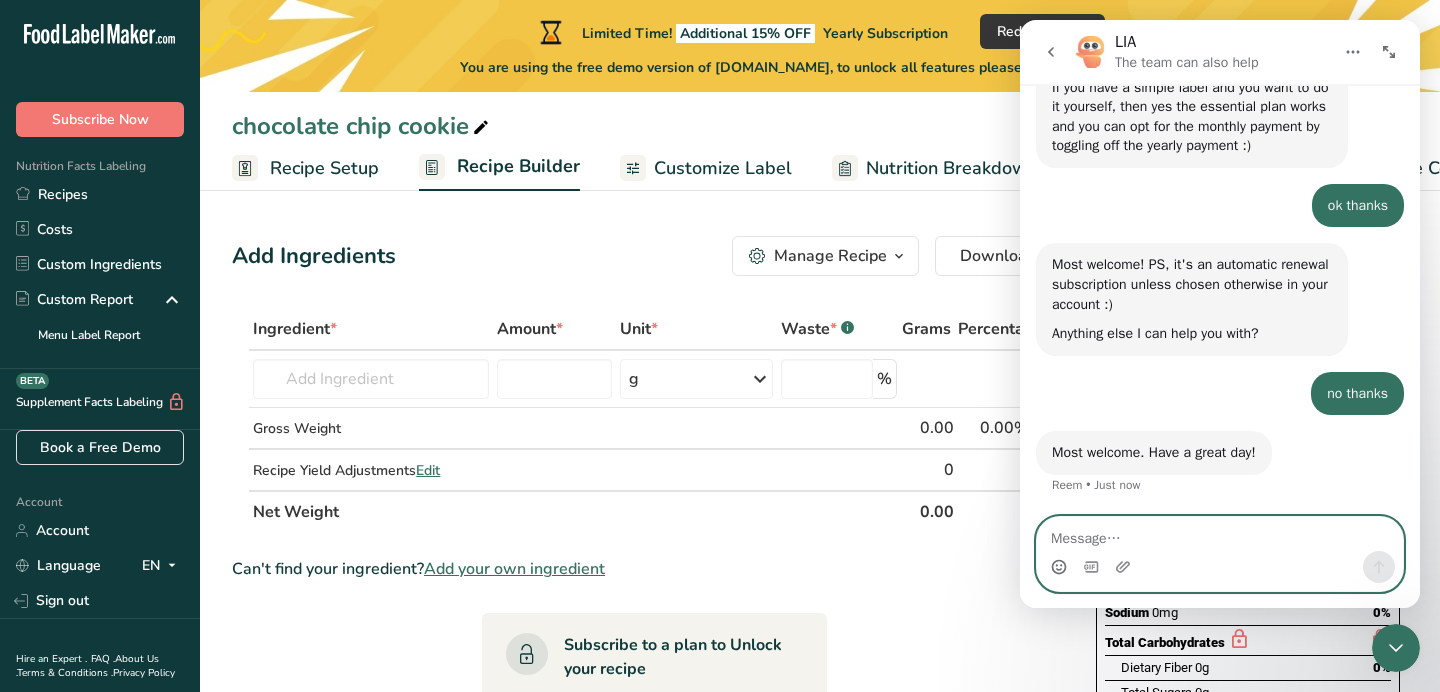 click 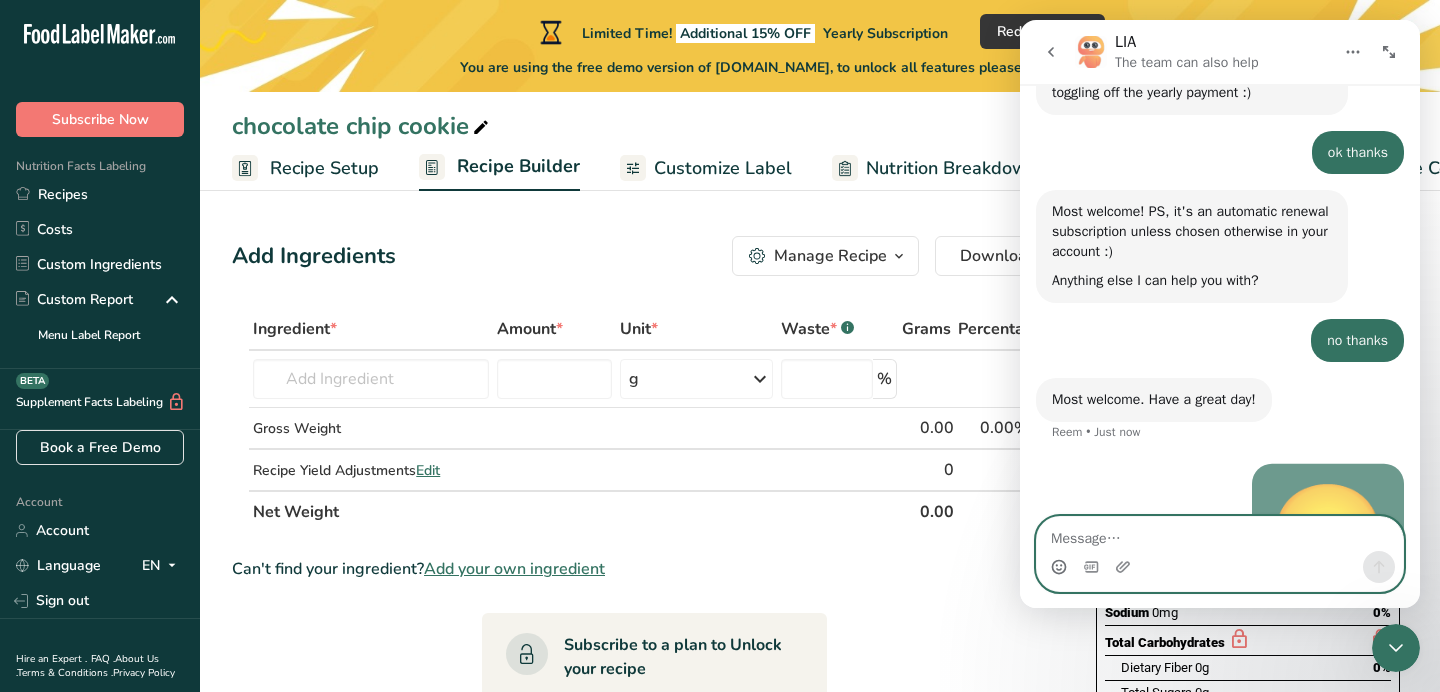 scroll, scrollTop: 847, scrollLeft: 0, axis: vertical 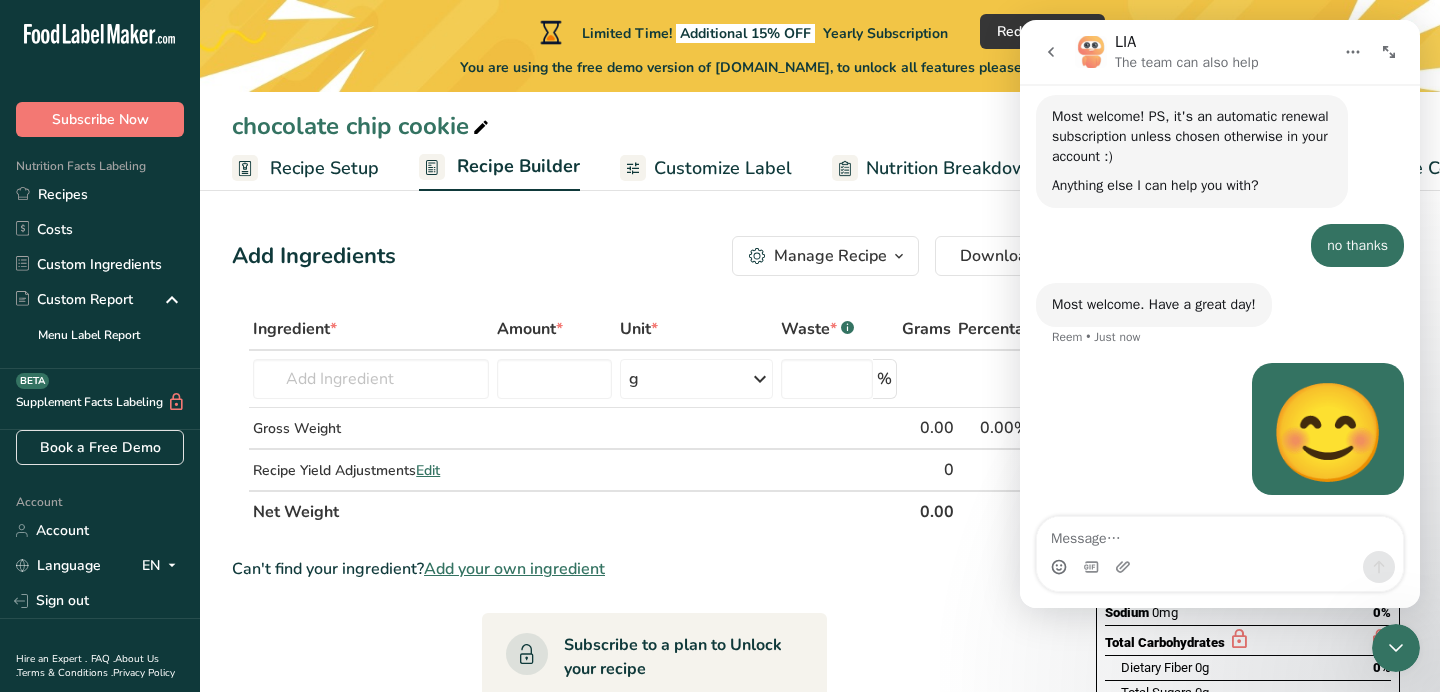 click 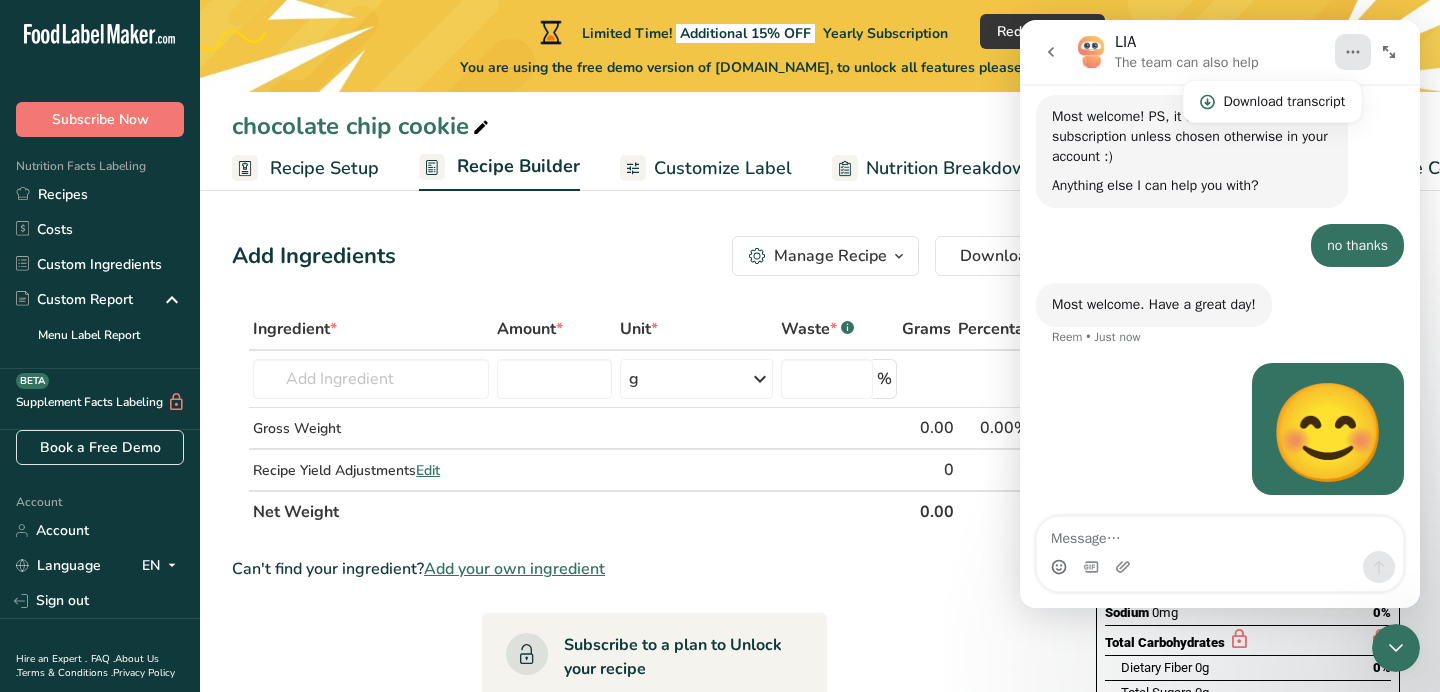 click 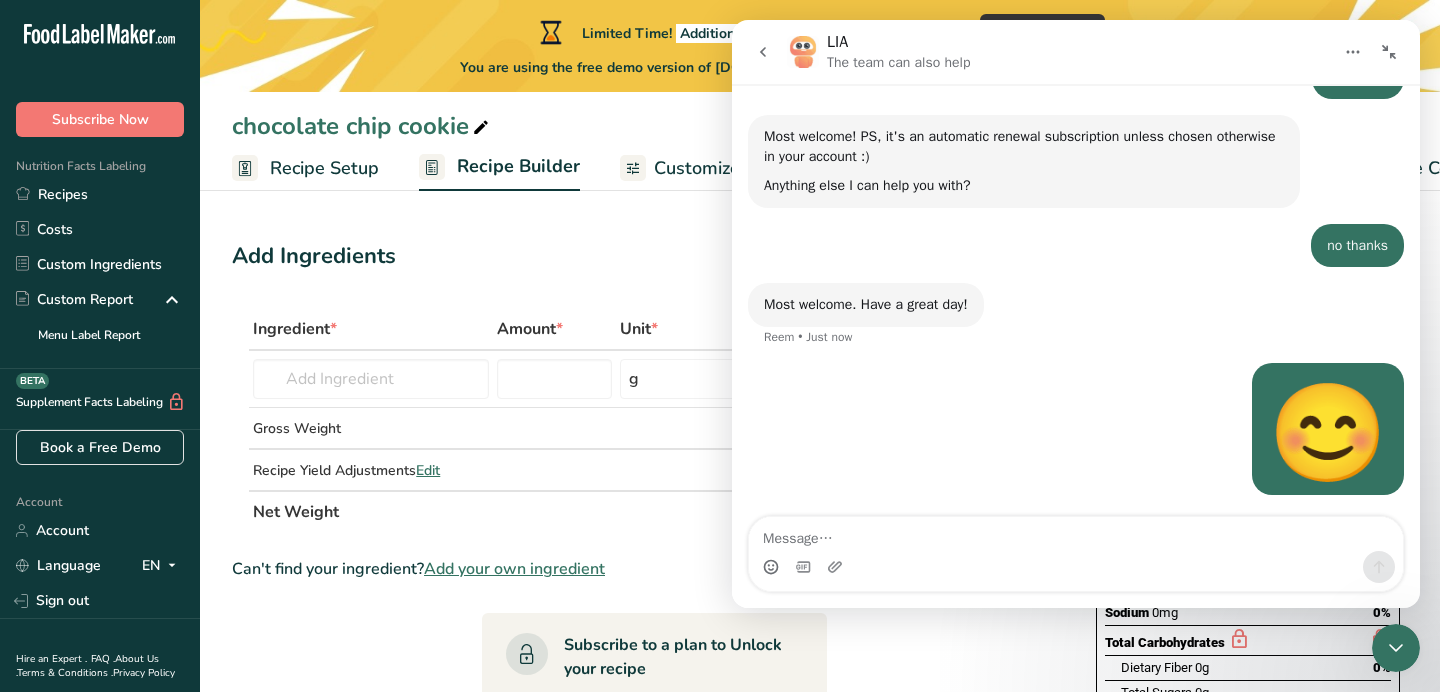 click 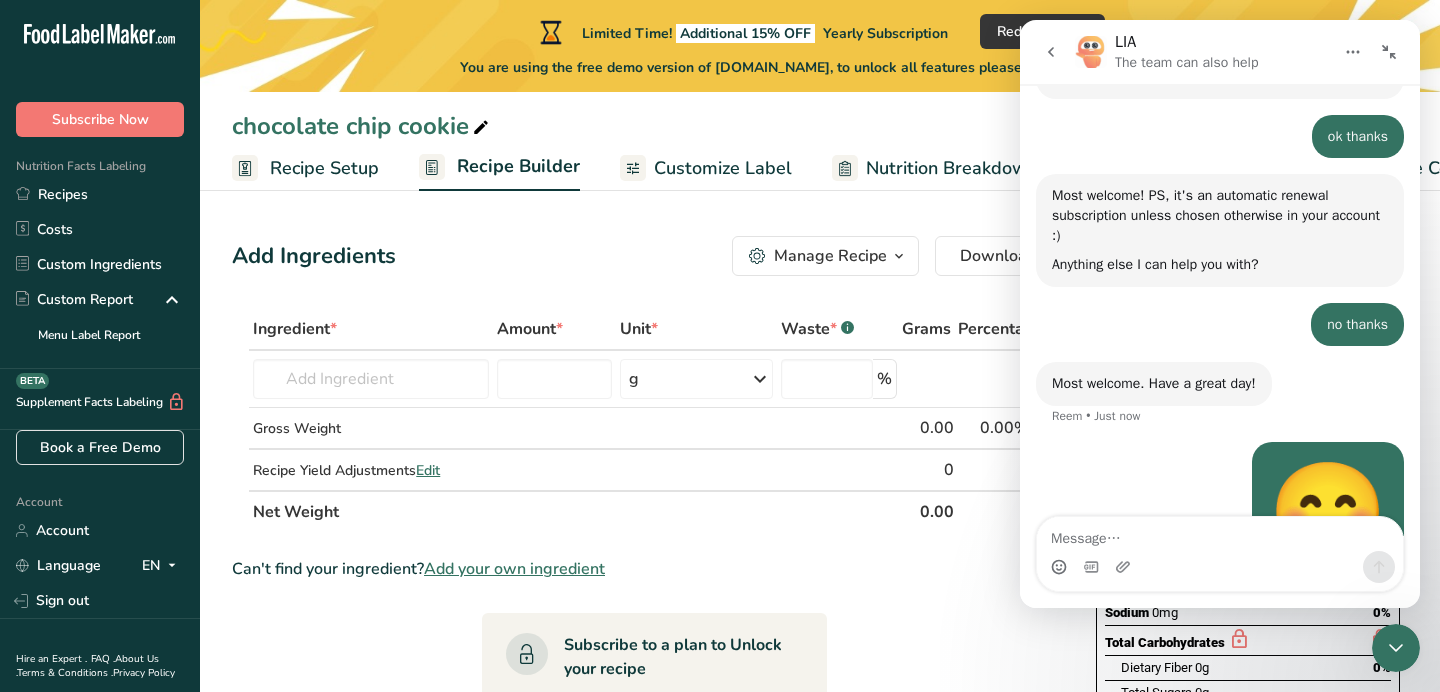 scroll, scrollTop: 847, scrollLeft: 0, axis: vertical 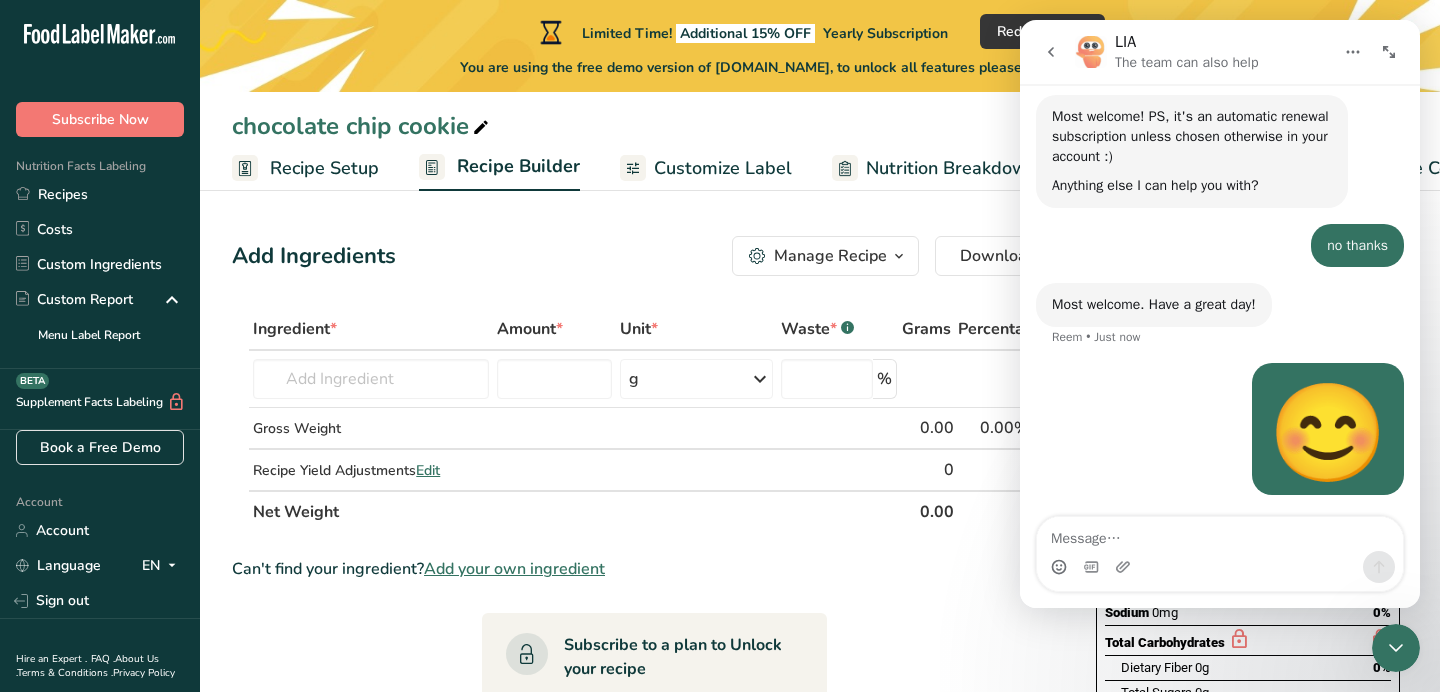 click on "Ingredient *
Amount *
Unit *
Waste *   .a-a{fill:#347362;}.b-a{fill:#fff;}          Grams
Percentage
Almond flour
Milk, whole, 3.25% milkfat, without added vitamin A and vitamin D
Beef, tenderloin, steak, separable lean only, trimmed to 1/8" fat, all grades, raw
Beef, grass-fed, strip steaks, lean only, raw
Beef, ground, 70% lean meat / 30% fat, raw
See full Results
g
Weight Units
g
kg
mg
See more
Volume Units
l
mL
fl oz
See more
%
Gross Weight
0.00" at bounding box center (654, 749) 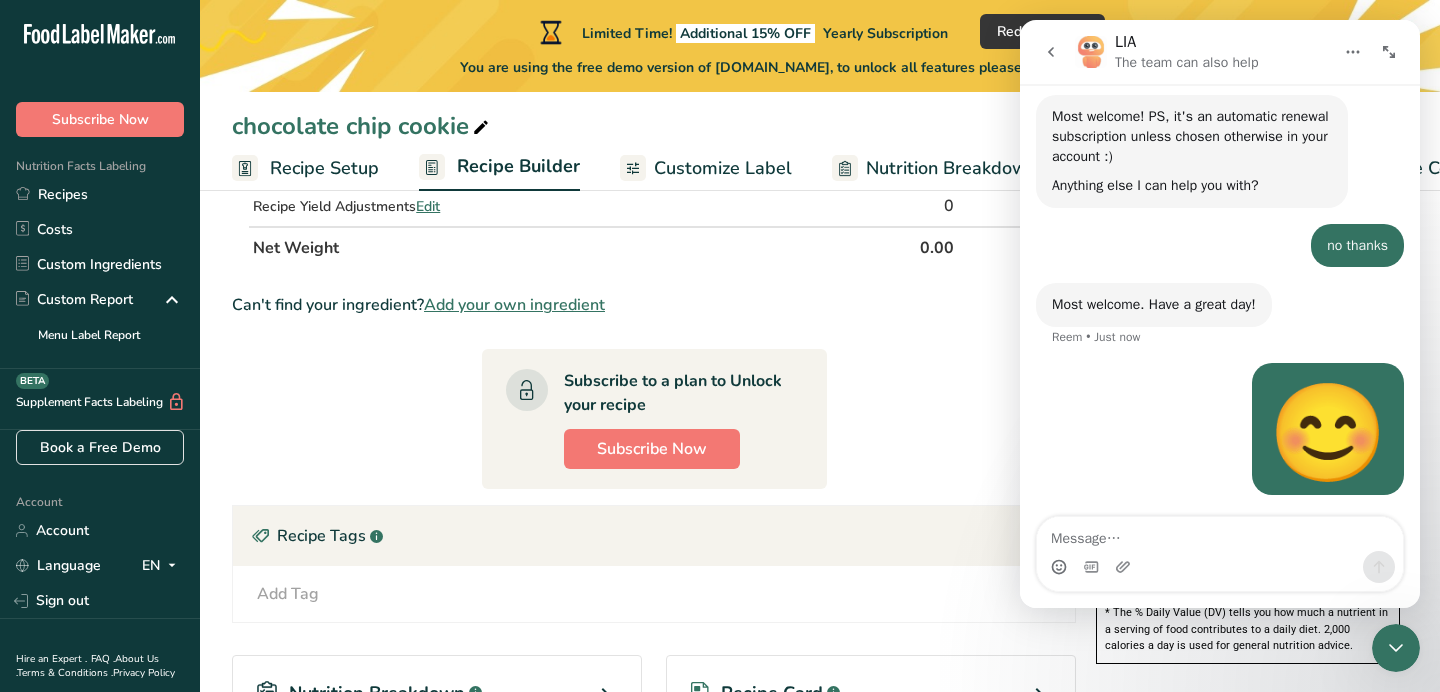 scroll, scrollTop: 0, scrollLeft: 0, axis: both 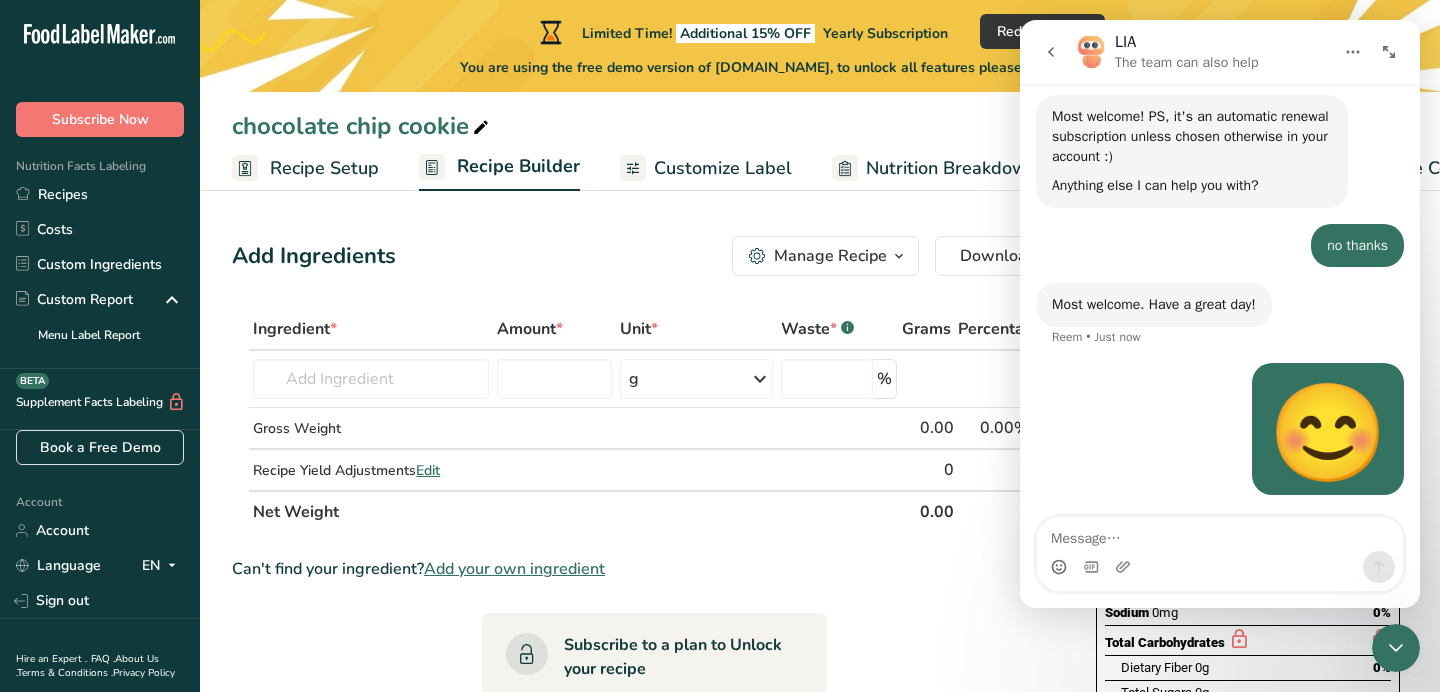 click 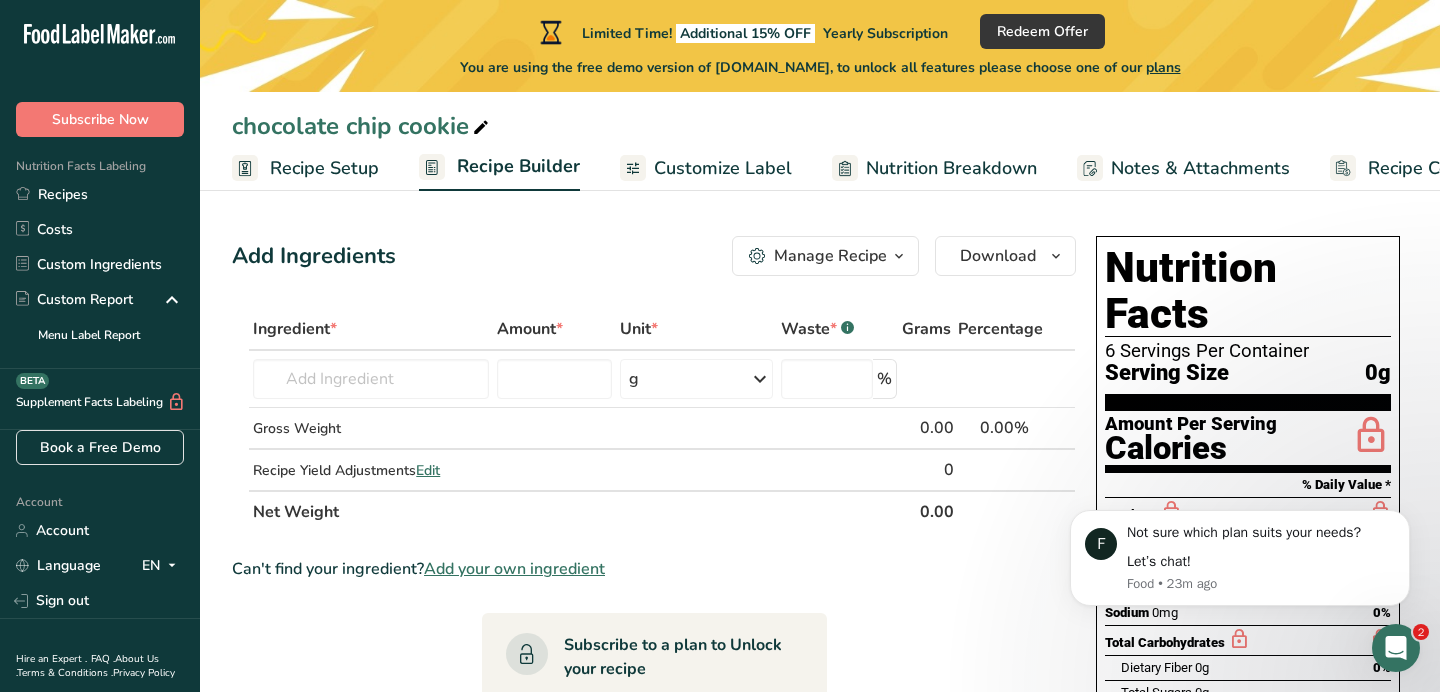 scroll, scrollTop: 0, scrollLeft: 0, axis: both 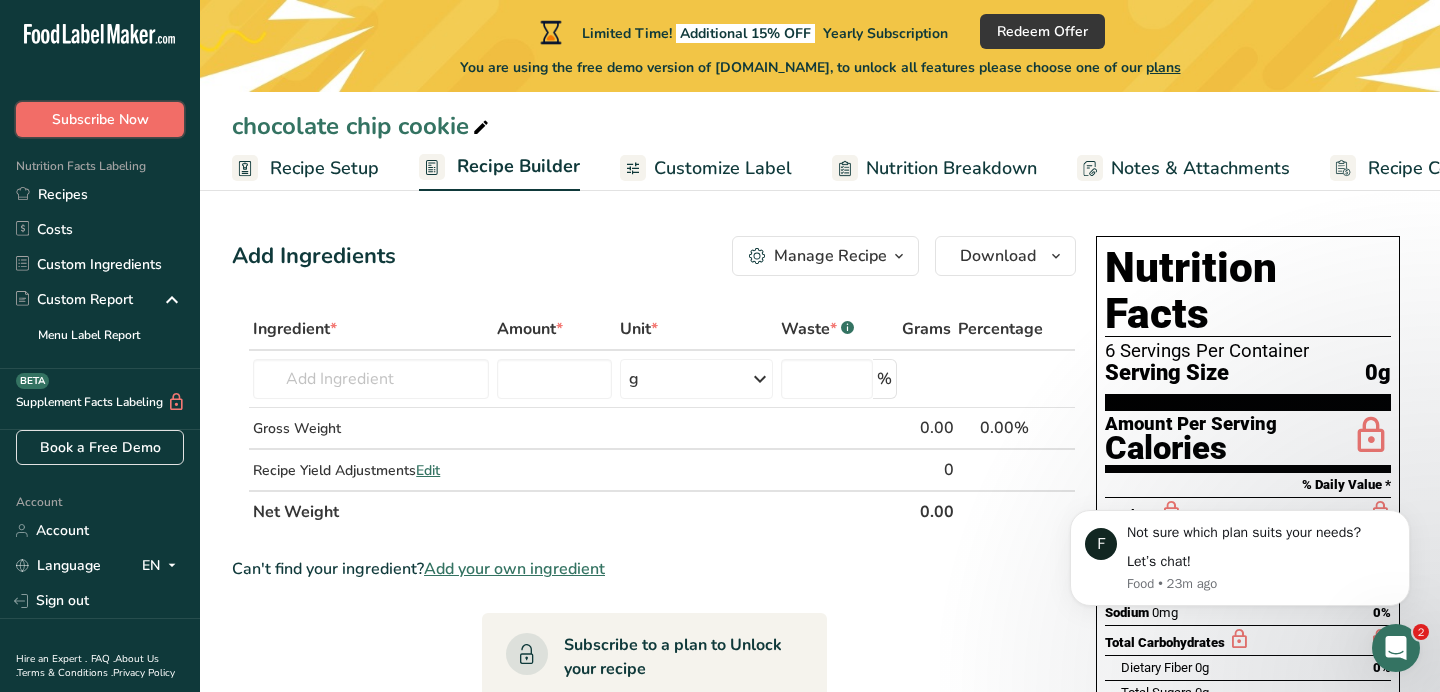 click on "Subscribe Now" at bounding box center (100, 119) 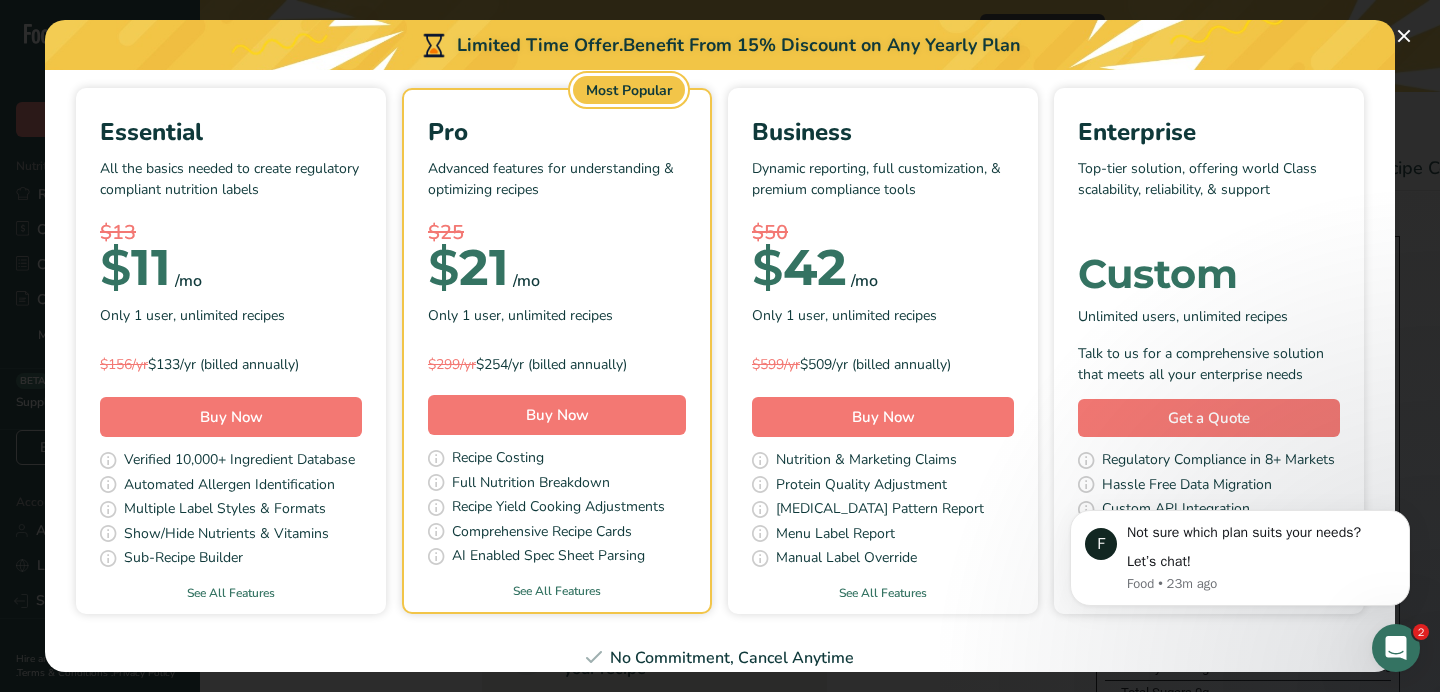 scroll, scrollTop: 163, scrollLeft: 0, axis: vertical 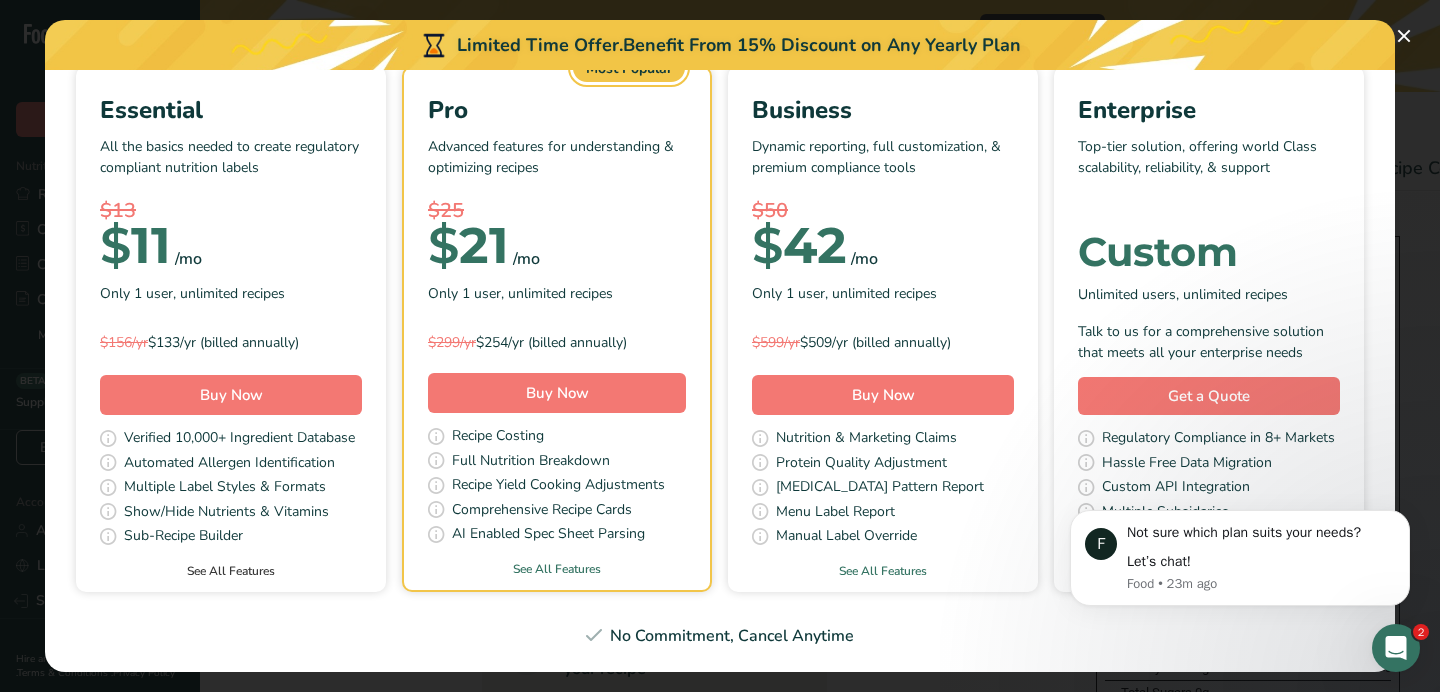 click on "See All Features" at bounding box center (231, 571) 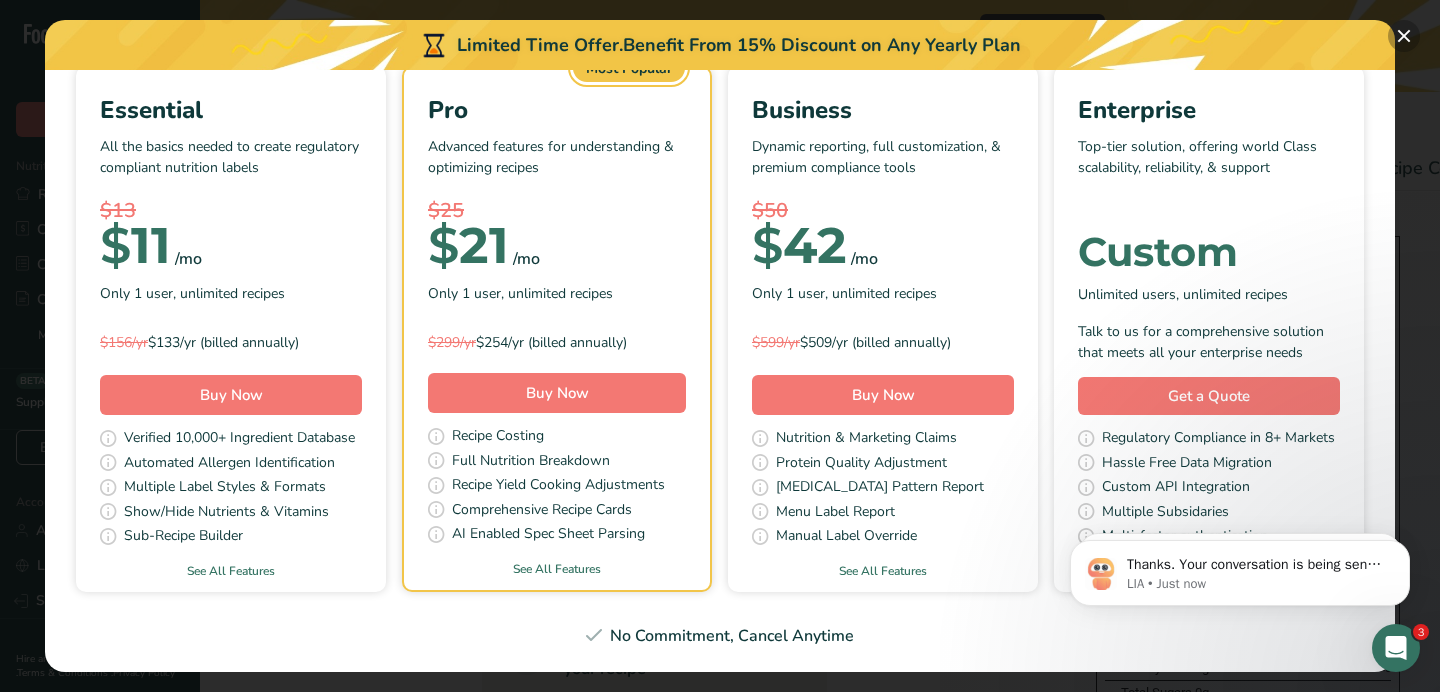 click at bounding box center [1404, 36] 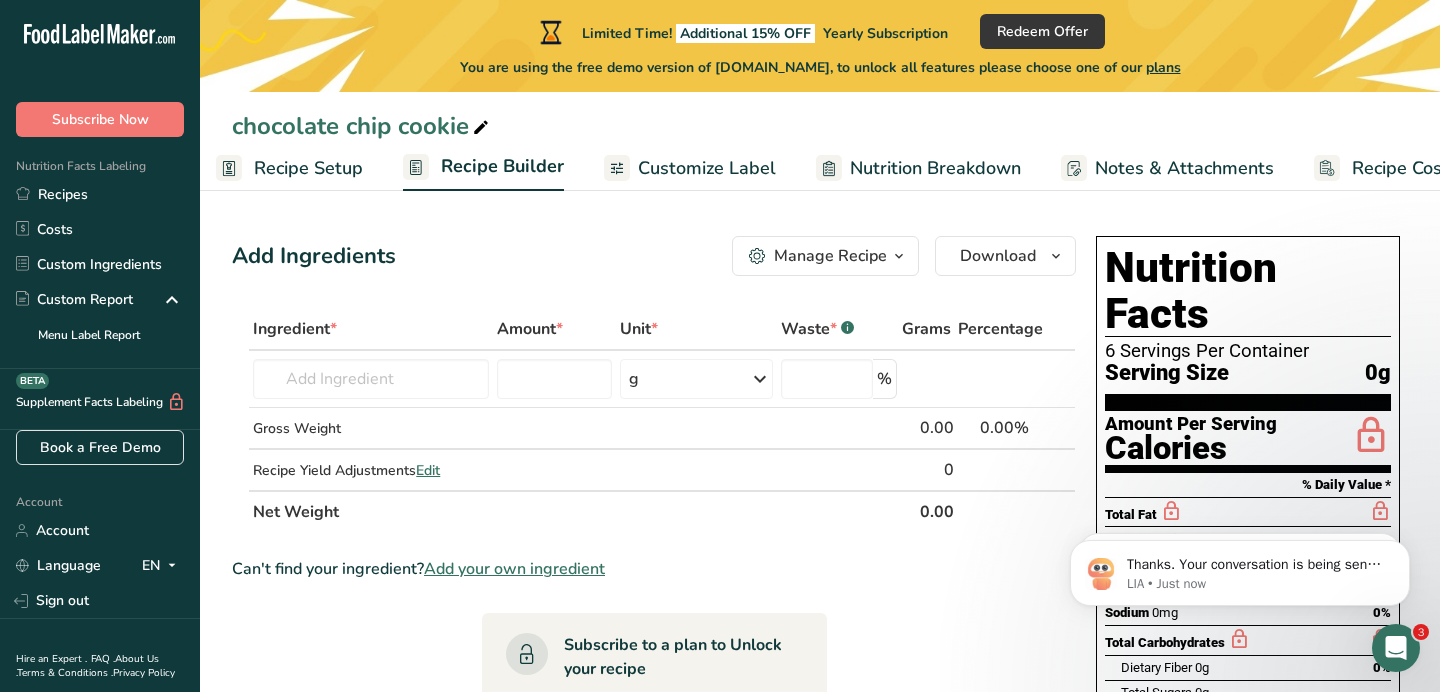 scroll, scrollTop: 0, scrollLeft: 19, axis: horizontal 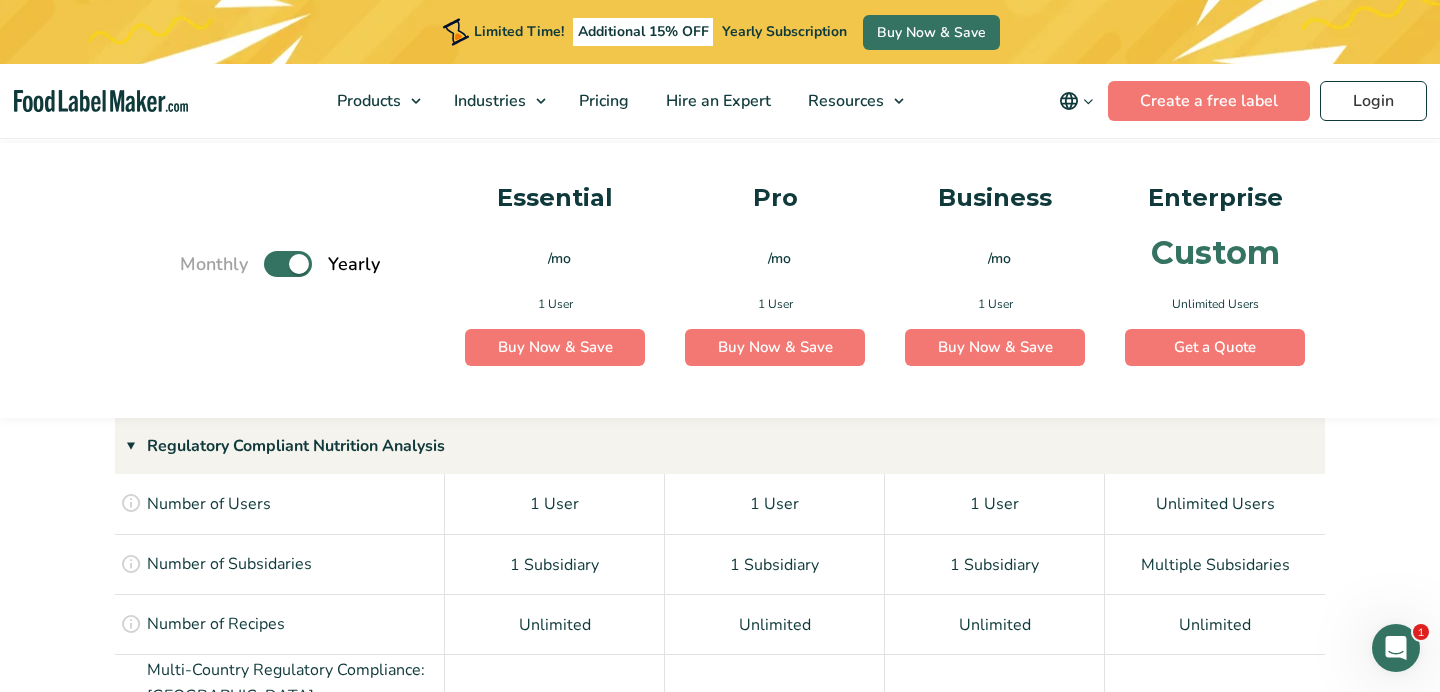 click on "Toggle" at bounding box center [288, 264] 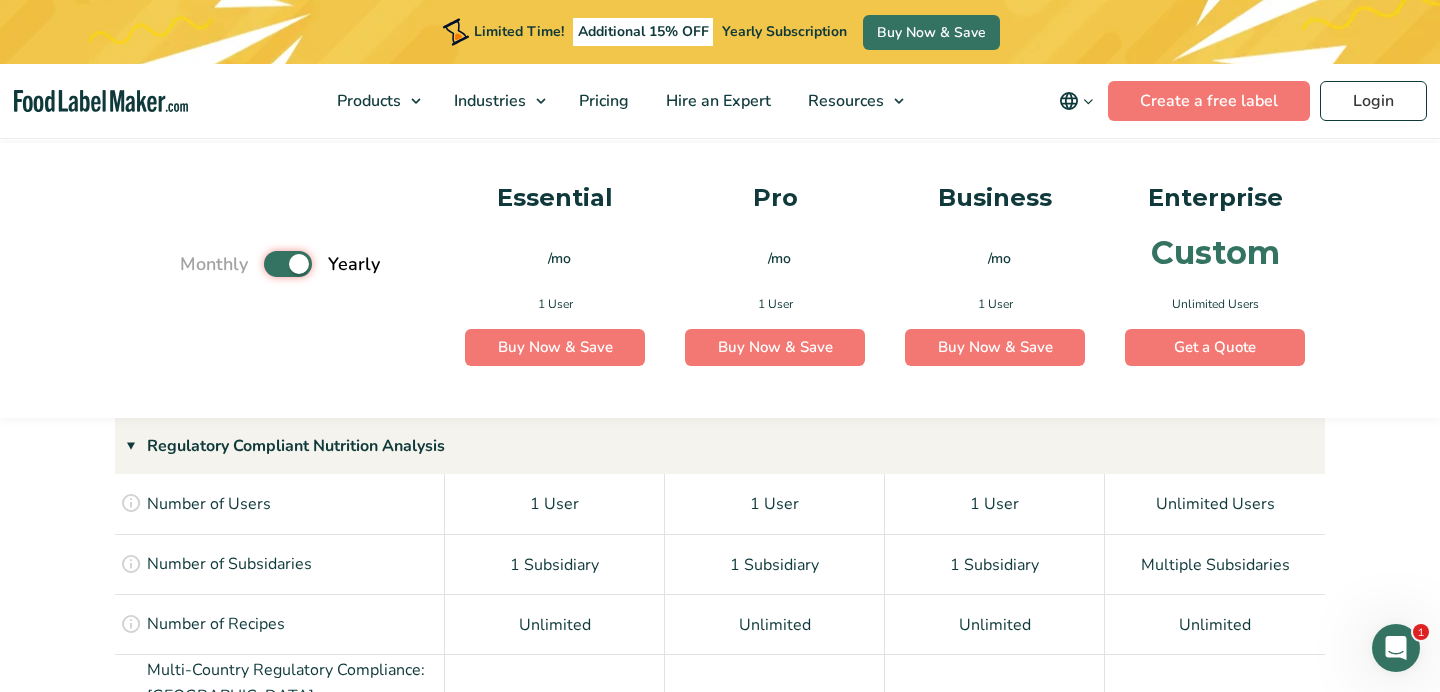 click on "Toggle" at bounding box center (190, 264) 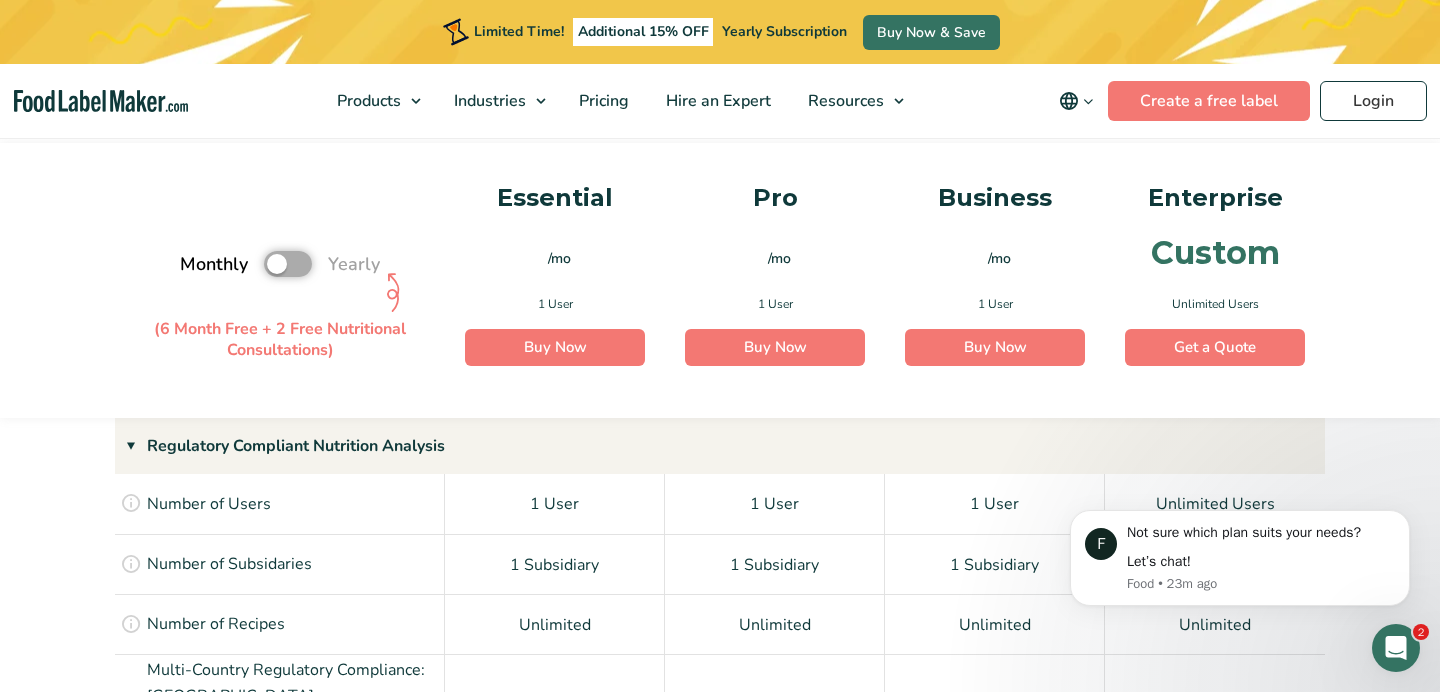scroll, scrollTop: 0, scrollLeft: 0, axis: both 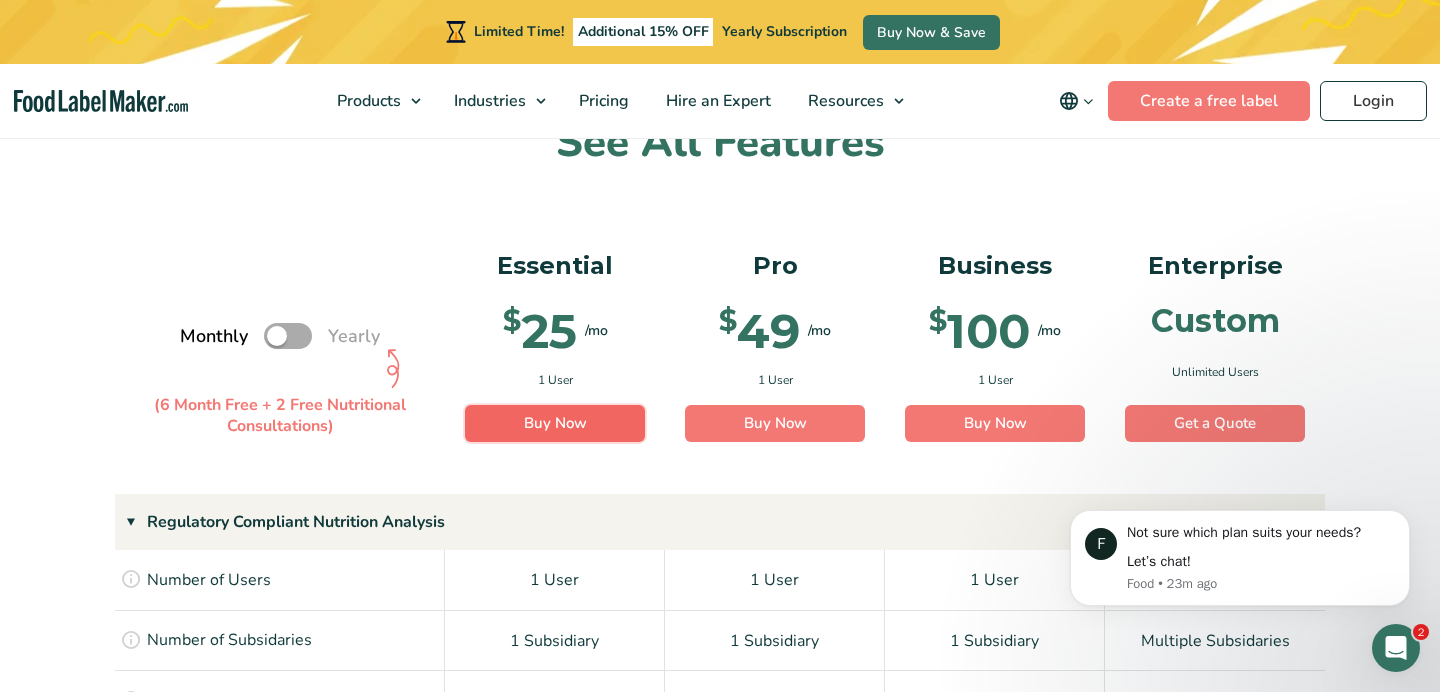 click on "Buy Now" at bounding box center (555, 424) 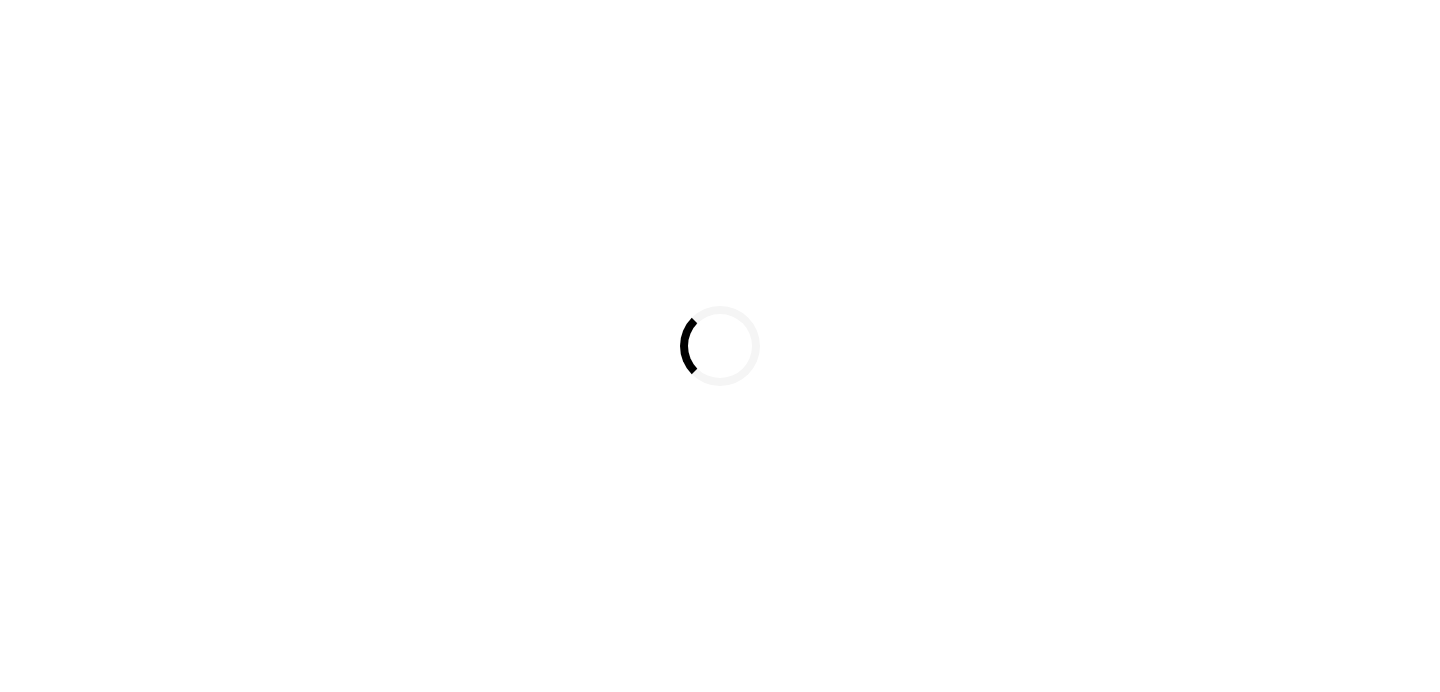 scroll, scrollTop: 0, scrollLeft: 0, axis: both 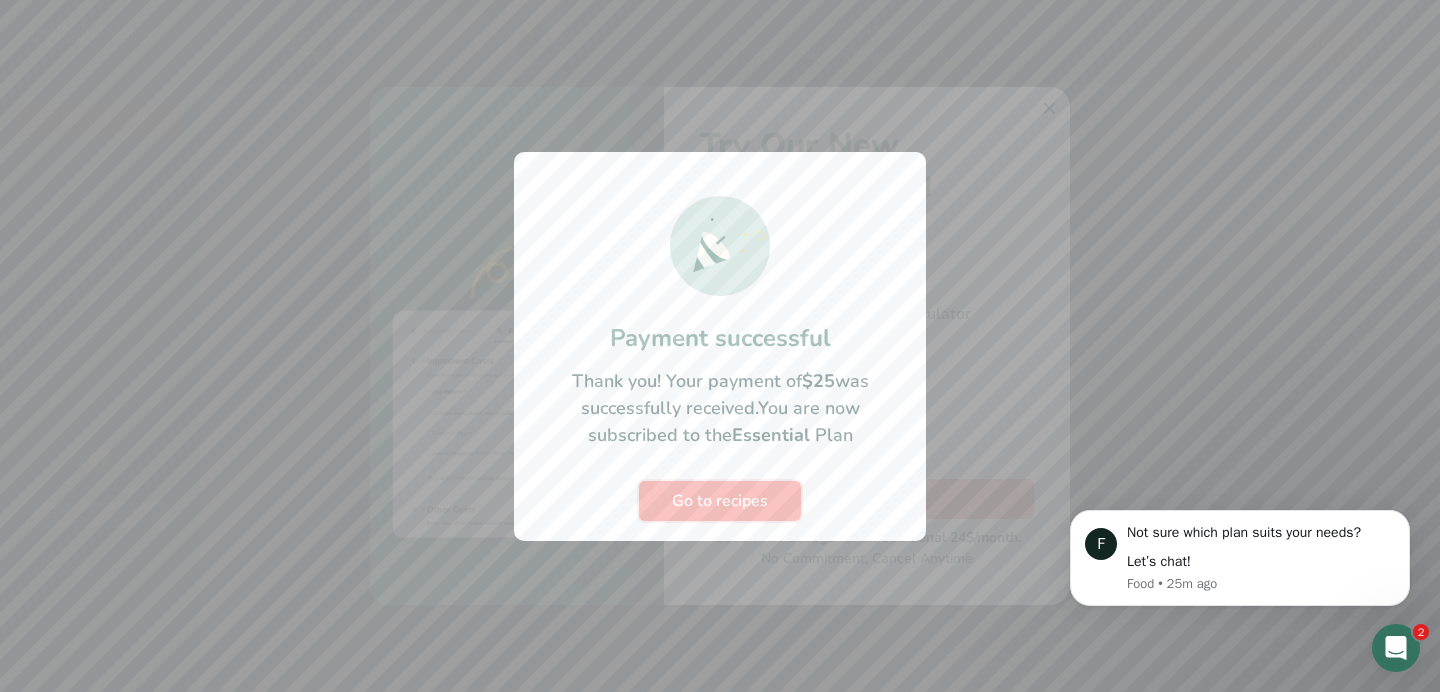 click on "Go to recipes" at bounding box center (720, 501) 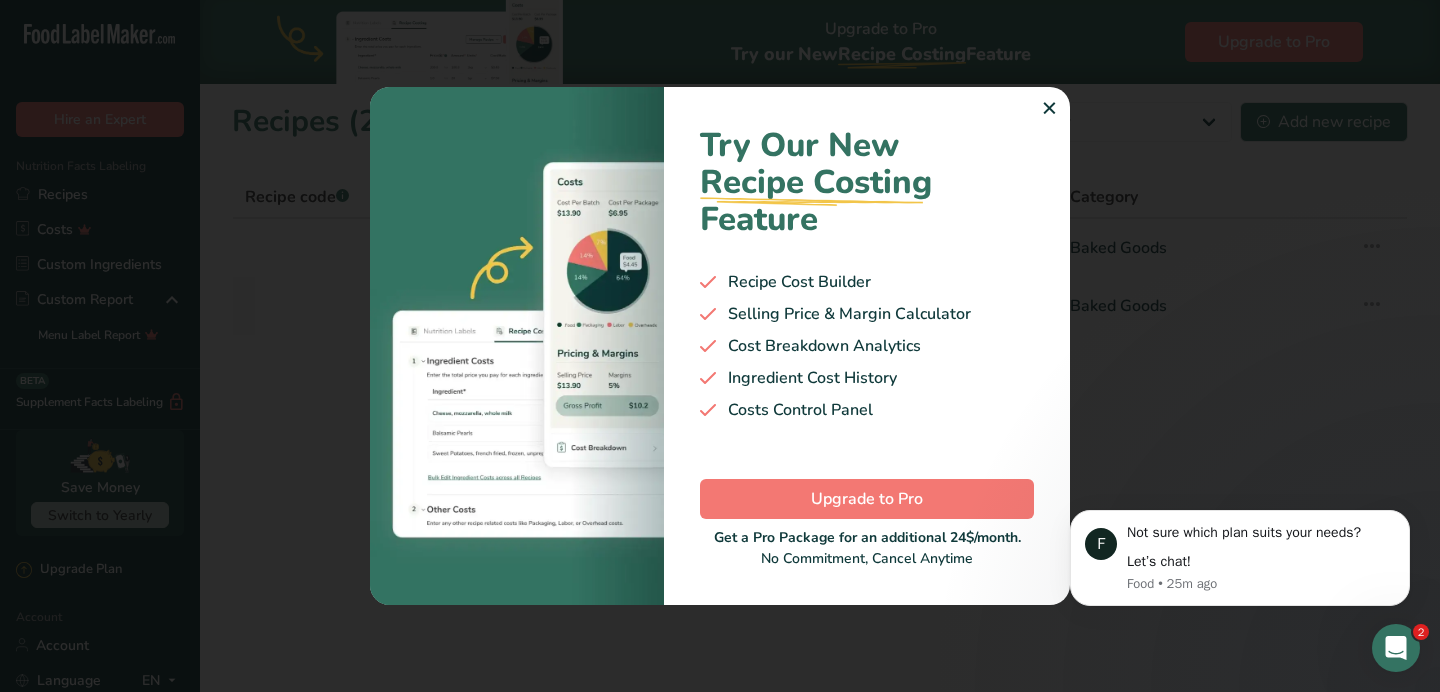 click on "✕" at bounding box center [1049, 109] 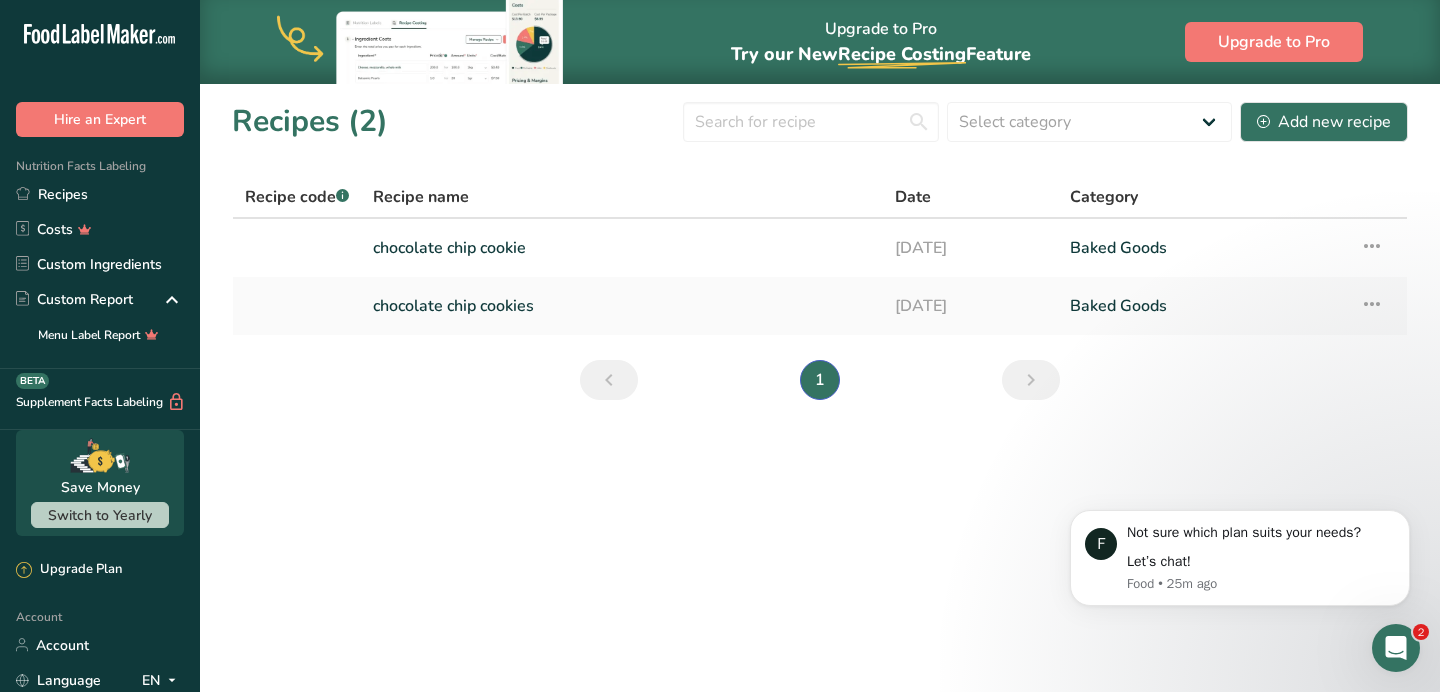 click 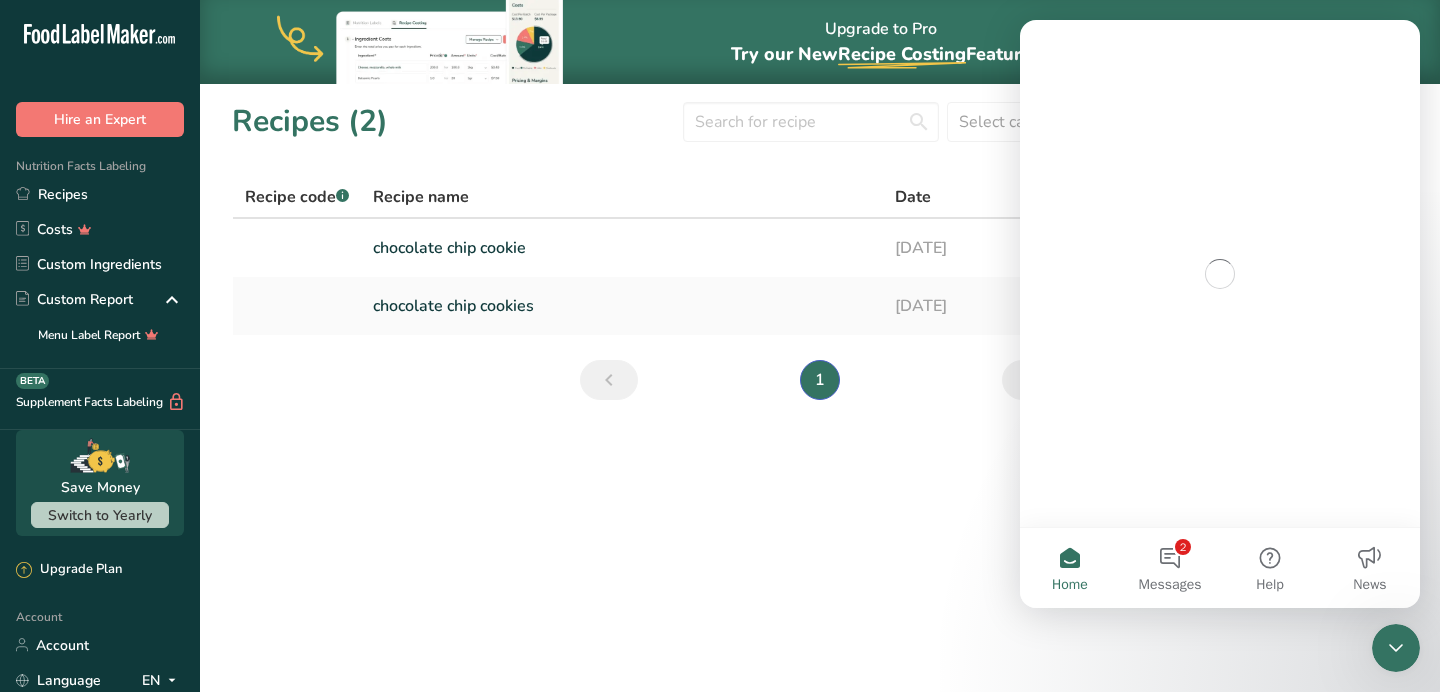 scroll, scrollTop: 0, scrollLeft: 0, axis: both 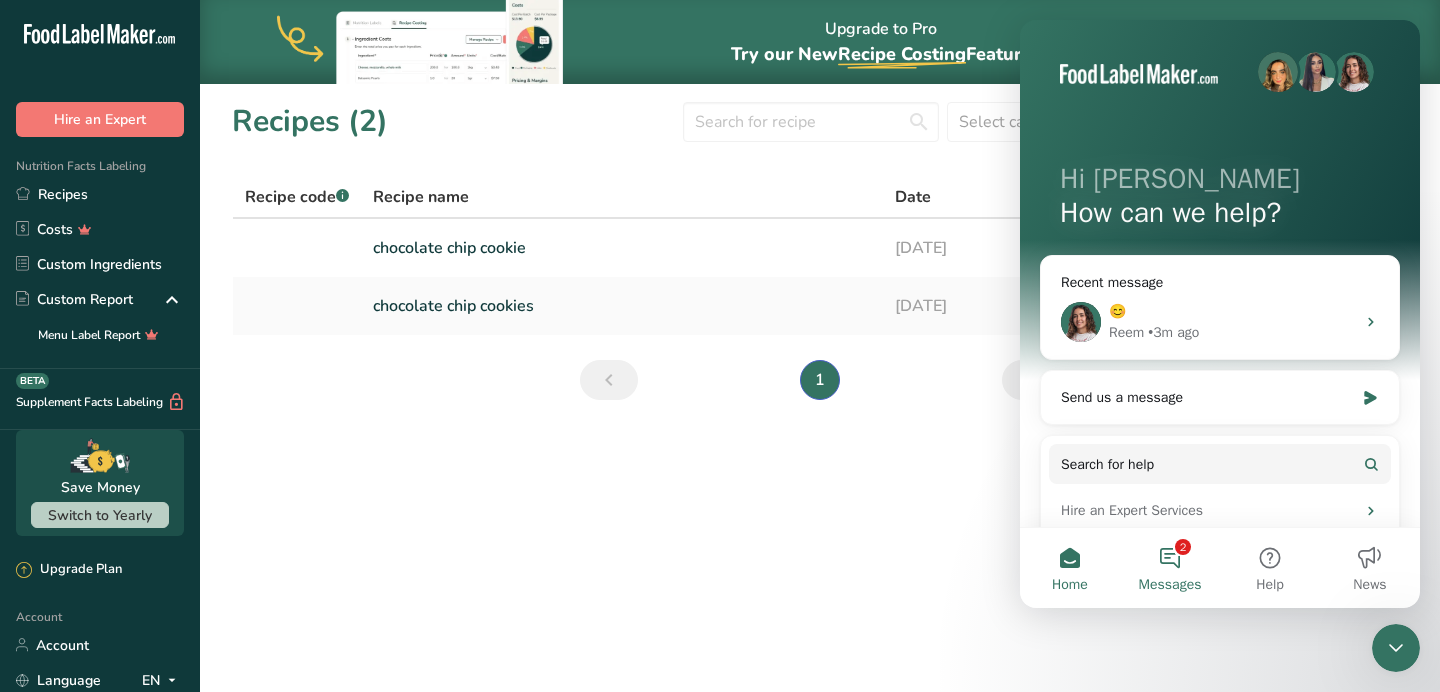 click on "2 Messages" at bounding box center [1170, 568] 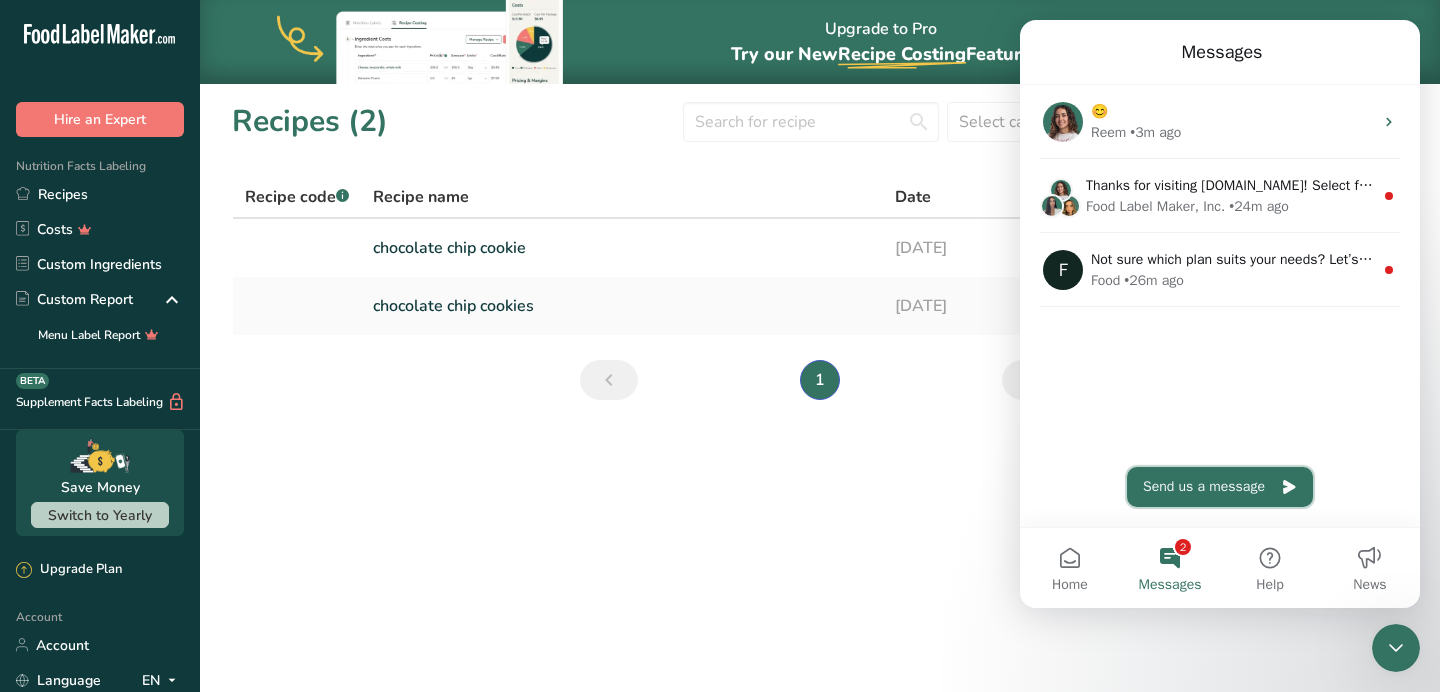 click on "Send us a message" at bounding box center (1220, 487) 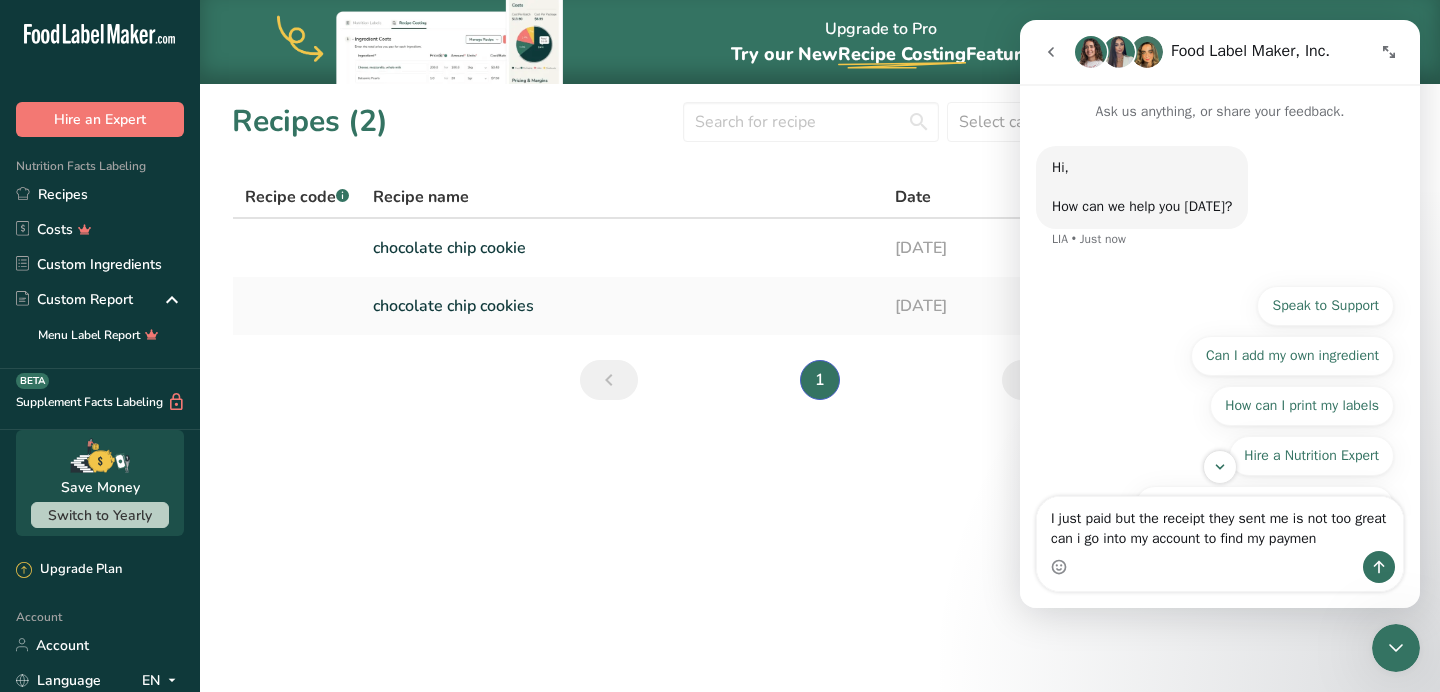 type on "I just paid but the receipt they sent me is not too great can i go into my account to find my payment" 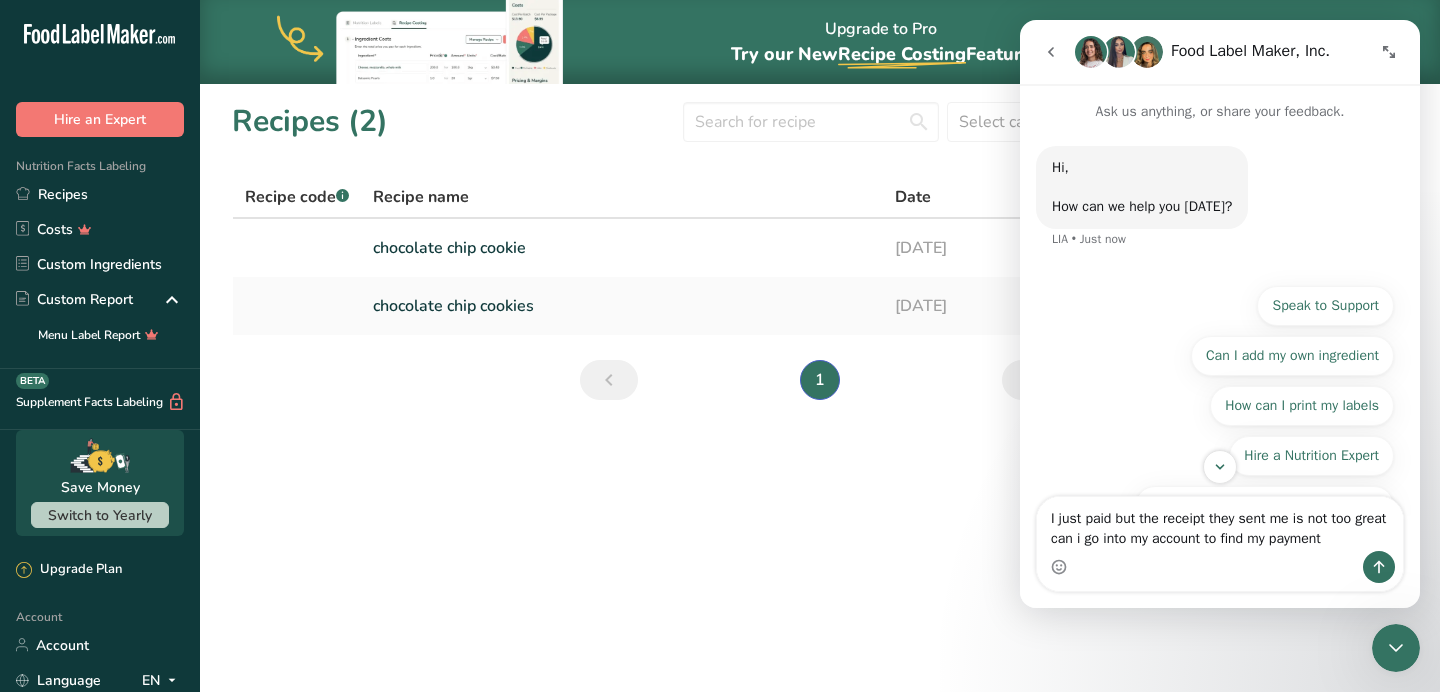 type 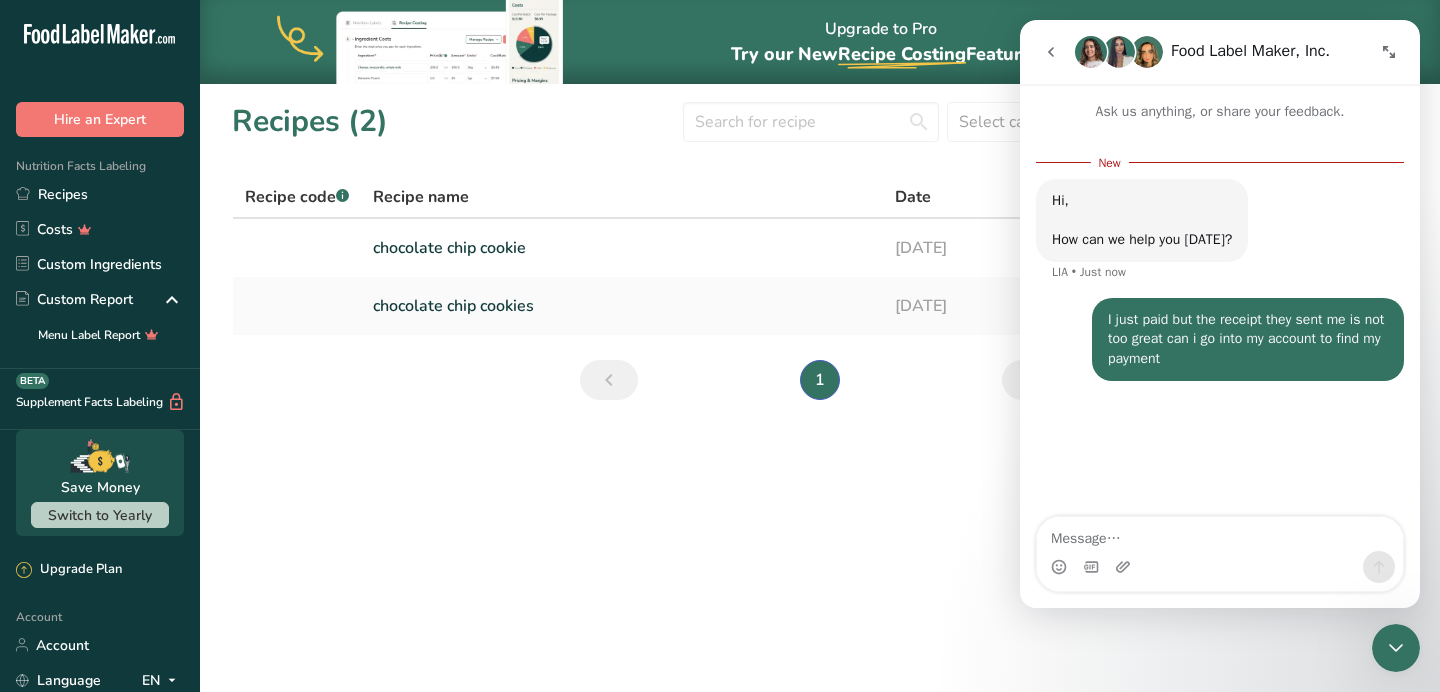 scroll, scrollTop: 0, scrollLeft: 0, axis: both 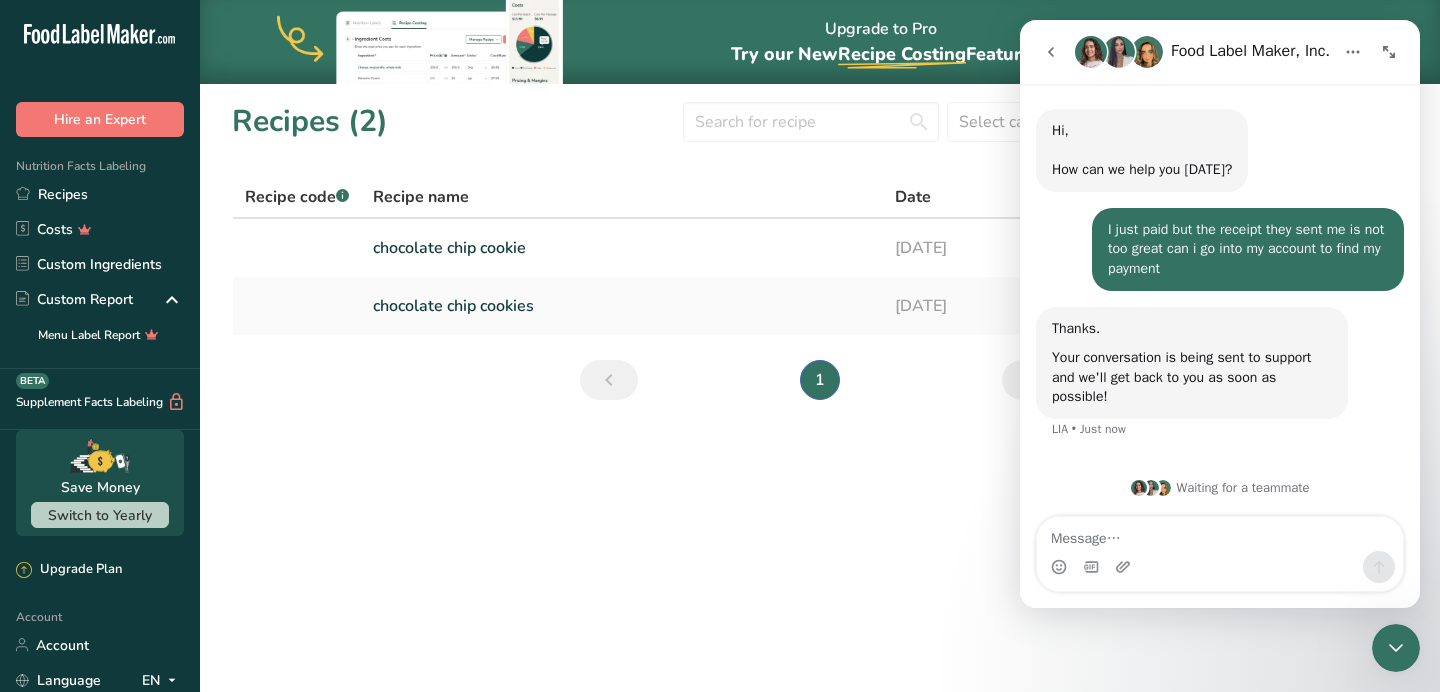 click on "Upgrade to Pro
Try our New
Recipe Costing
.a-29{fill:none;stroke-linecap:round;stroke-width:3px;}
Feature
Upgrade to Pro
Recipes (2)
Select category
All
Baked Goods
[GEOGRAPHIC_DATA]
Confectionery
Cooked Meals, Salads, & Sauces
[GEOGRAPHIC_DATA]
Snacks
Add new recipe
Recipe code
.a-a{fill:#347362;}.b-a{fill:#fff;}          Recipe name   Date   Category
chocolate chip cookie
[DATE]
Baked Goods
Recipe Setup       Delete Recipe           Duplicate Recipe             Scale Recipe             Save as Sub-Recipe   .a-a{fill:#347362;}.b-a{fill:#fff;}" at bounding box center [720, 346] 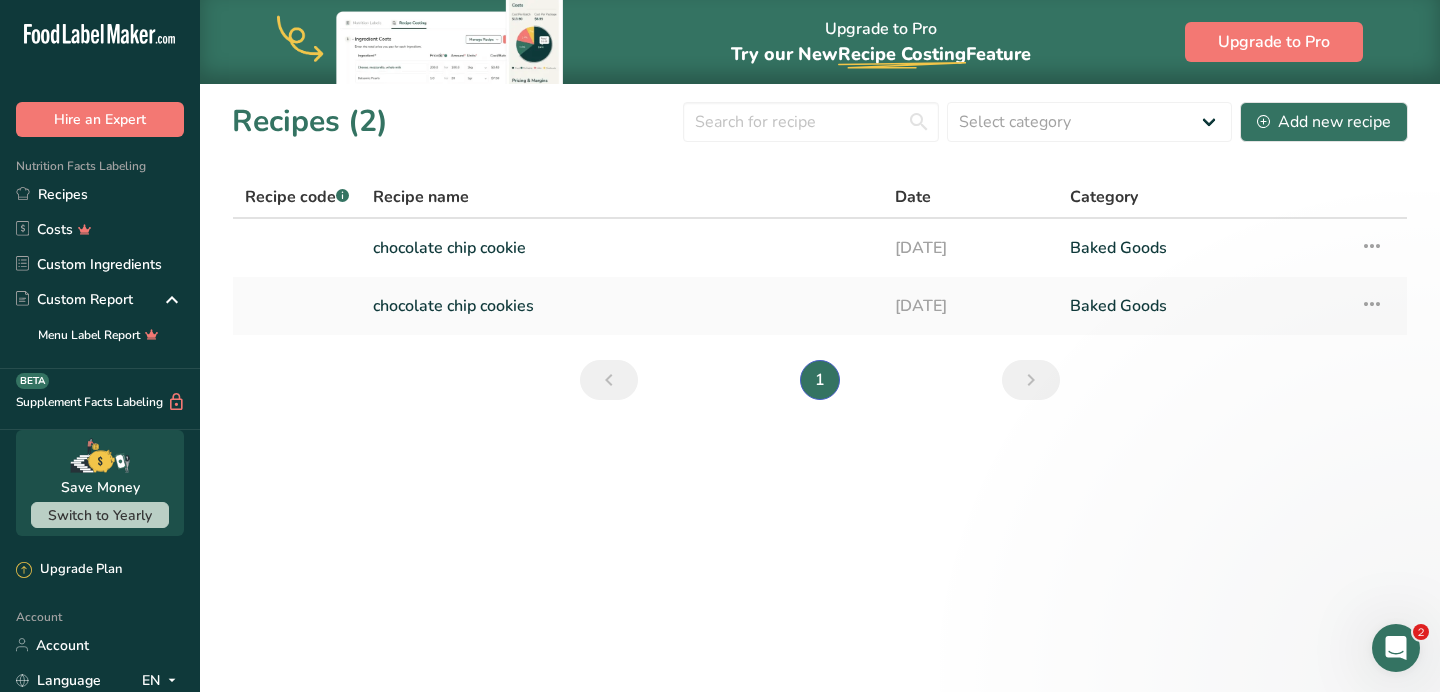 scroll, scrollTop: 0, scrollLeft: 0, axis: both 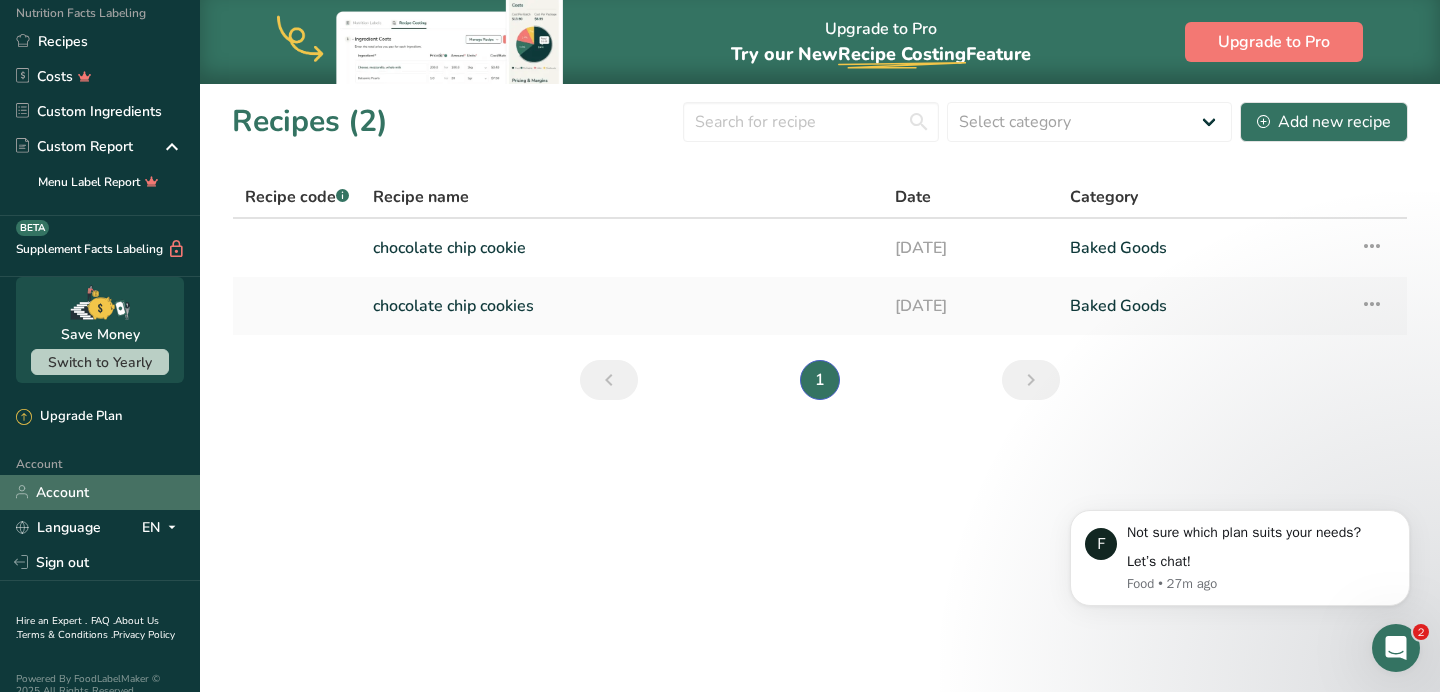 click on "Account" at bounding box center [100, 492] 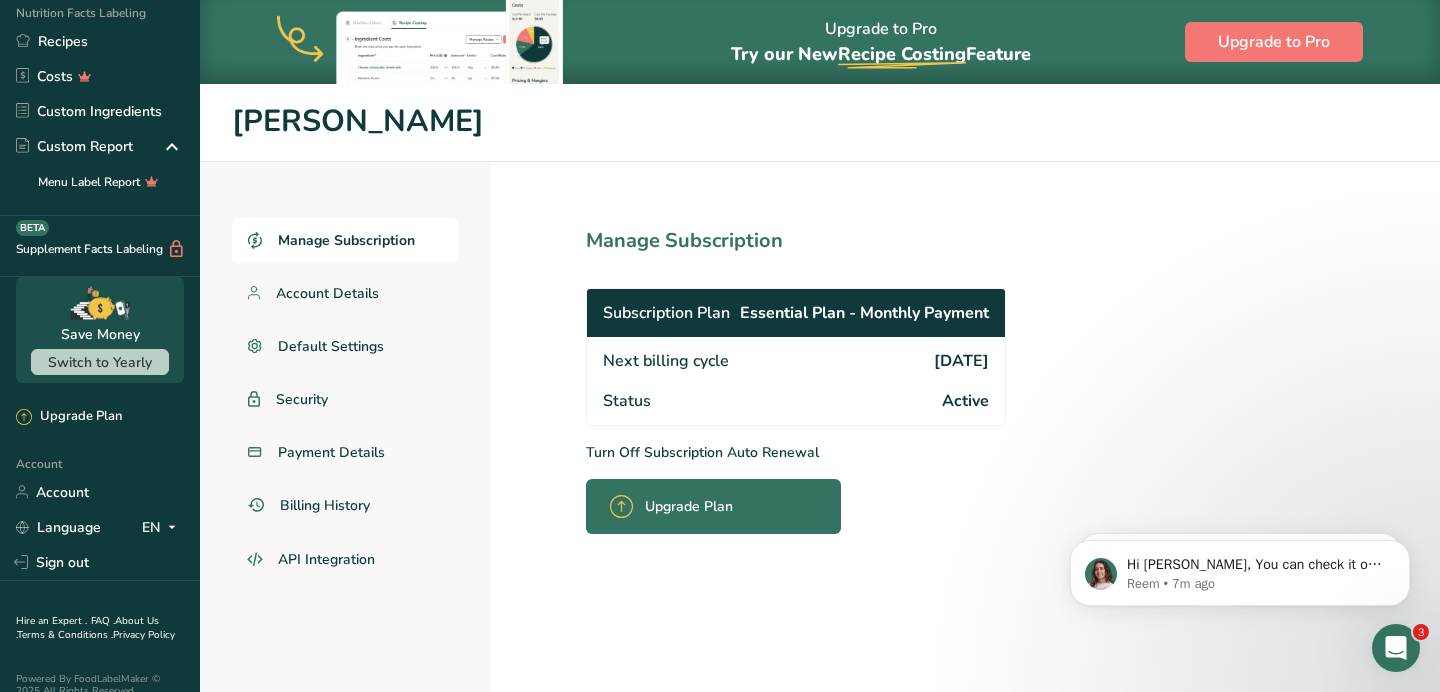 scroll, scrollTop: 119, scrollLeft: 0, axis: vertical 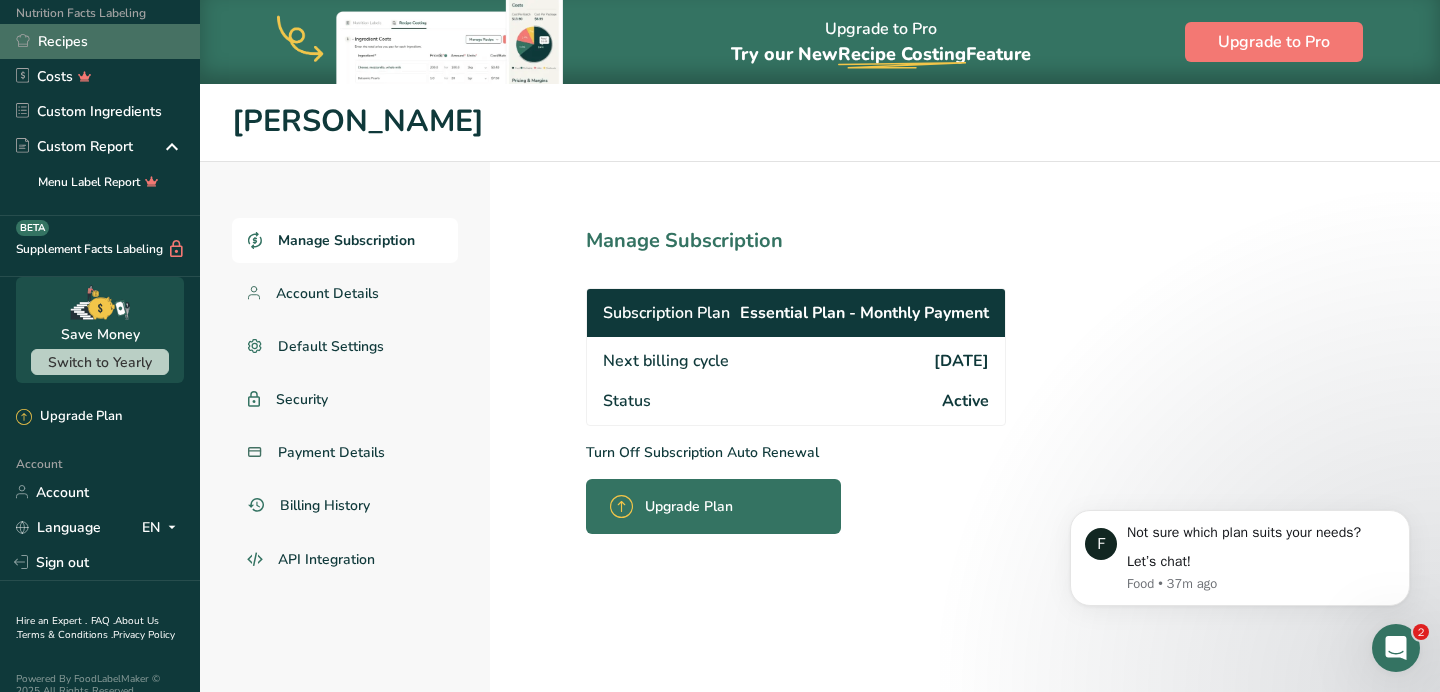 click on "Recipes" at bounding box center (100, 41) 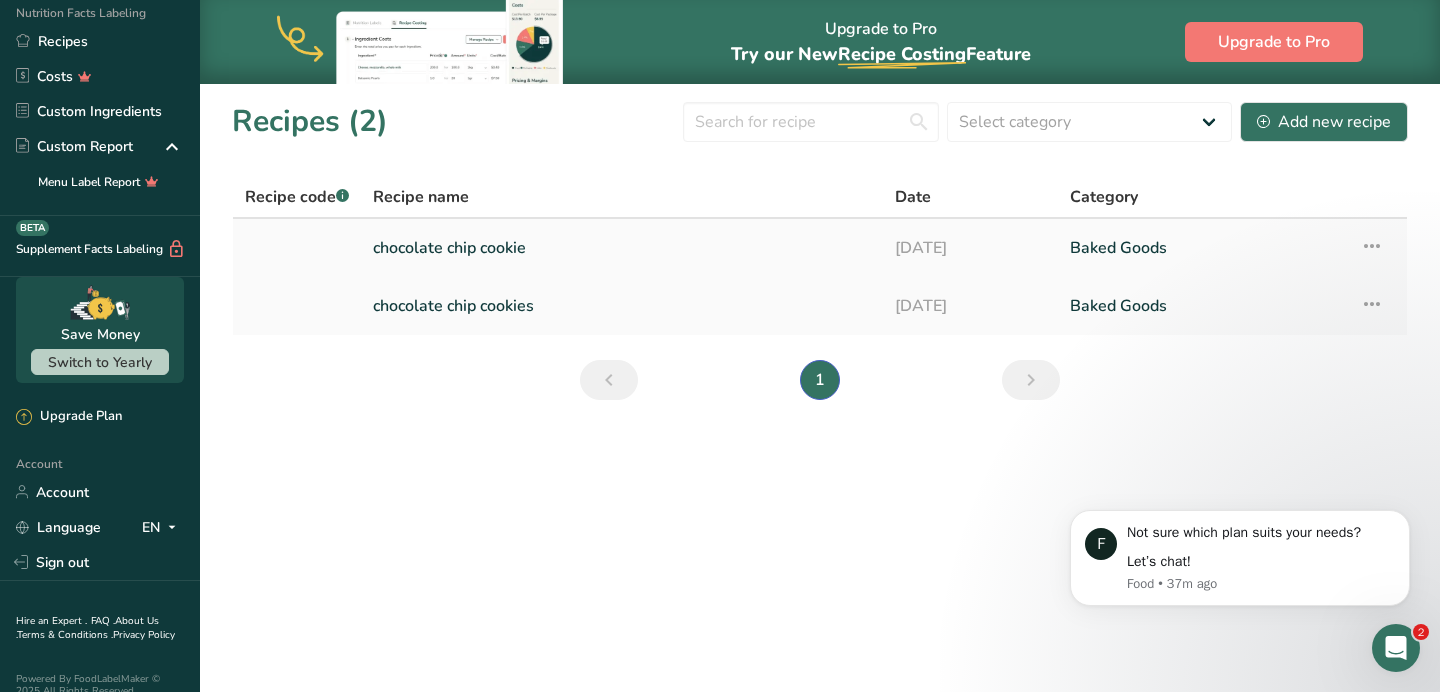 click on "chocolate chip cookie" at bounding box center (622, 248) 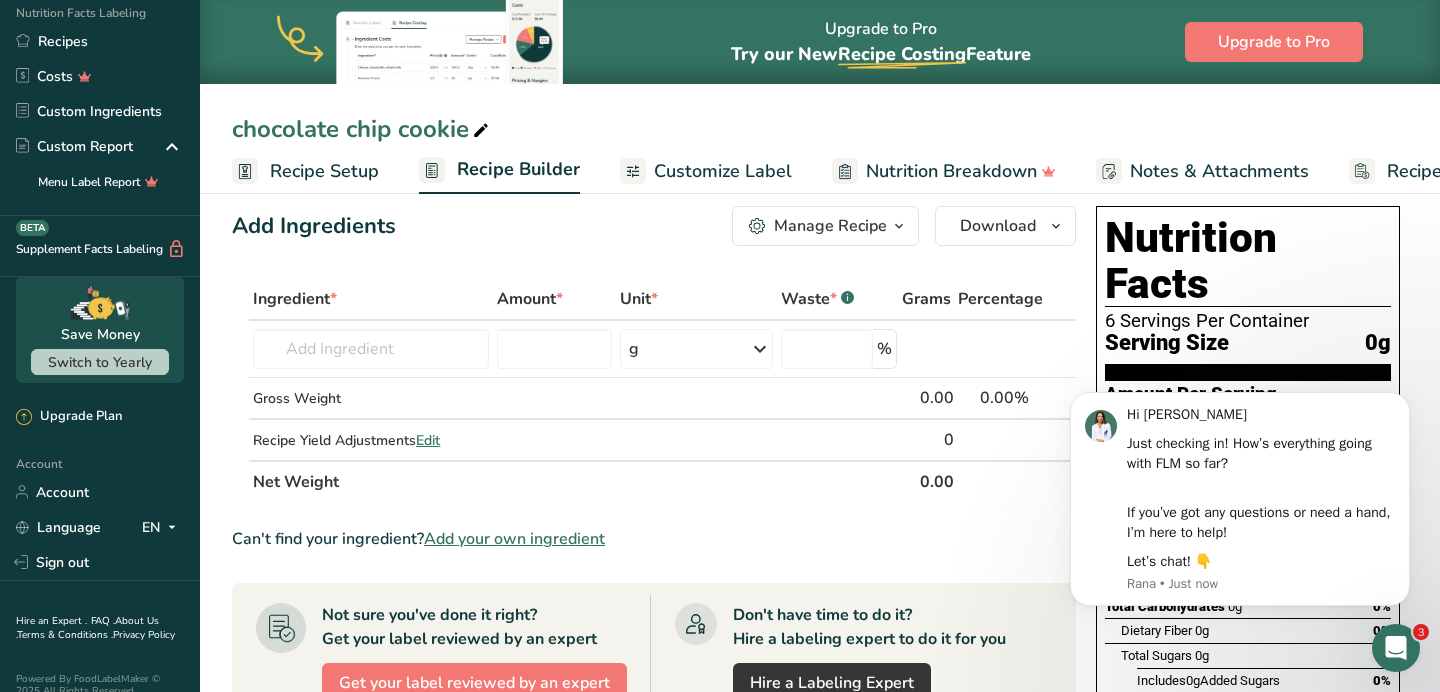 scroll, scrollTop: 0, scrollLeft: 0, axis: both 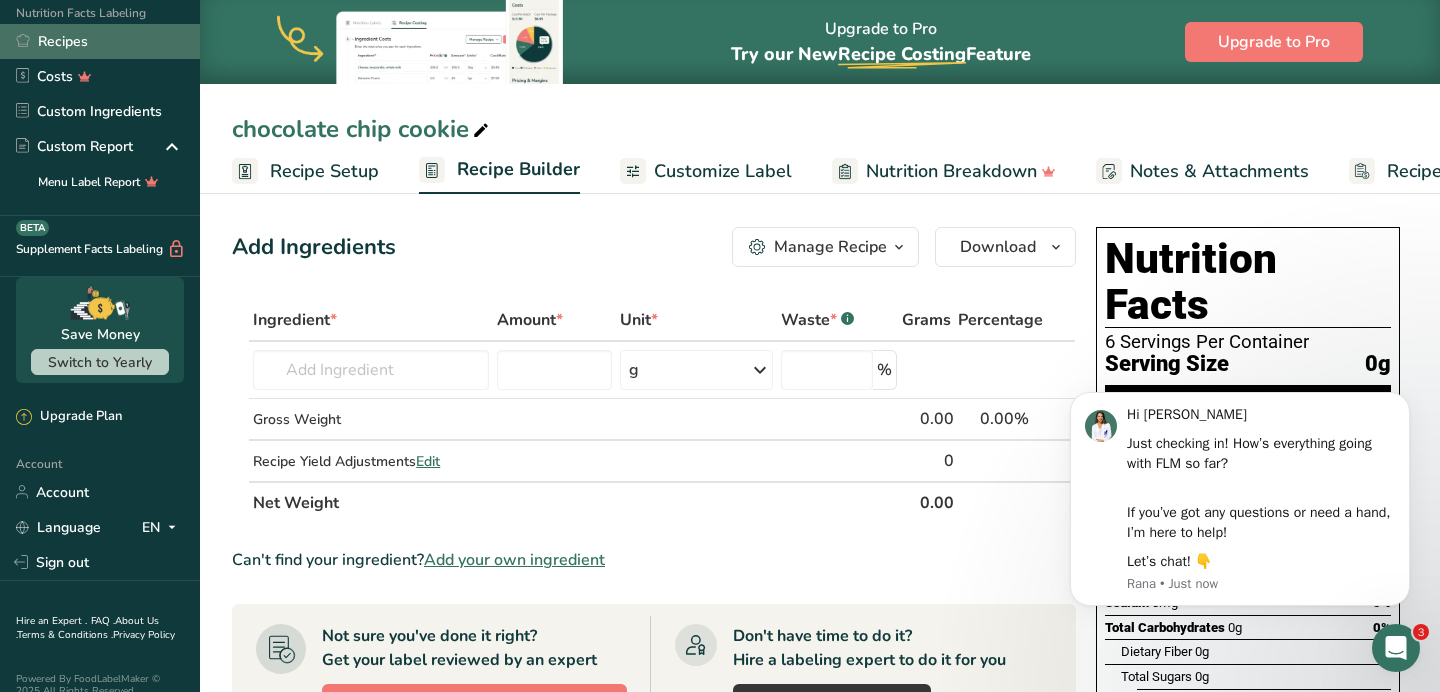 click on "Recipes" at bounding box center [100, 41] 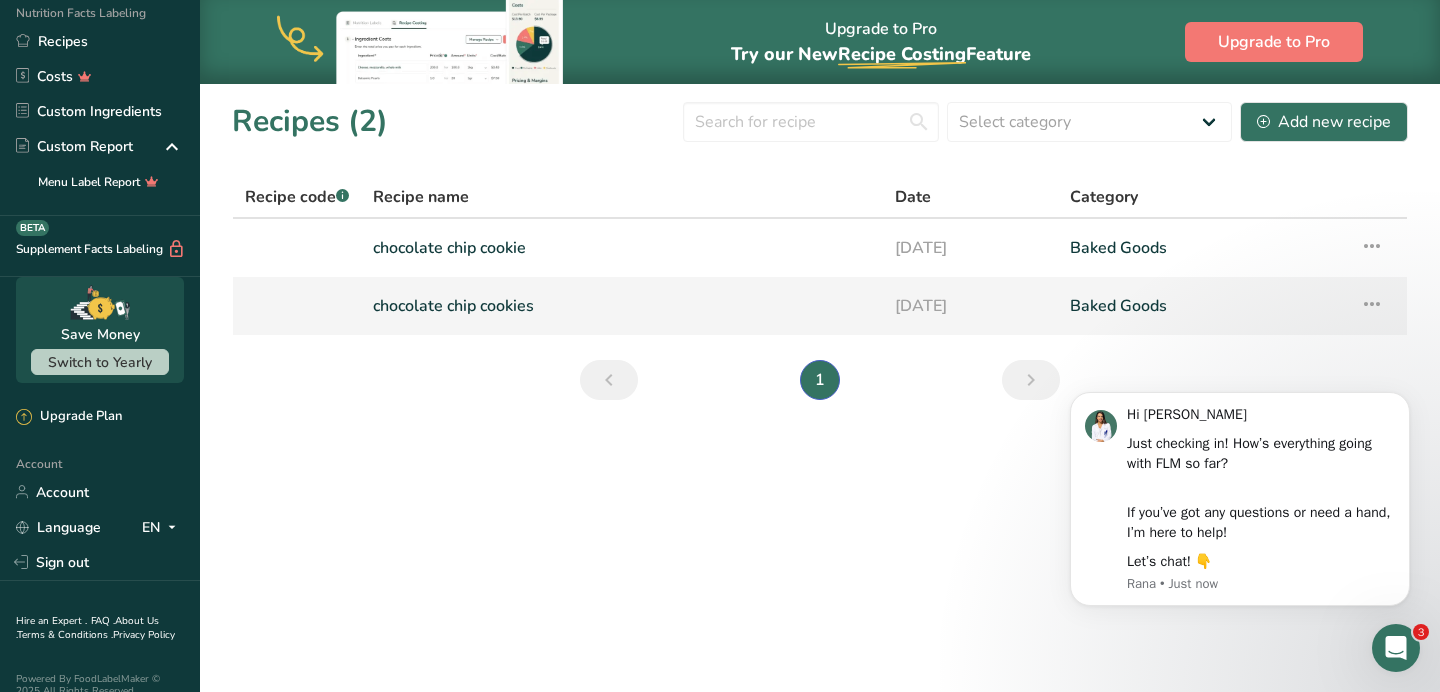 click at bounding box center [1372, 304] 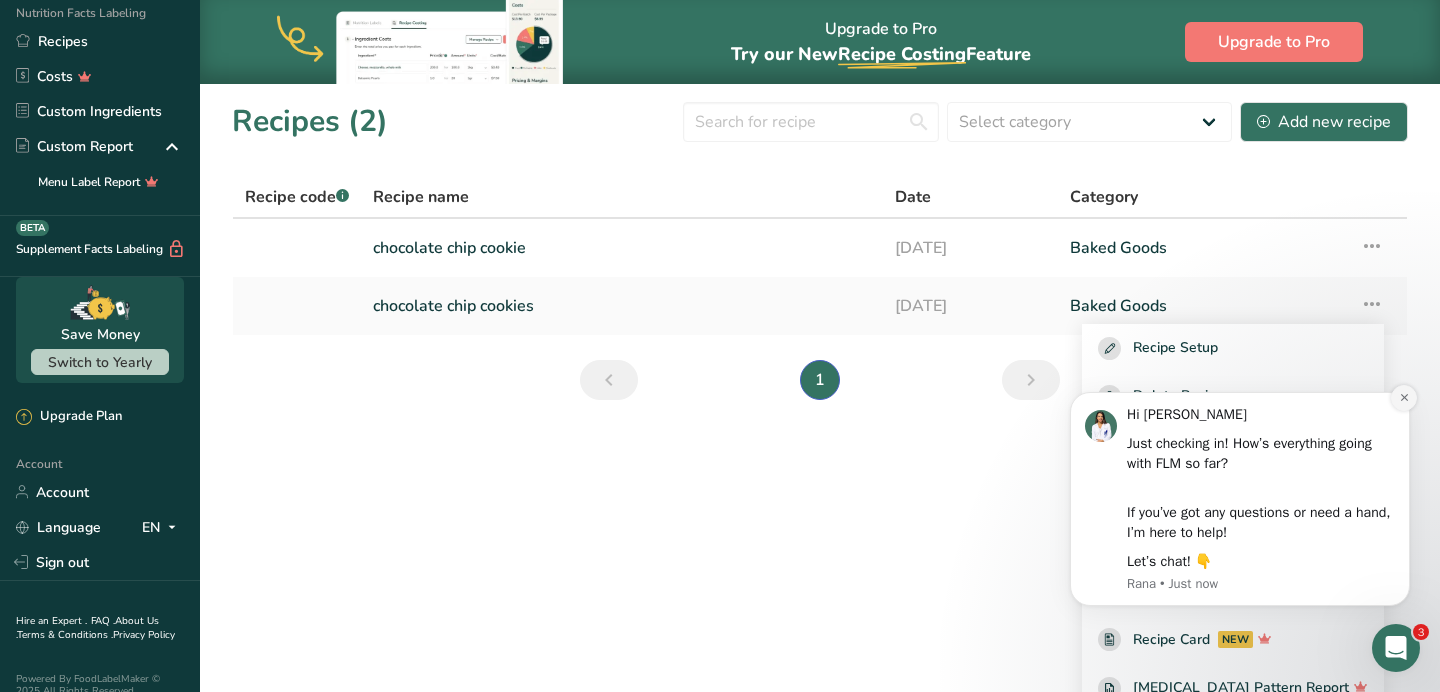 click 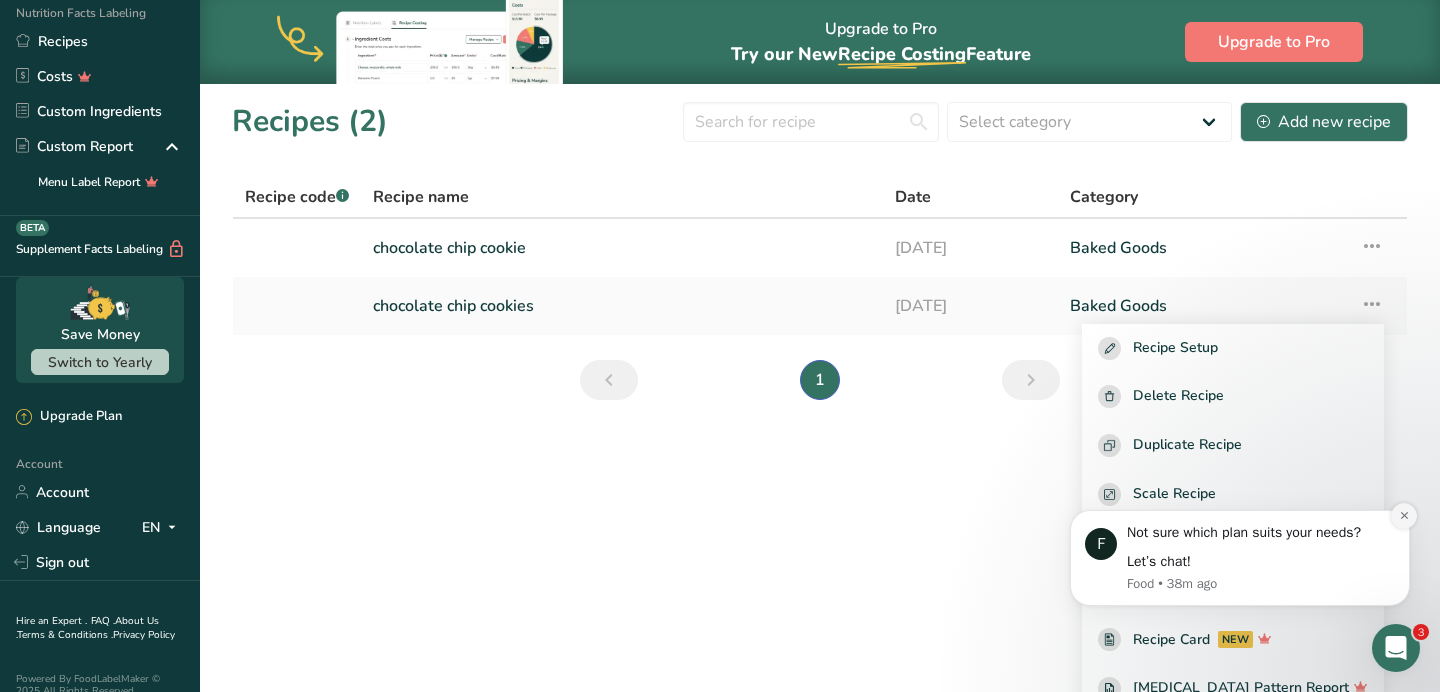 click at bounding box center [1404, 516] 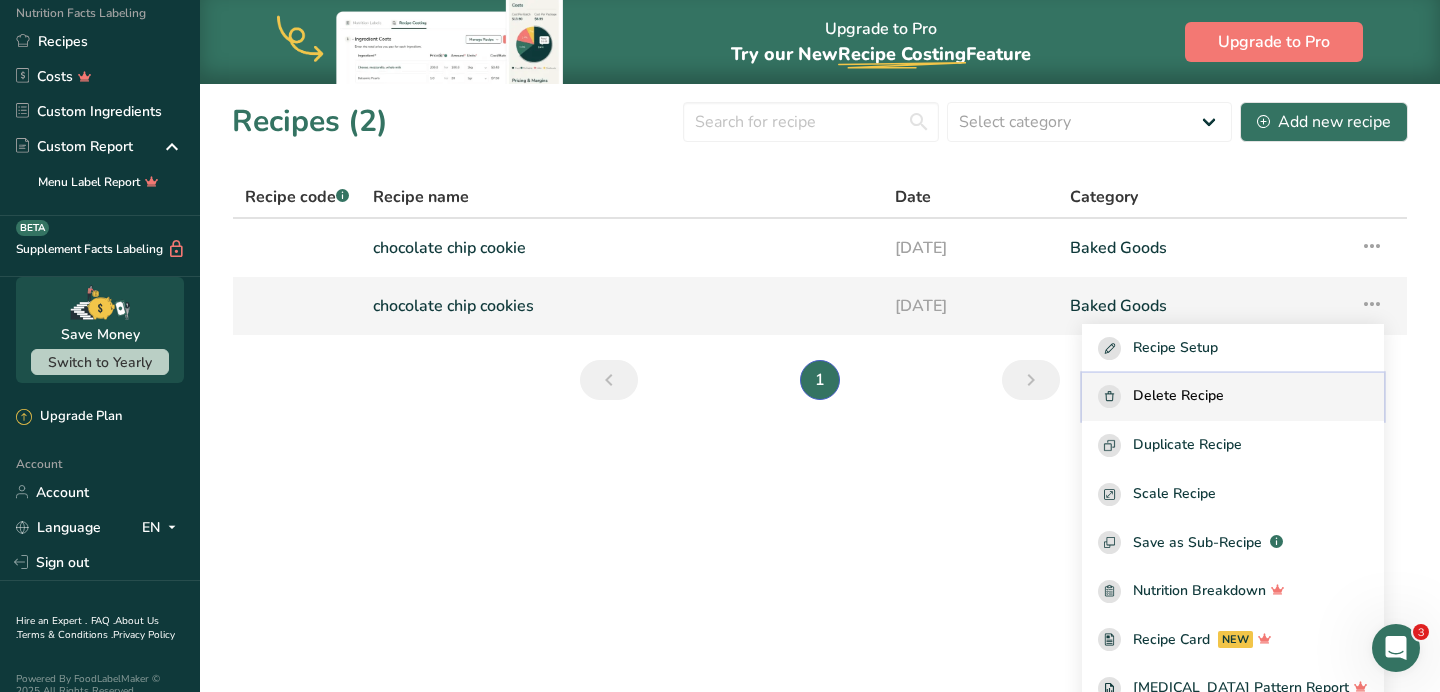 click on "Delete Recipe" at bounding box center (1233, 397) 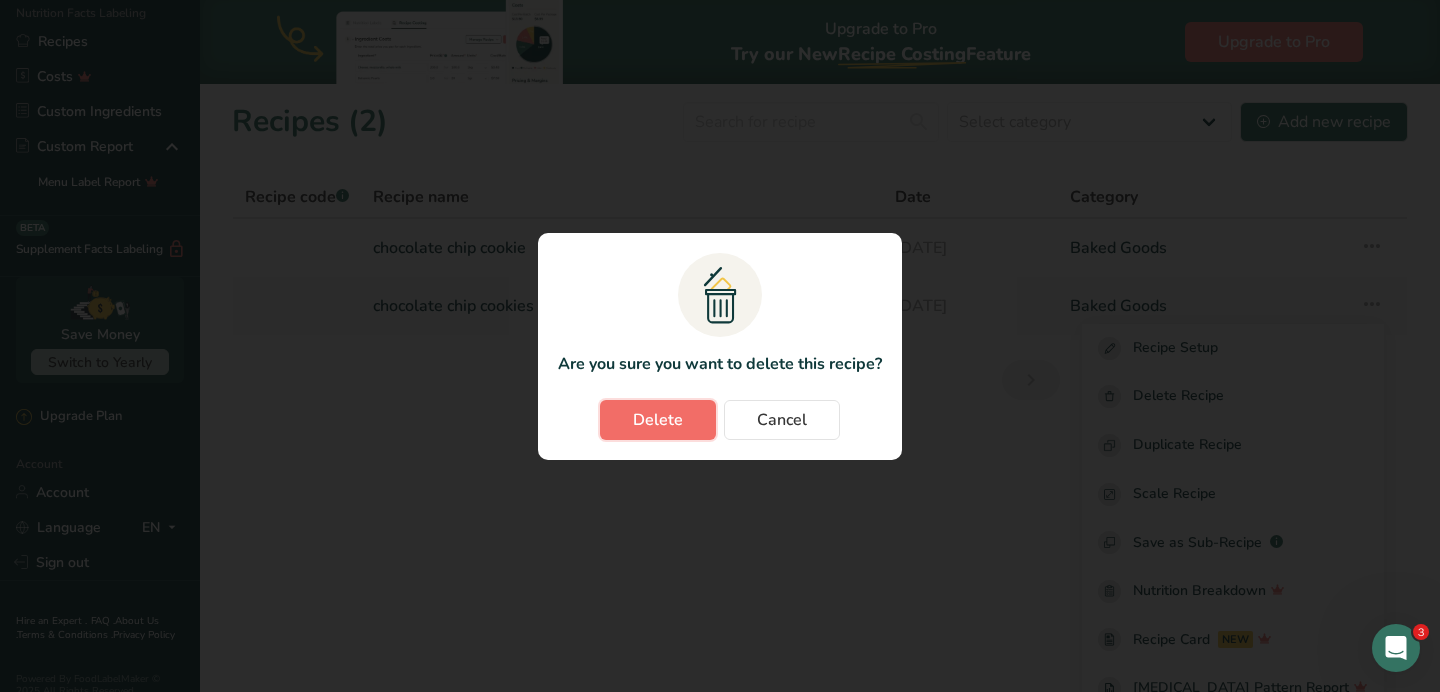 click on "Delete" at bounding box center (658, 420) 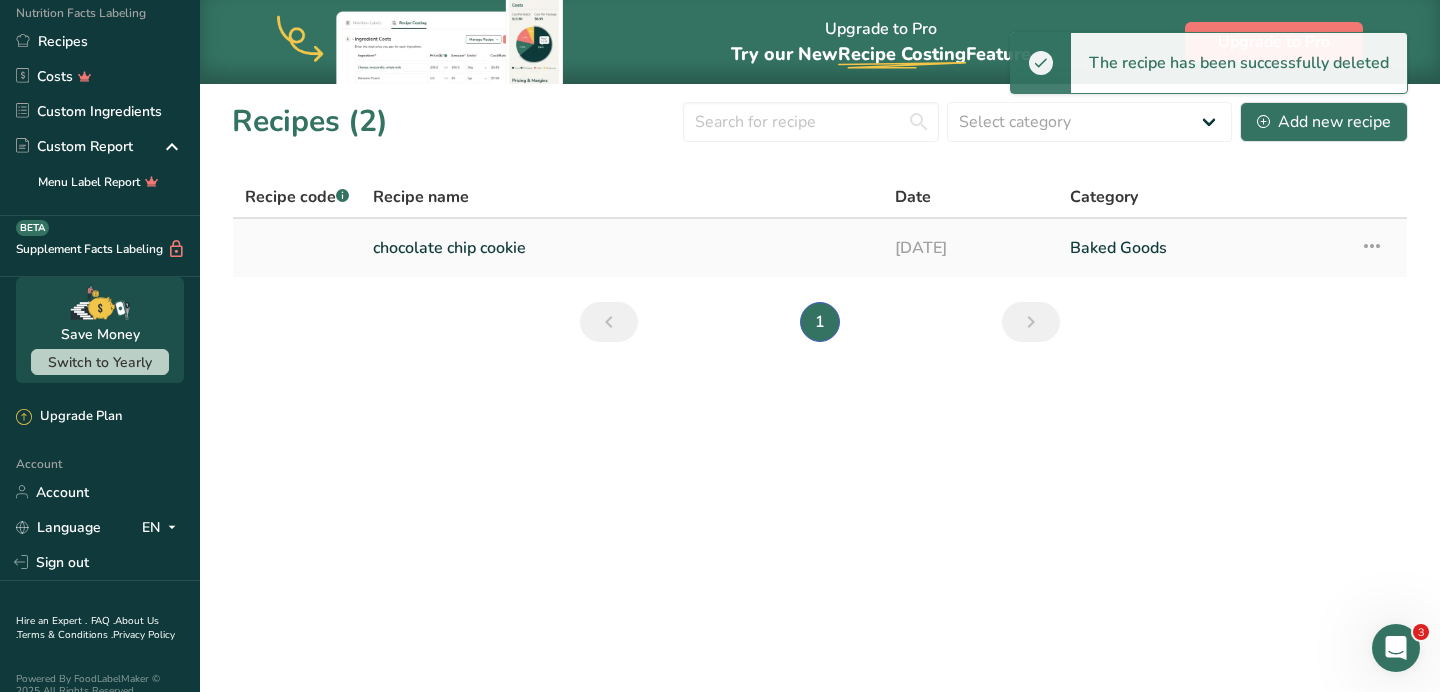click on "chocolate chip cookie" at bounding box center [622, 248] 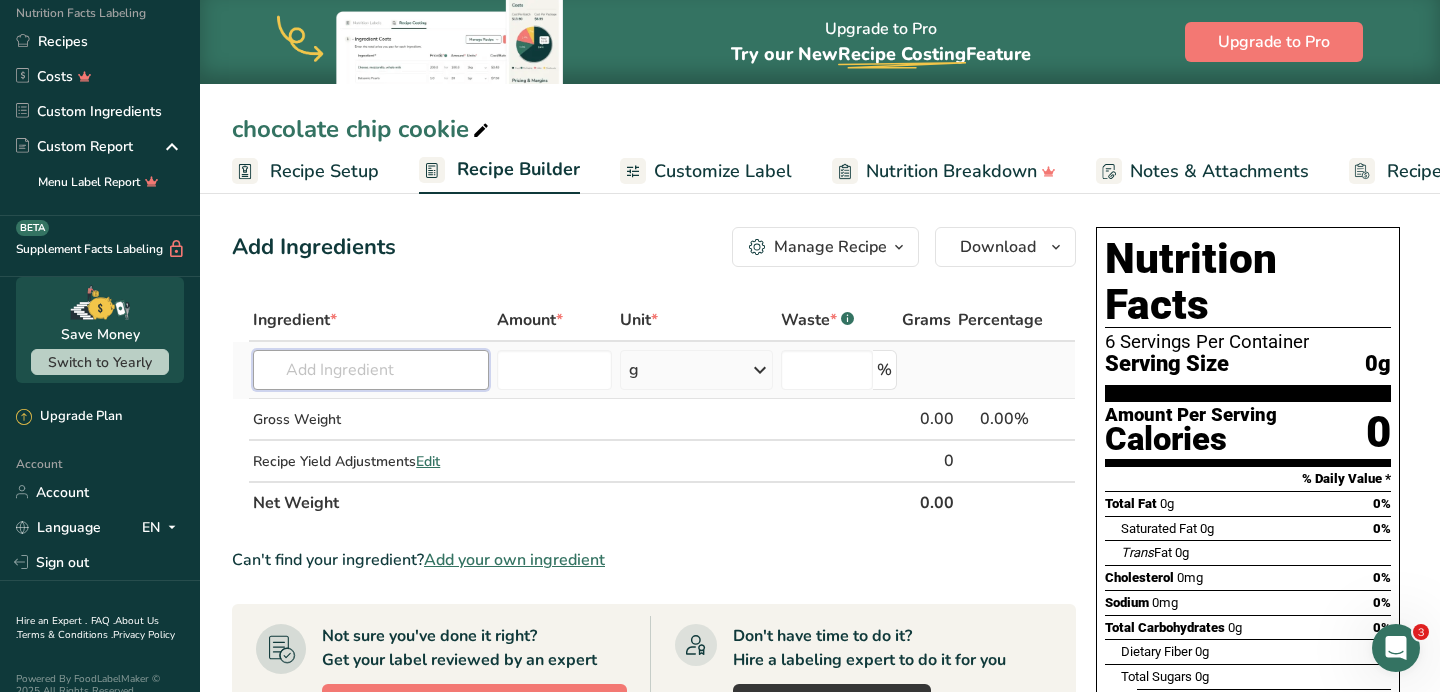 click at bounding box center [371, 370] 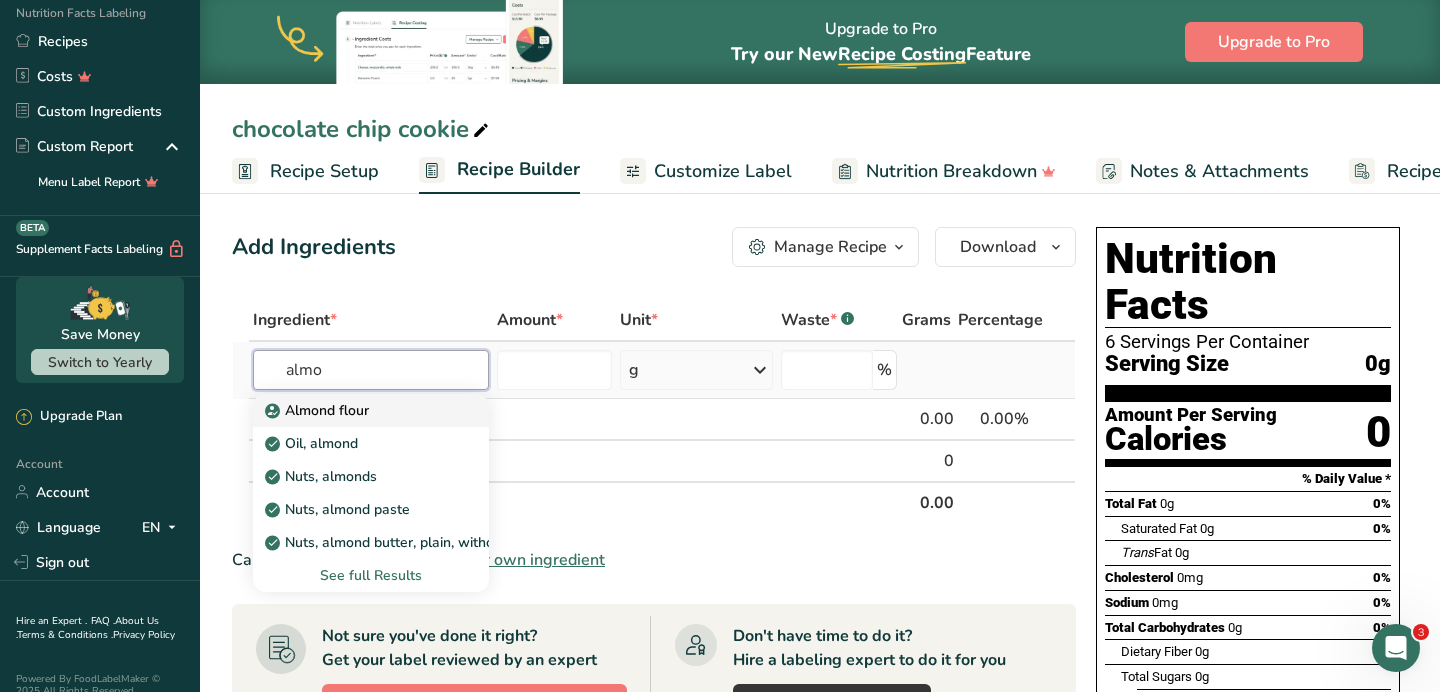 type on "almo" 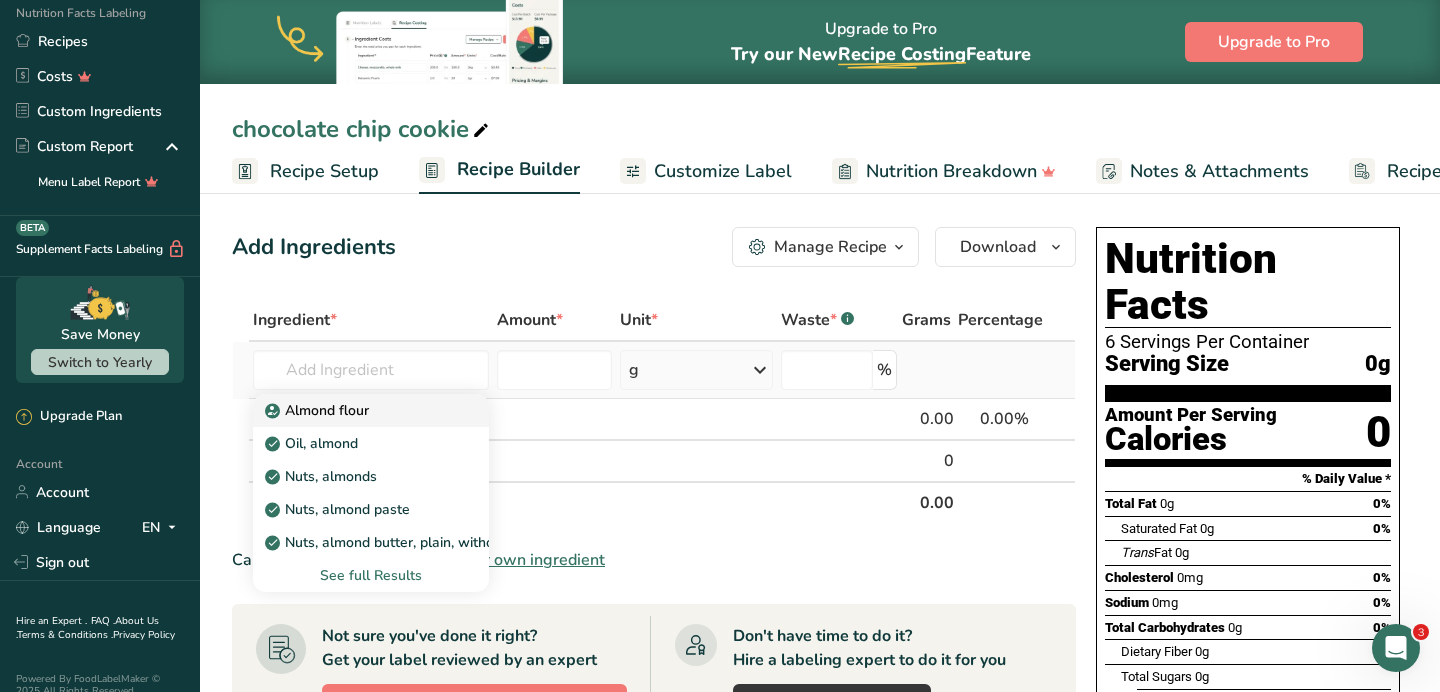 click on "Almond flour" at bounding box center (355, 410) 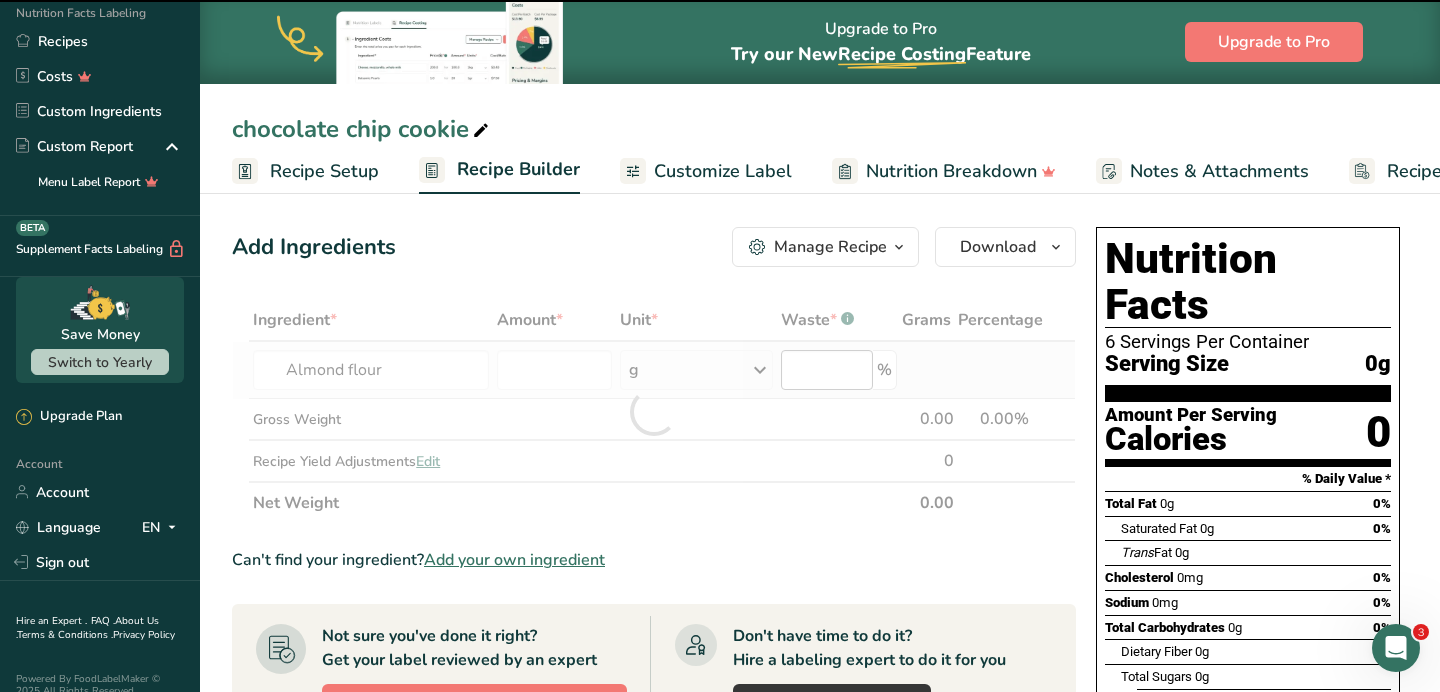 type on "0" 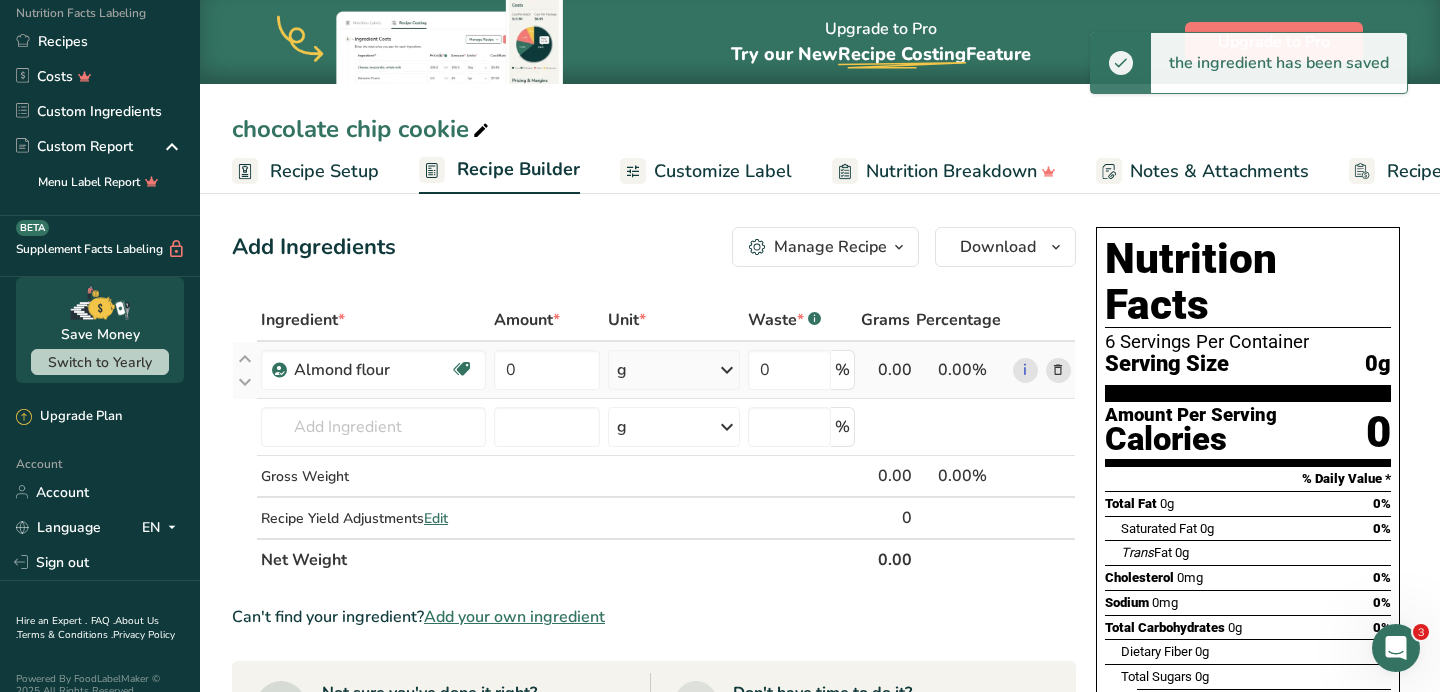 click at bounding box center (727, 370) 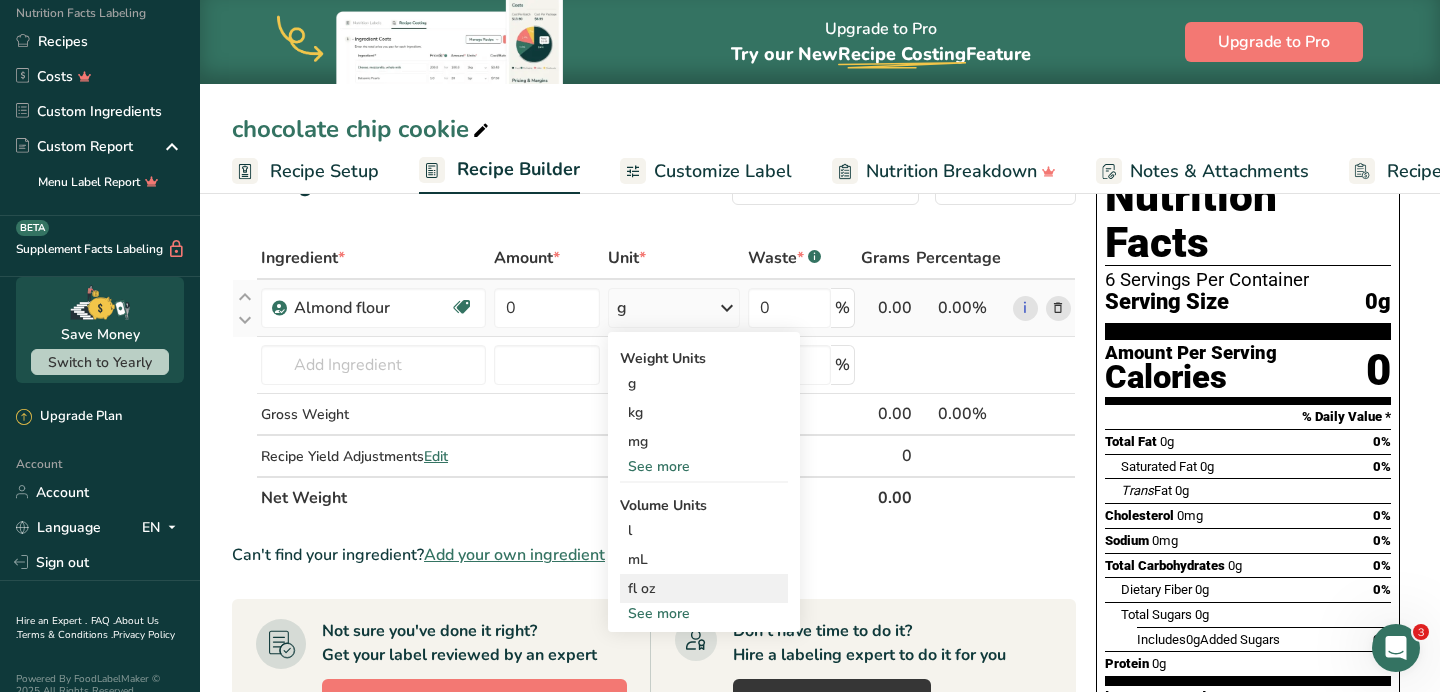 scroll, scrollTop: 64, scrollLeft: 0, axis: vertical 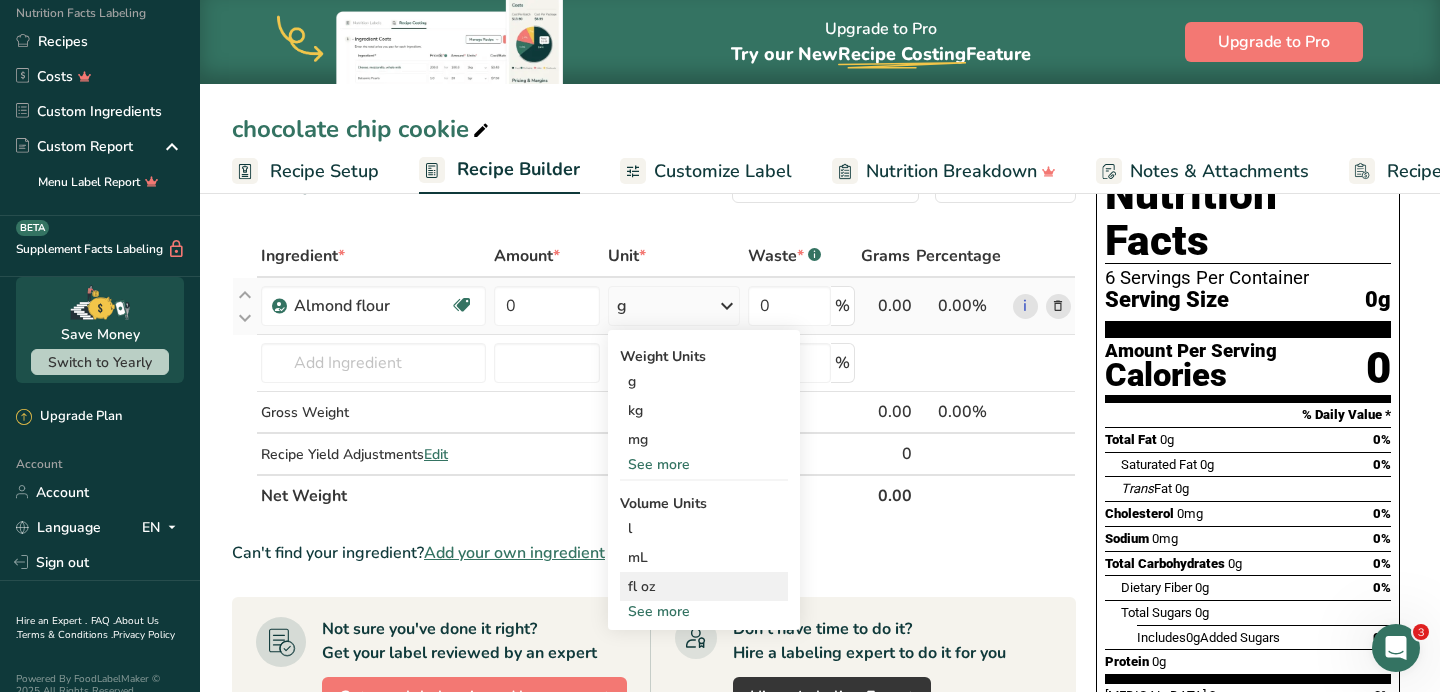 click on "fl oz" at bounding box center [704, 586] 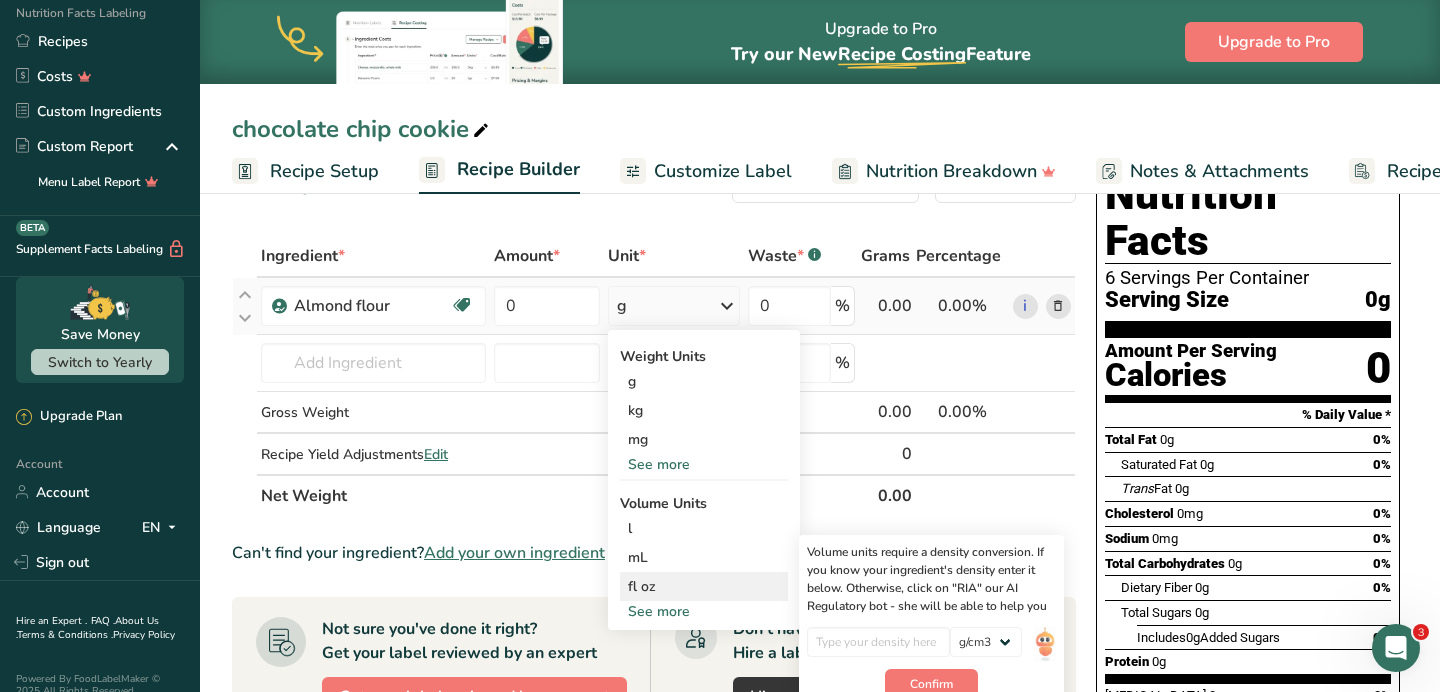 click on "fl oz" at bounding box center [704, 586] 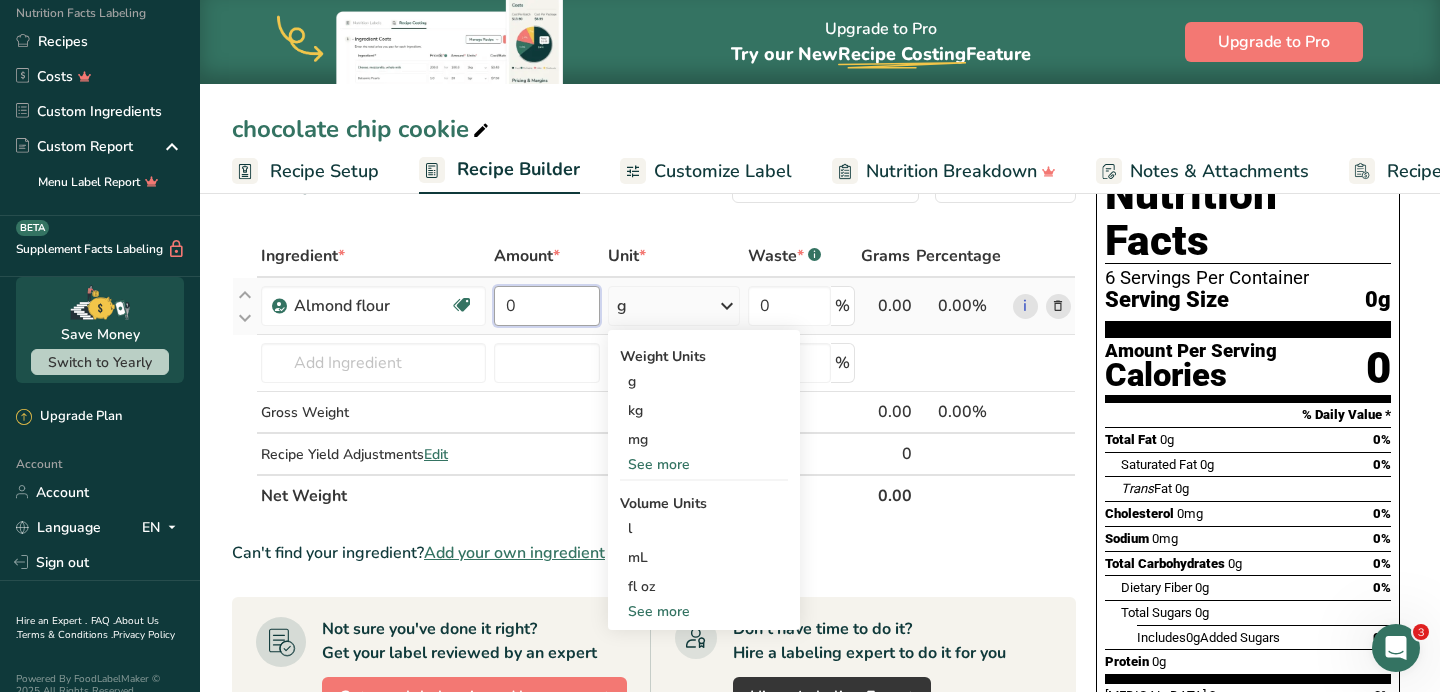 click on "0" at bounding box center [547, 306] 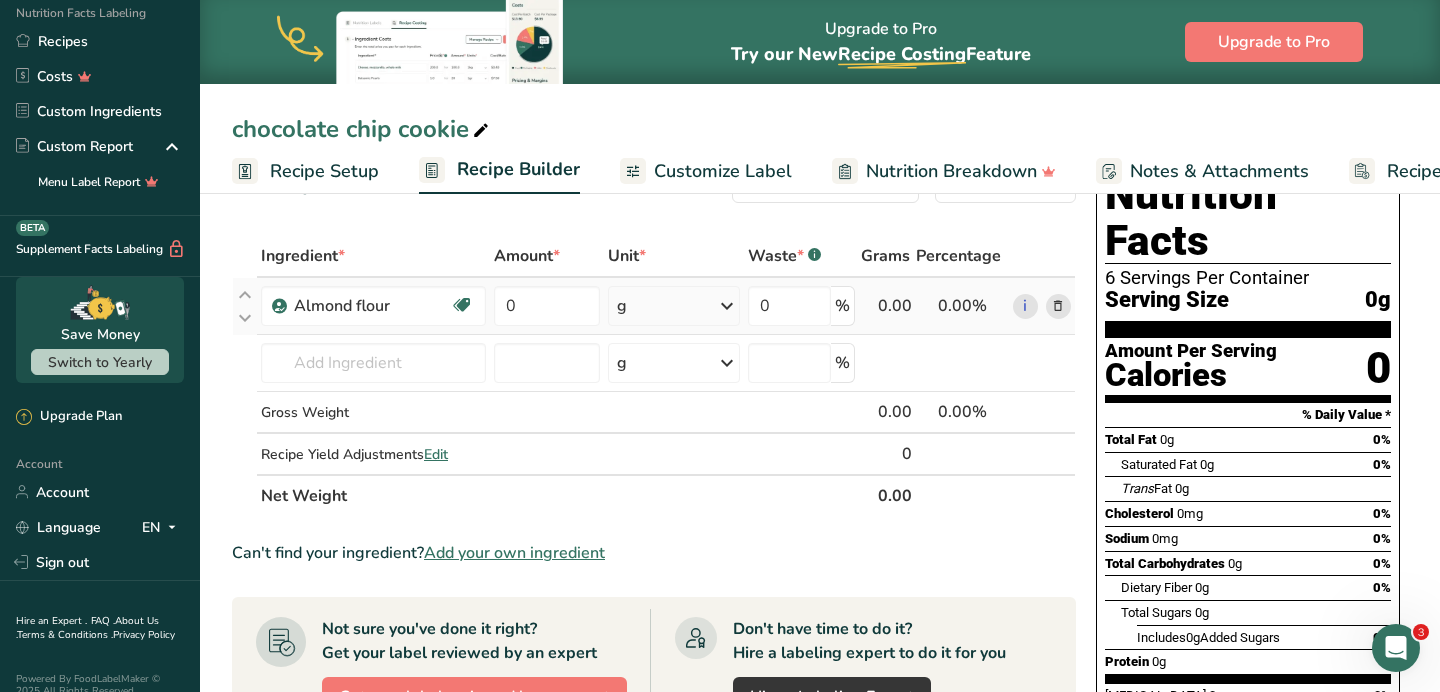 click on "Ingredient *
Amount *
Unit *
Waste *   .a-a{fill:#347362;}.b-a{fill:#fff;}          Grams
Percentage
[GEOGRAPHIC_DATA] flour
Vegan
Vegetarian
Organic
Organic Certified
Non-GMO
Kosher Pareve
Kosher Dairy
Halal
Clean Label
Bio-Engineered
Keto Friendly
0
g
Weight Units
g
kg
mg
See more
Volume Units
l
Volume units require a density conversion. If you know your ingredient's density enter it below. Otherwise, click on "RIA" our AI Regulatory bot - she will be able to help you
lb/ft3
g/cm3
mL" at bounding box center (654, 376) 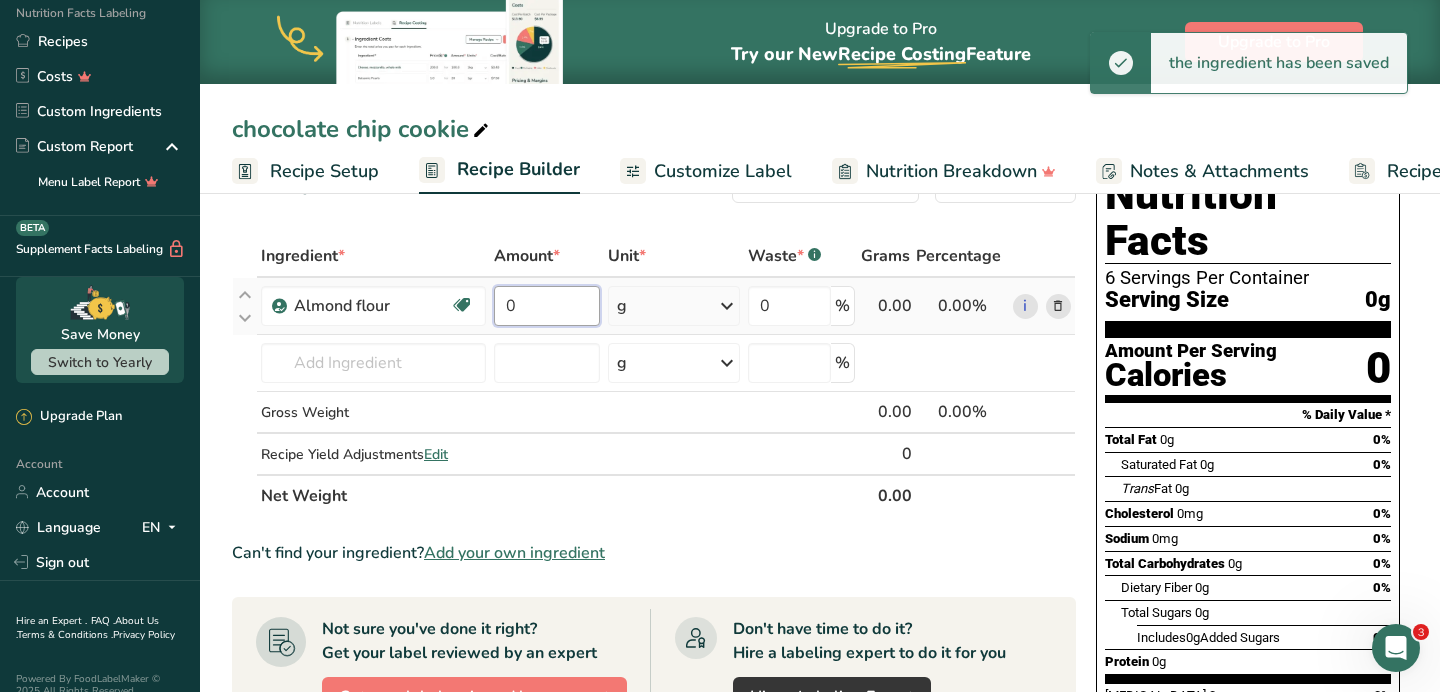 click on "0" at bounding box center (547, 306) 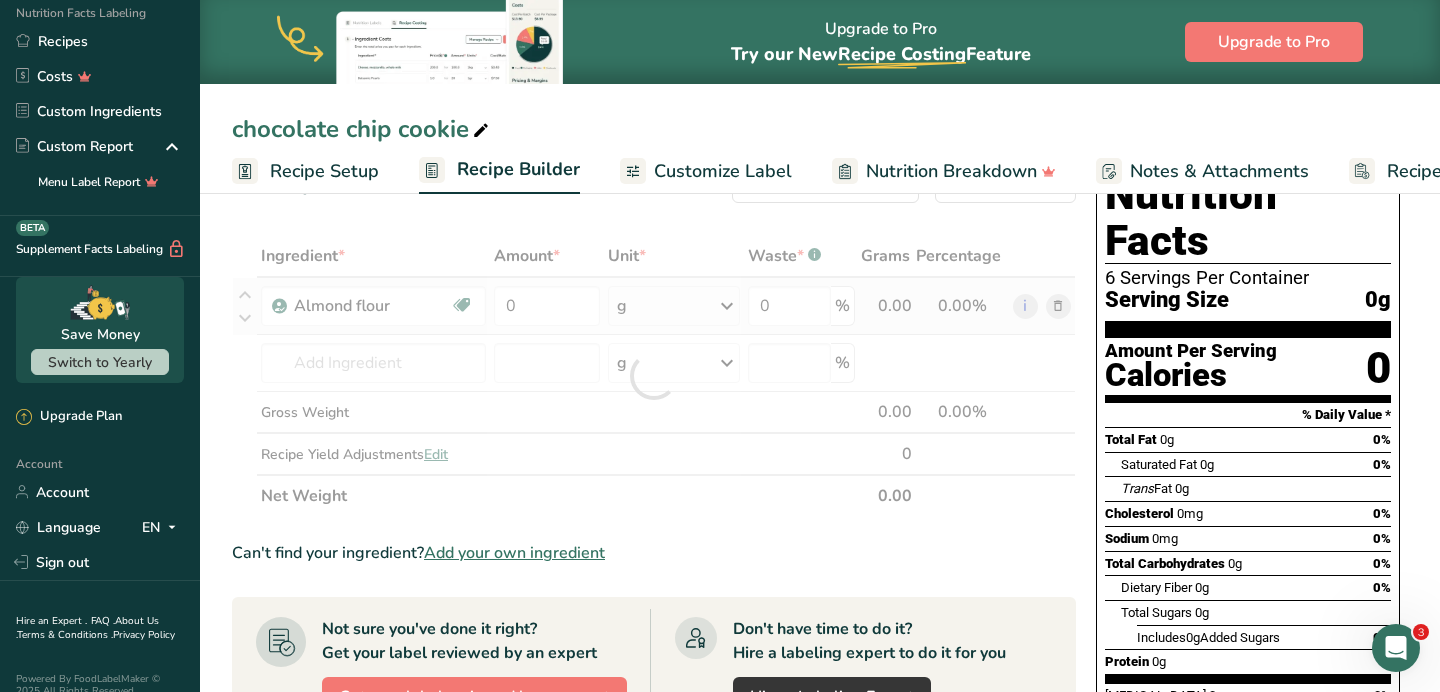 click on "Ingredient *
Amount *
Unit *
Waste *   .a-a{fill:#347362;}.b-a{fill:#fff;}          Grams
Percentage
[GEOGRAPHIC_DATA] flour
Vegan
Vegetarian
Organic
Organic Certified
Non-GMO
Kosher Pareve
Kosher Dairy
Halal
Clean Label
Bio-Engineered
Keto Friendly
0
g
Weight Units
g
kg
mg
See more
Volume Units
l
Volume units require a density conversion. If you know your ingredient's density enter it below. Otherwise, click on "RIA" our AI Regulatory bot - she will be able to help you
lb/ft3
g/cm3
mL" at bounding box center (654, 376) 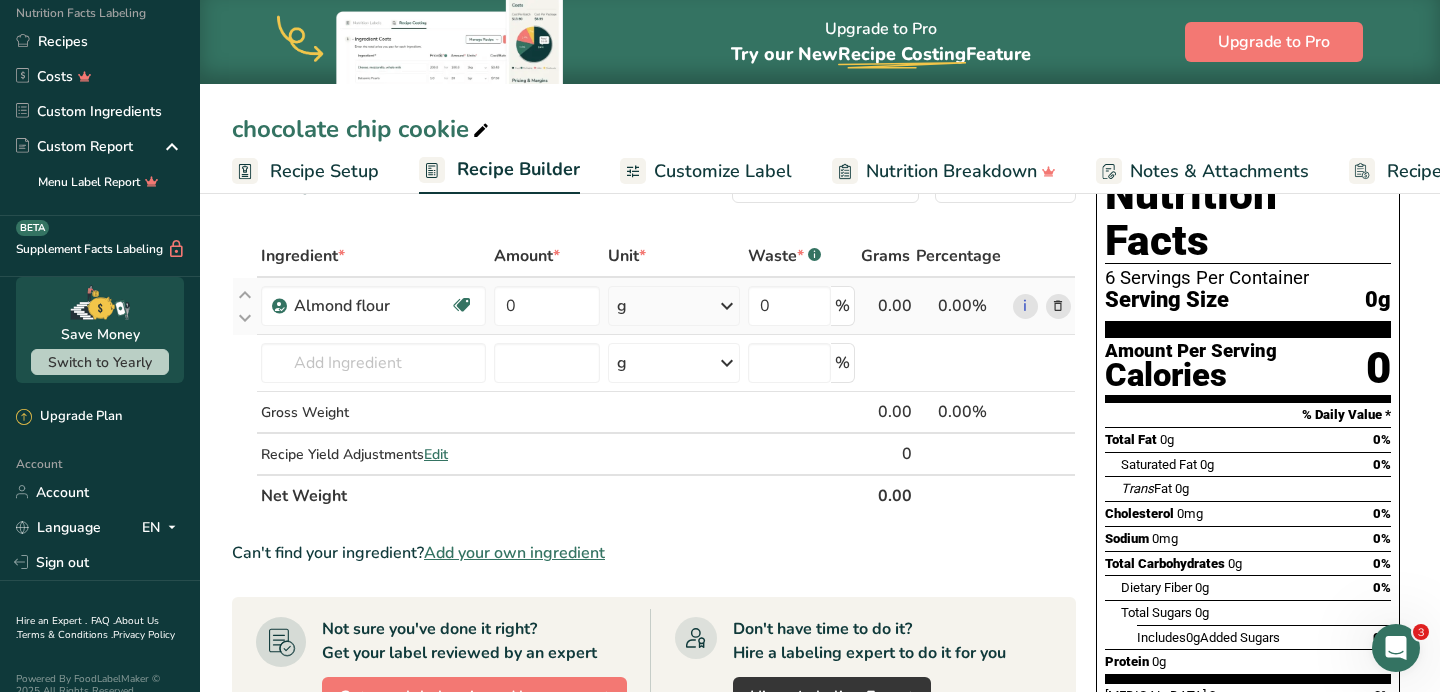 click at bounding box center (727, 306) 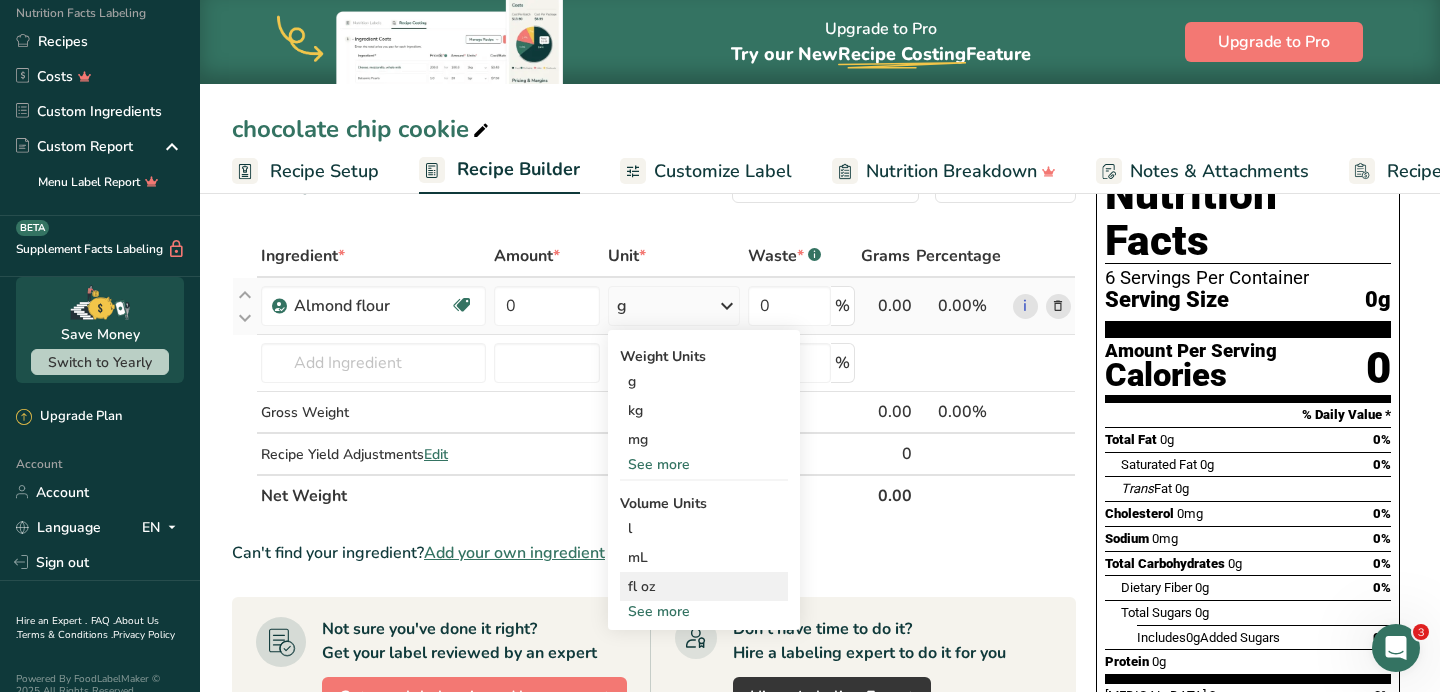 click on "fl oz" at bounding box center (704, 586) 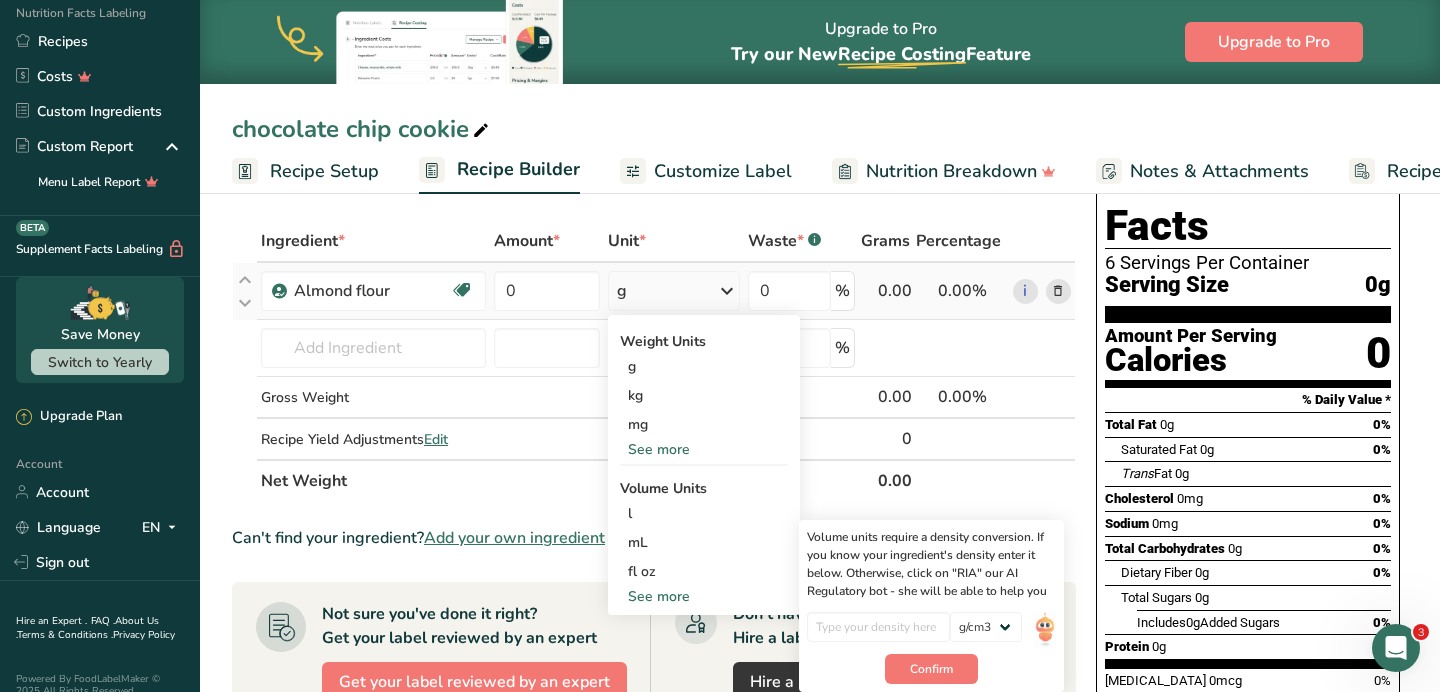 scroll, scrollTop: 80, scrollLeft: 0, axis: vertical 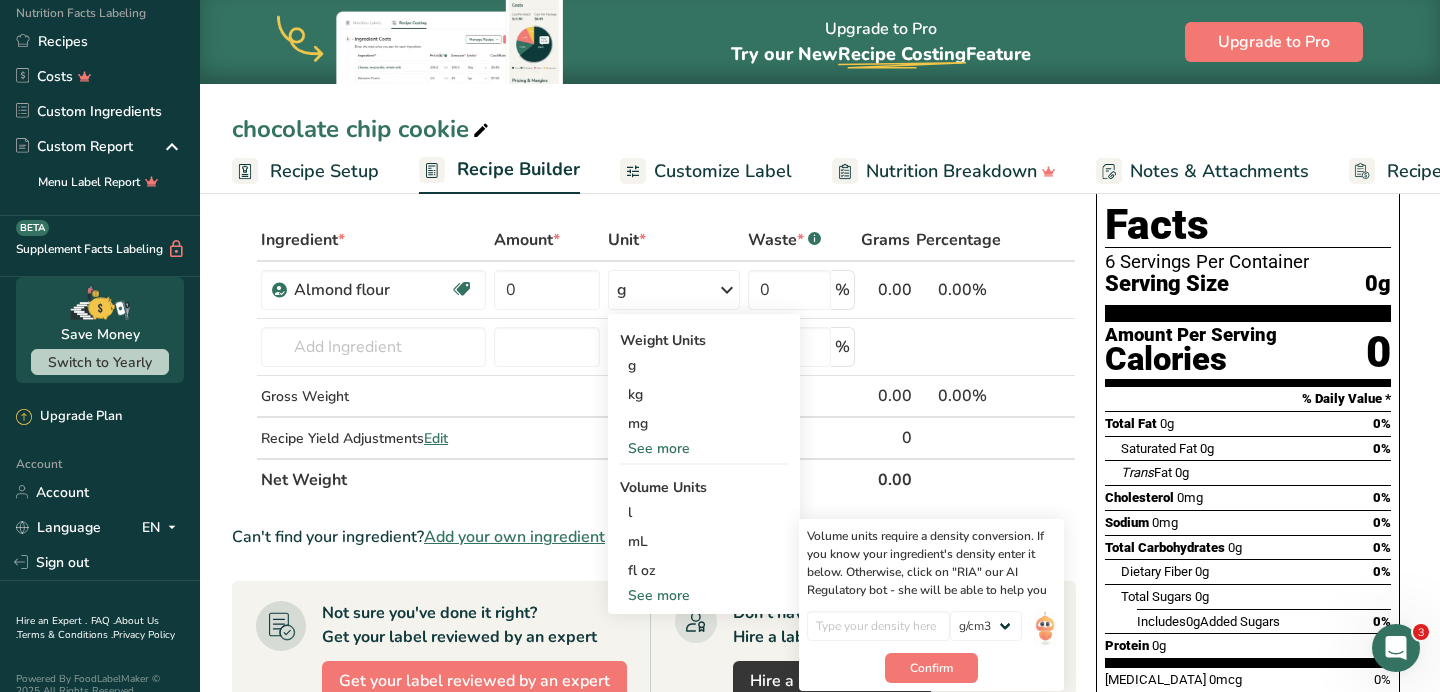 click at bounding box center [962, 479] 